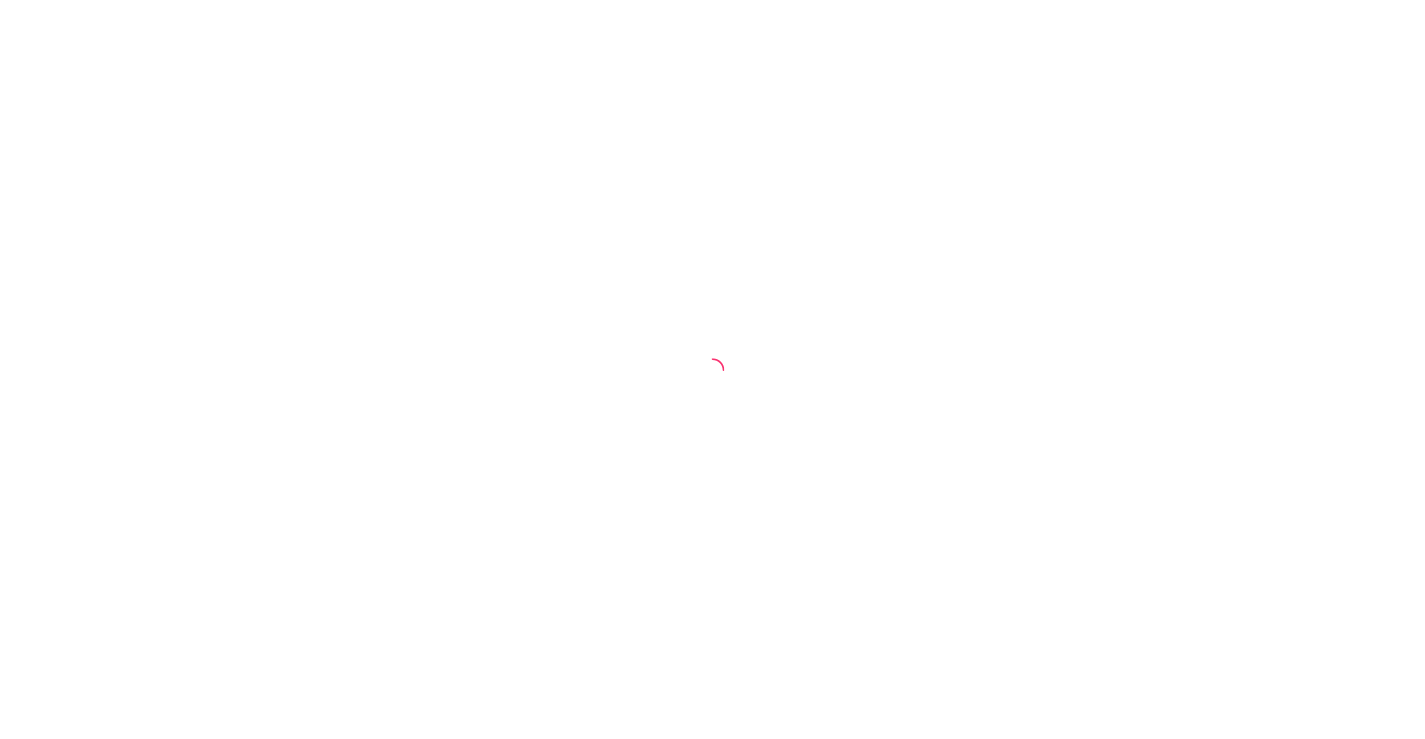 scroll, scrollTop: 0, scrollLeft: 0, axis: both 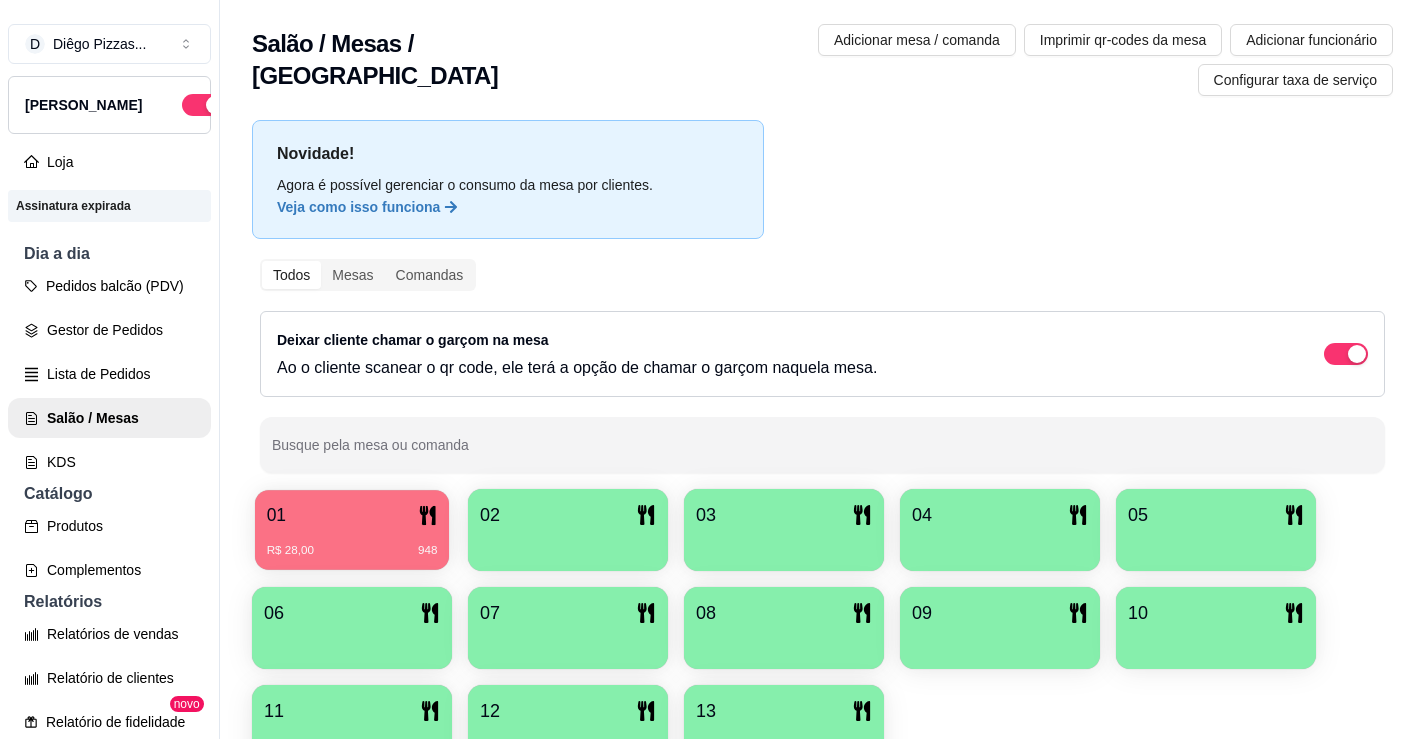 click on "01" at bounding box center (352, 515) 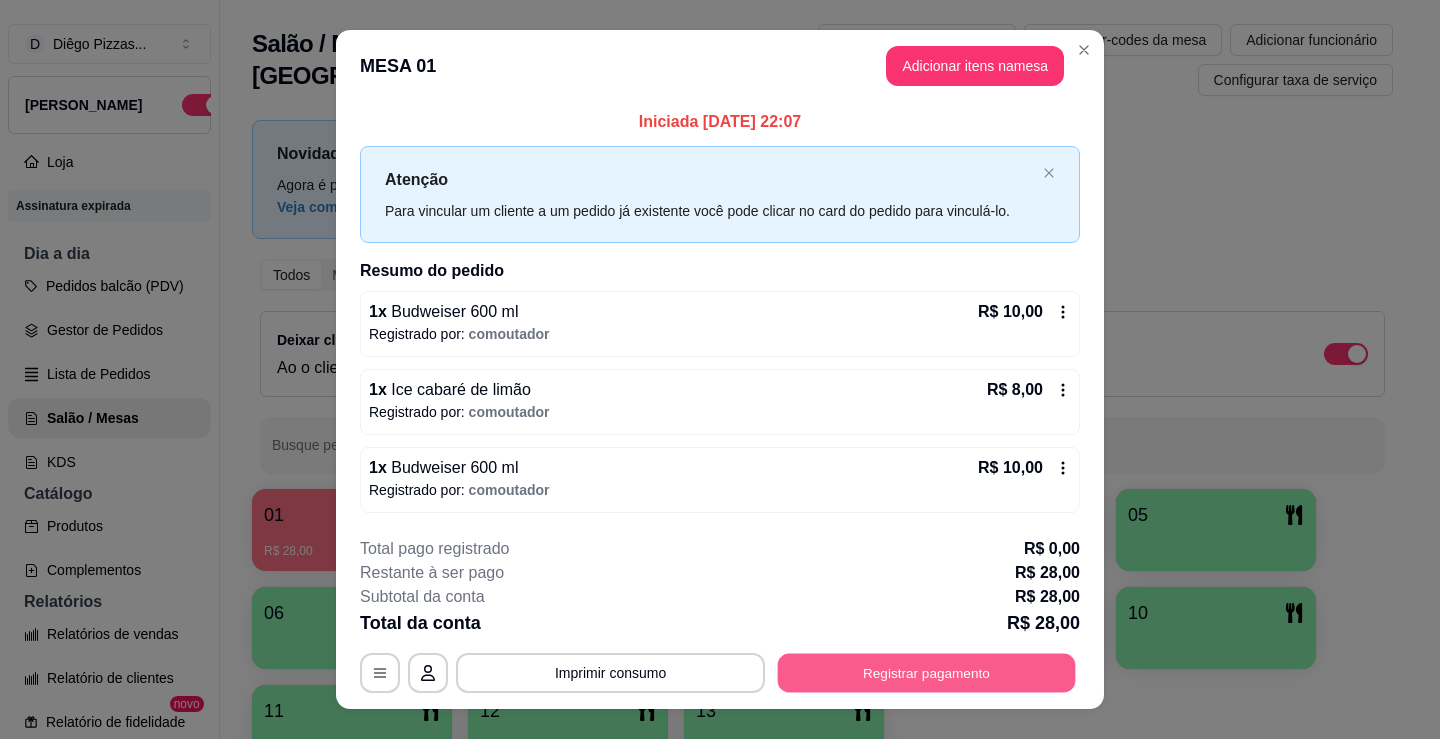 click on "Registrar pagamento" at bounding box center [927, 673] 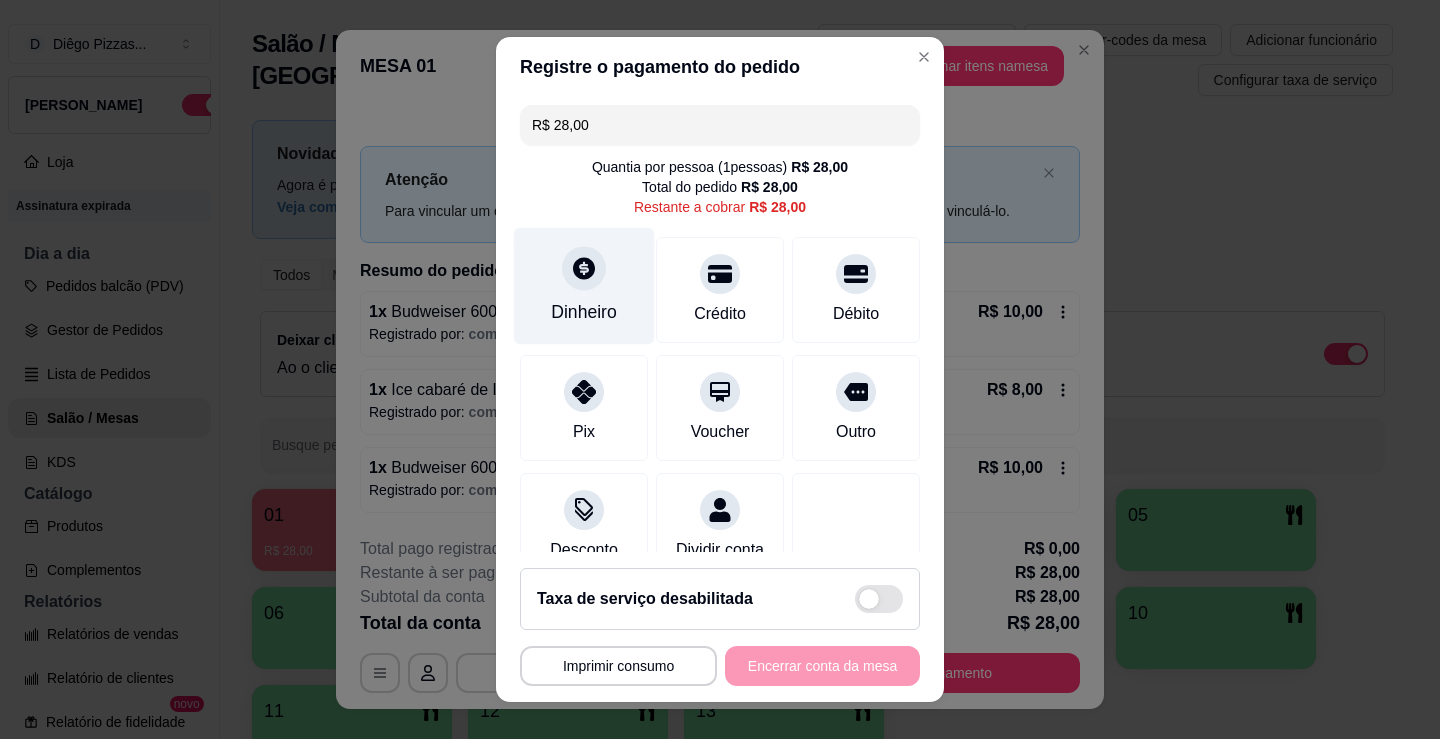 click on "Dinheiro" at bounding box center [584, 312] 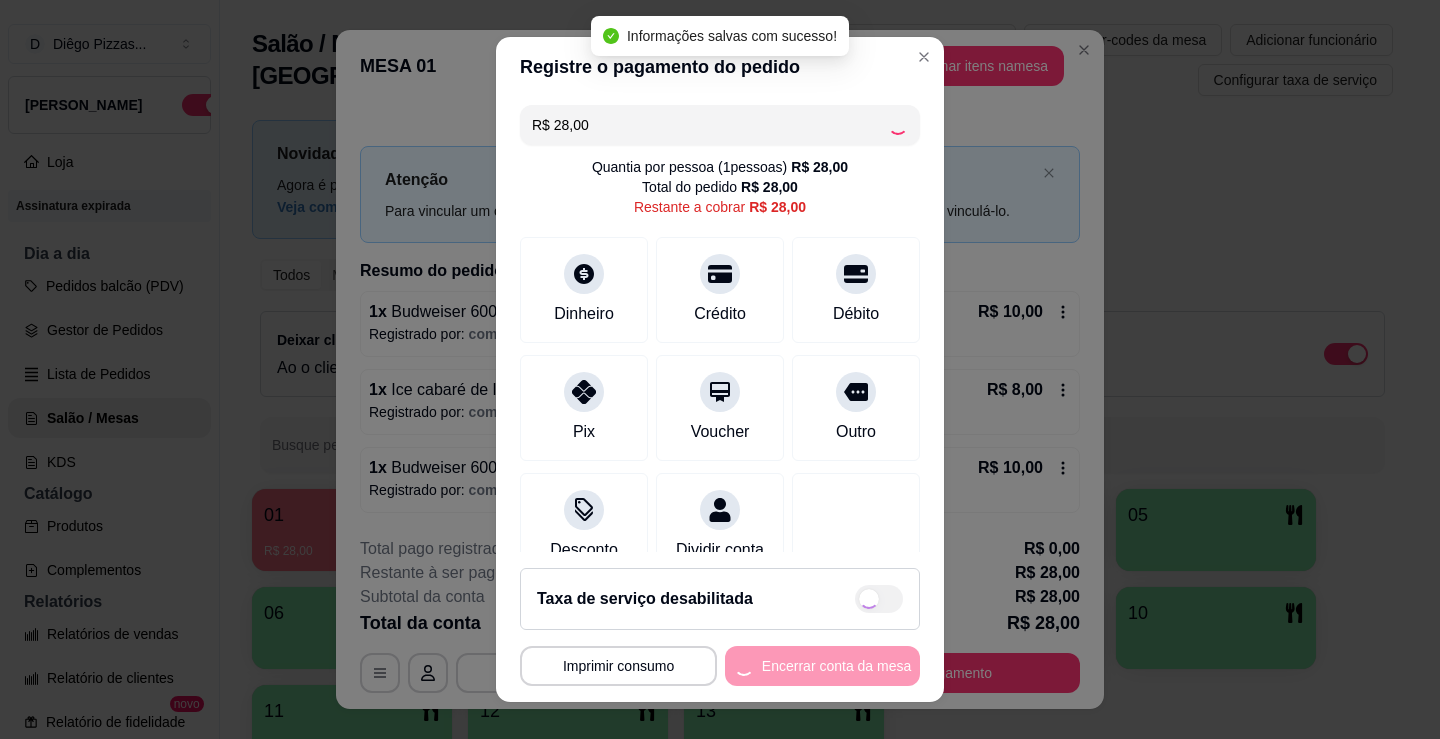 type on "R$ 0,00" 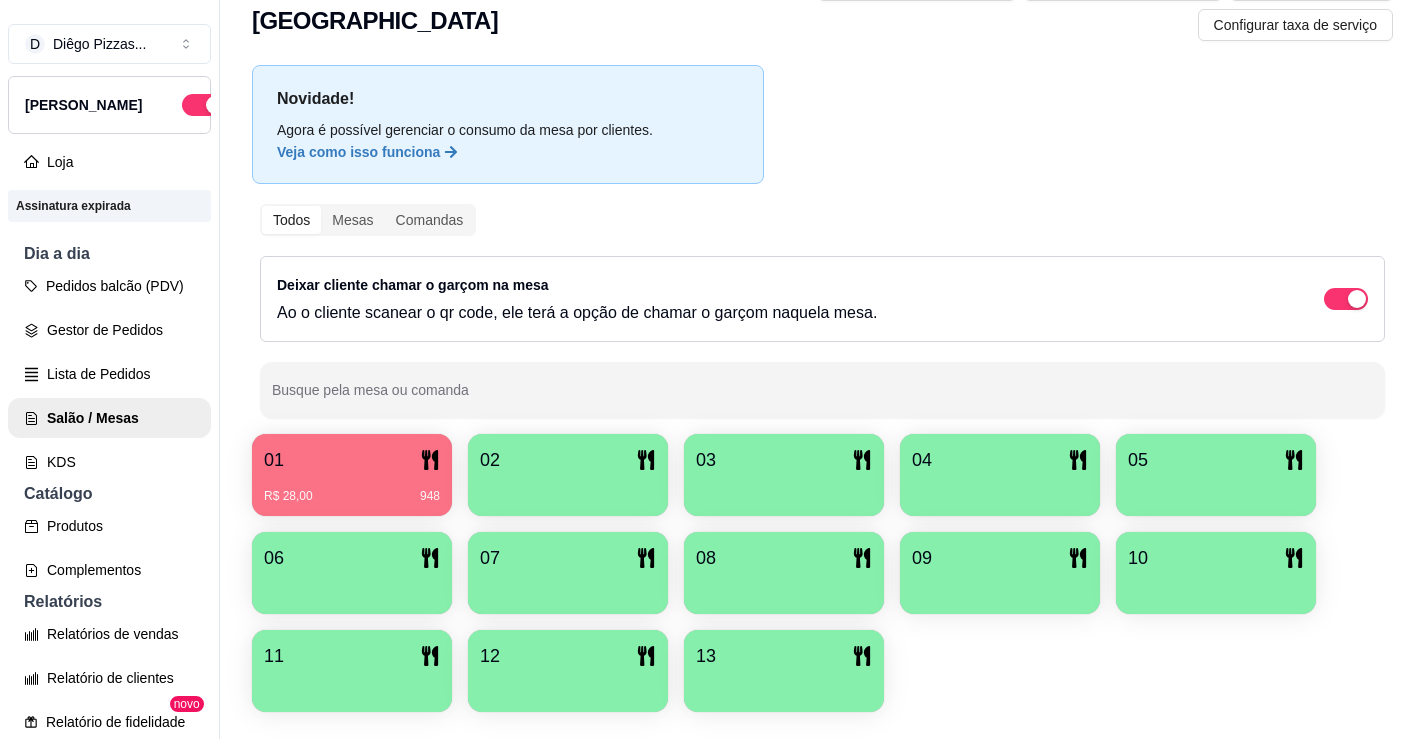 scroll, scrollTop: 83, scrollLeft: 0, axis: vertical 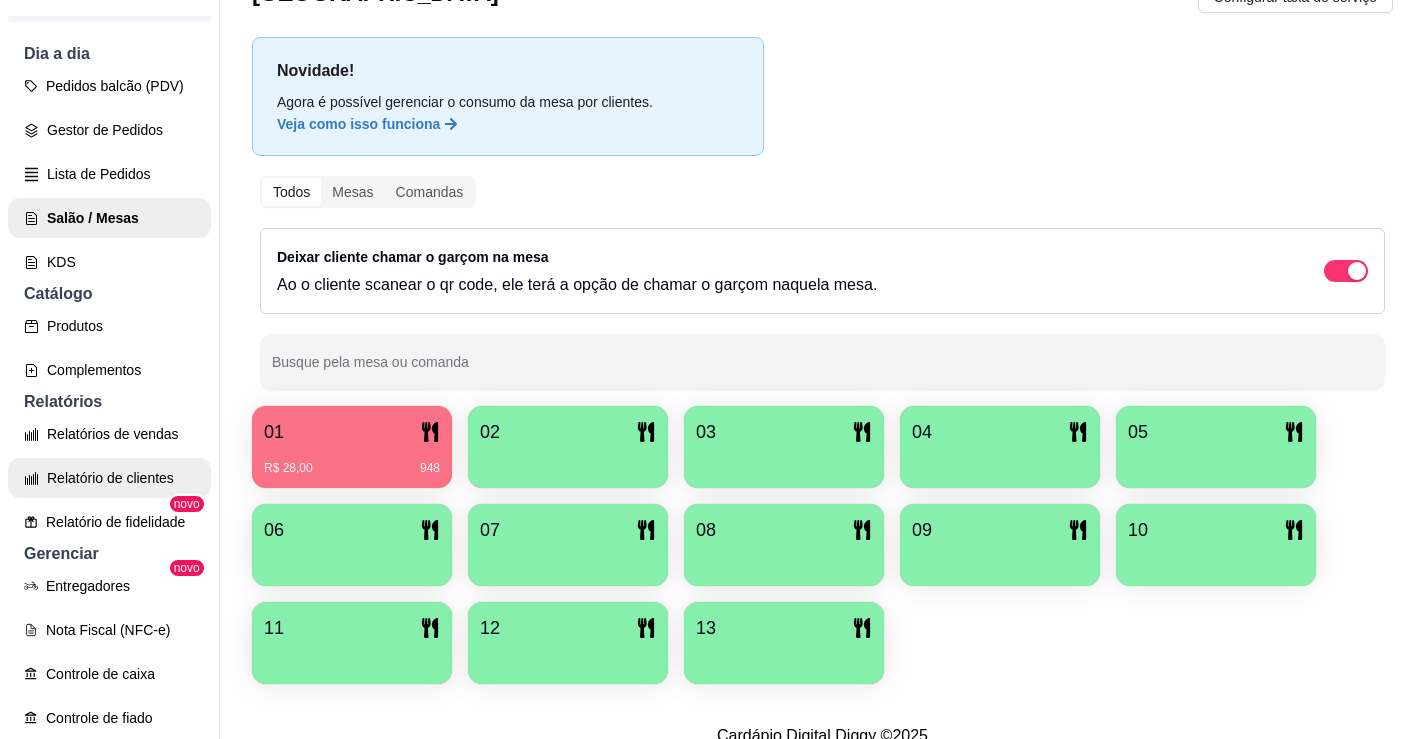 click on "Relatório de clientes" at bounding box center [109, 478] 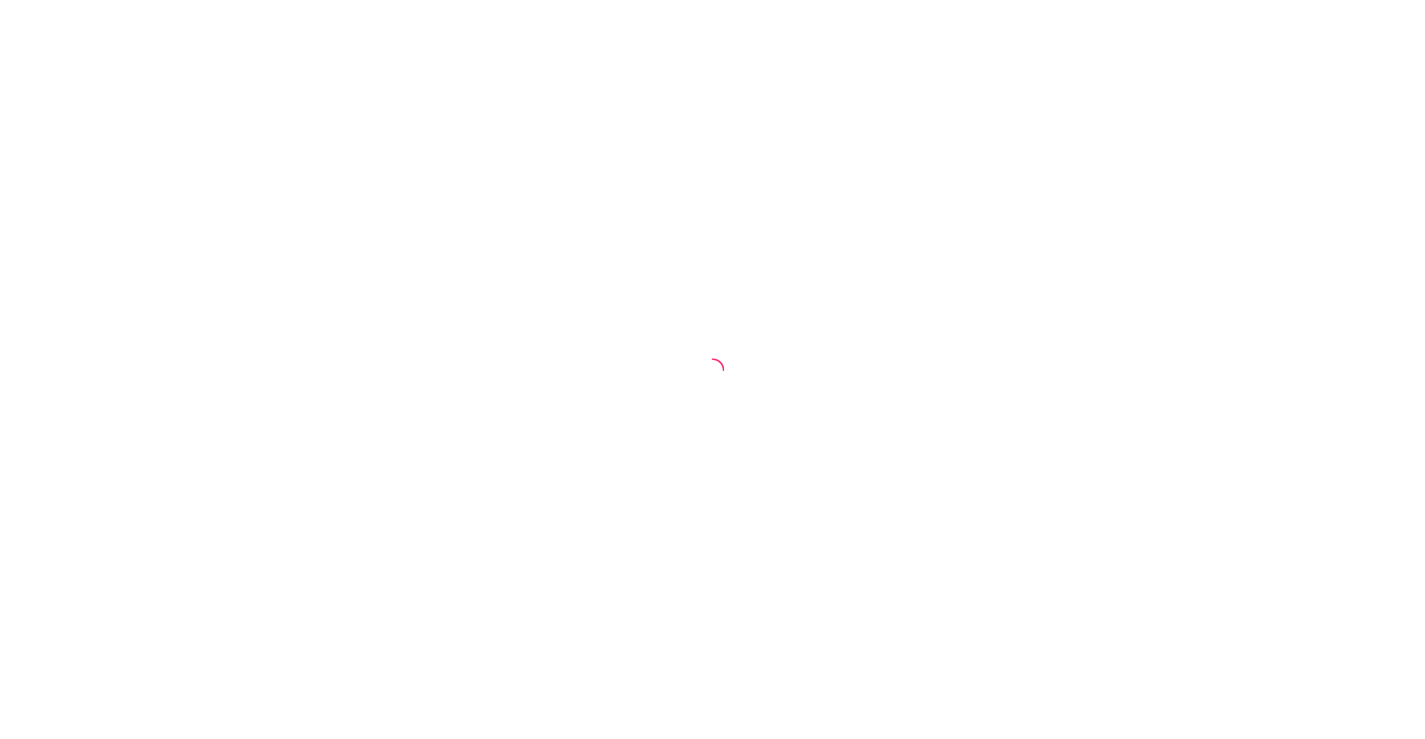 scroll, scrollTop: 0, scrollLeft: 0, axis: both 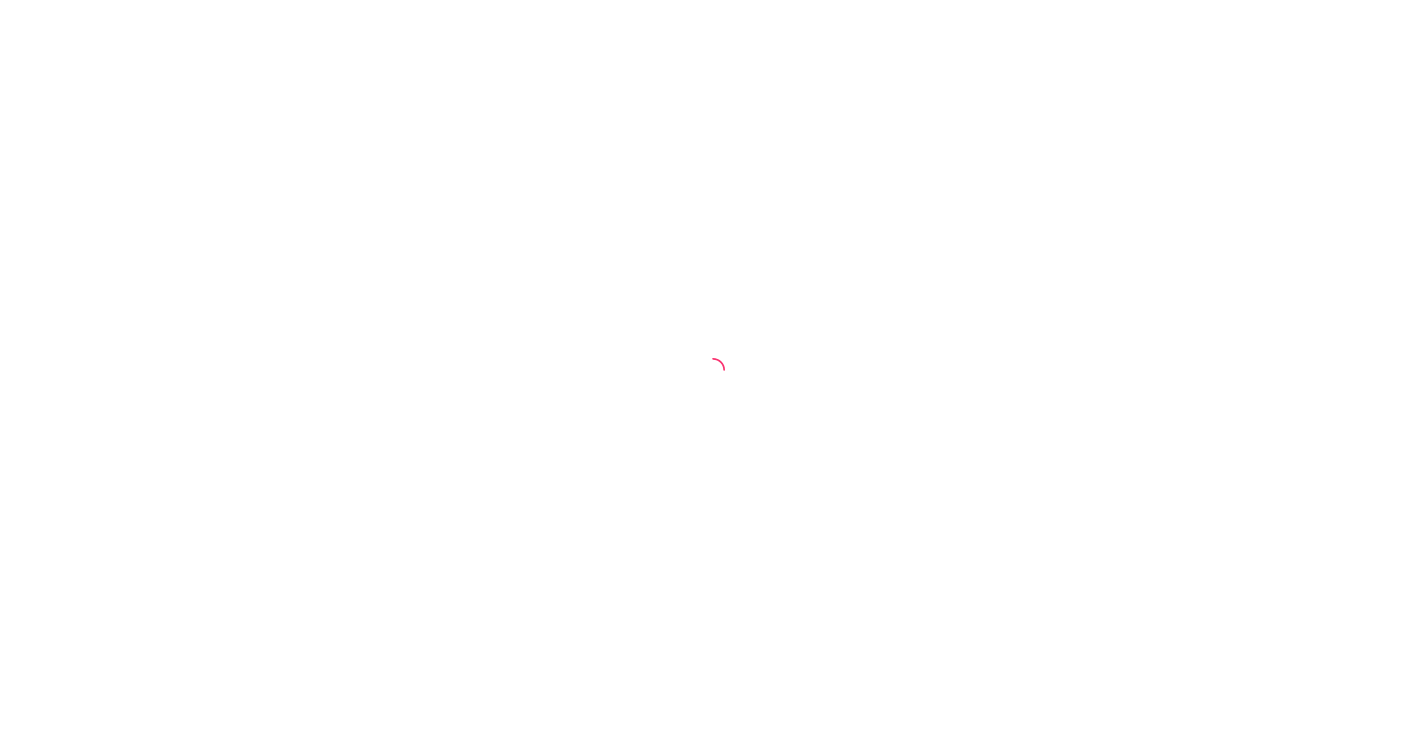 select on "30" 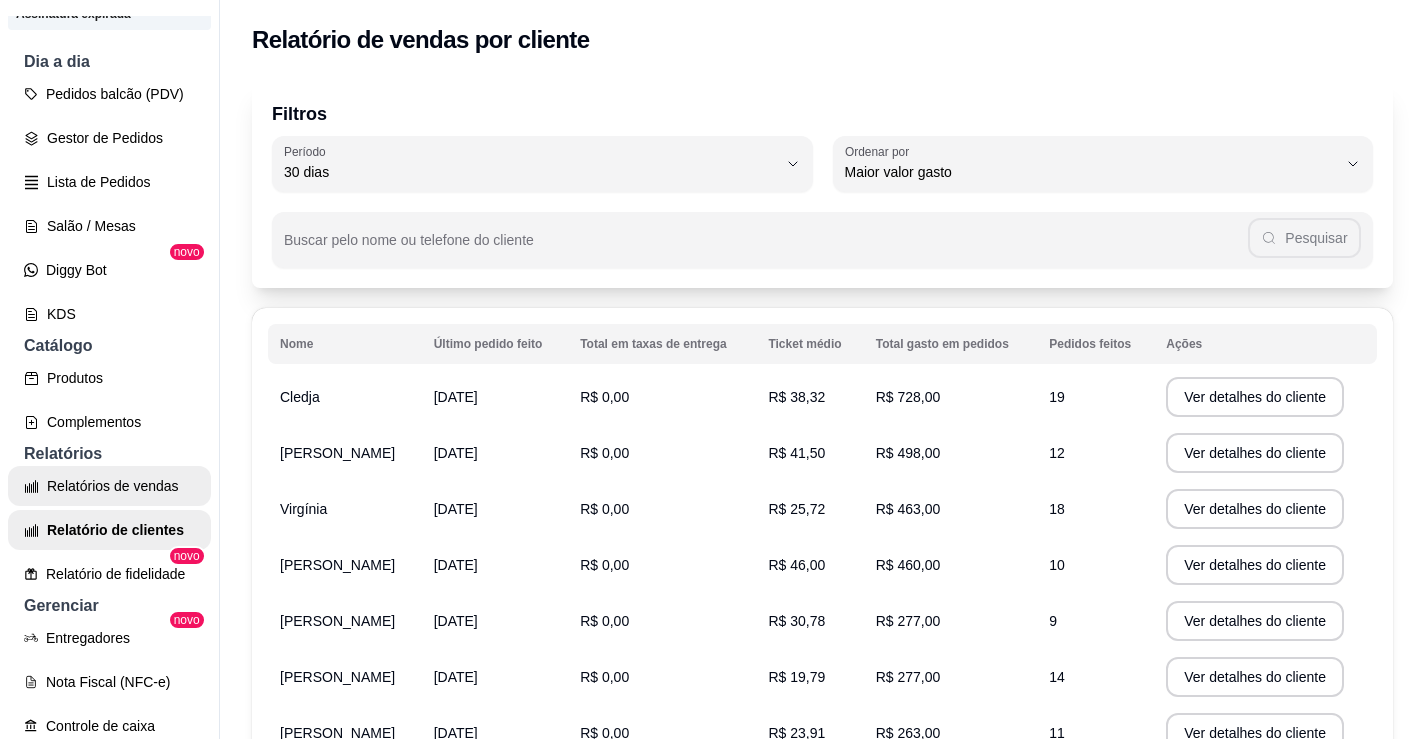scroll, scrollTop: 200, scrollLeft: 0, axis: vertical 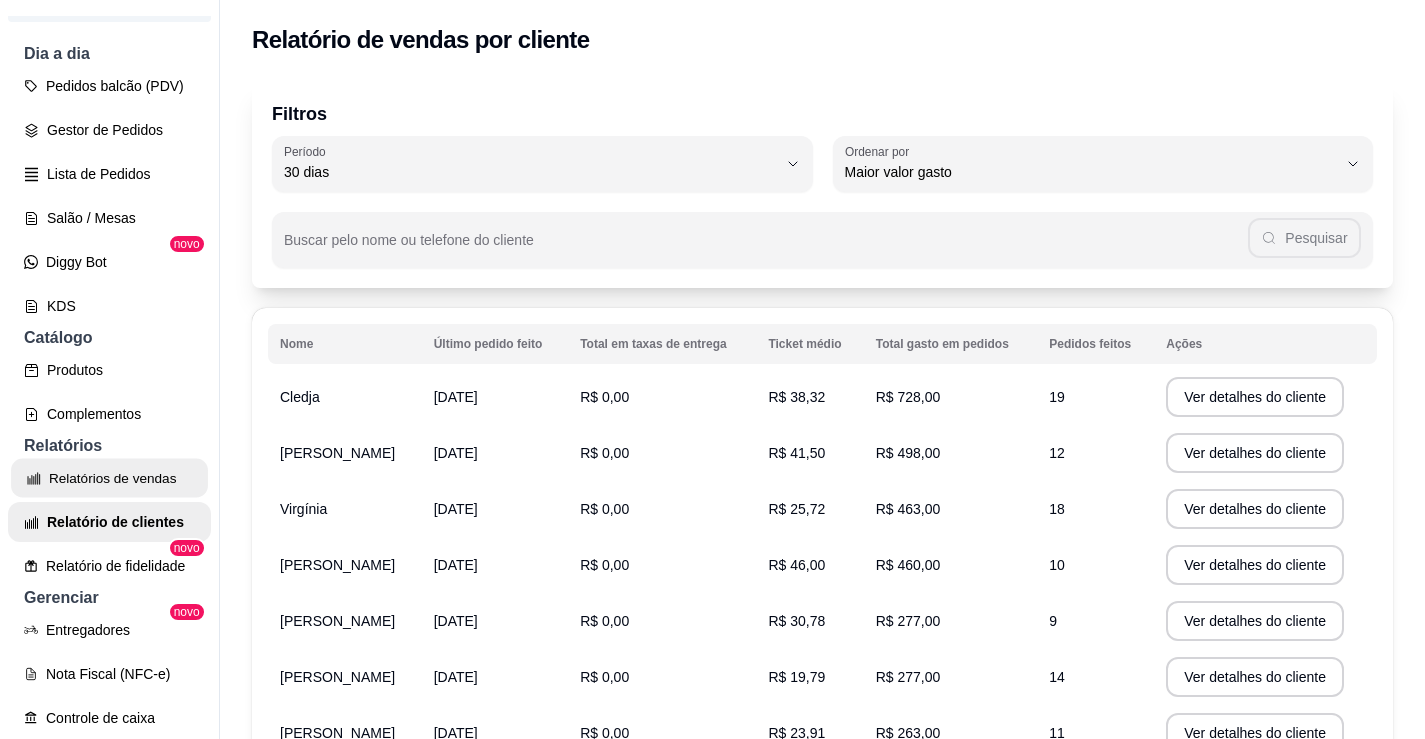 click on "Relatórios de vendas" at bounding box center [109, 478] 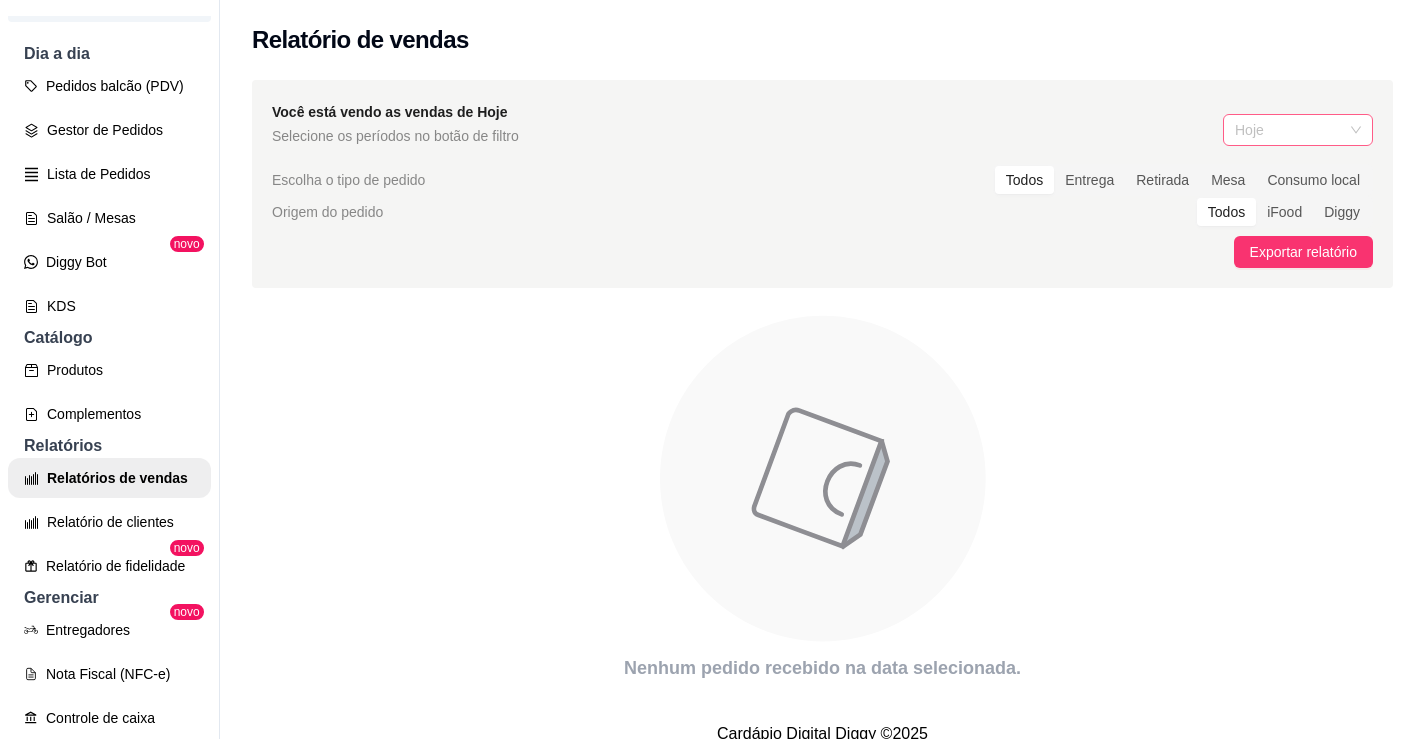 click on "Hoje" at bounding box center [1298, 130] 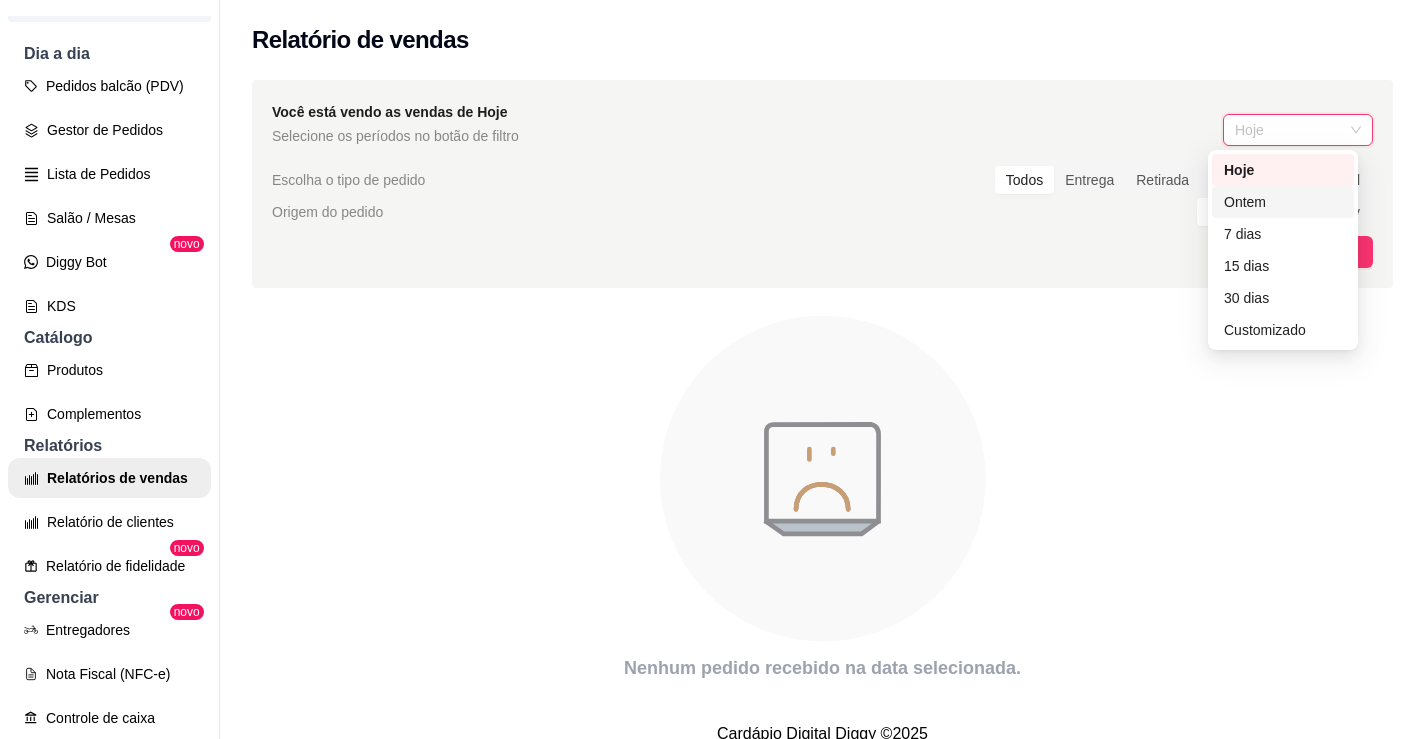 click on "Ontem" at bounding box center [1283, 202] 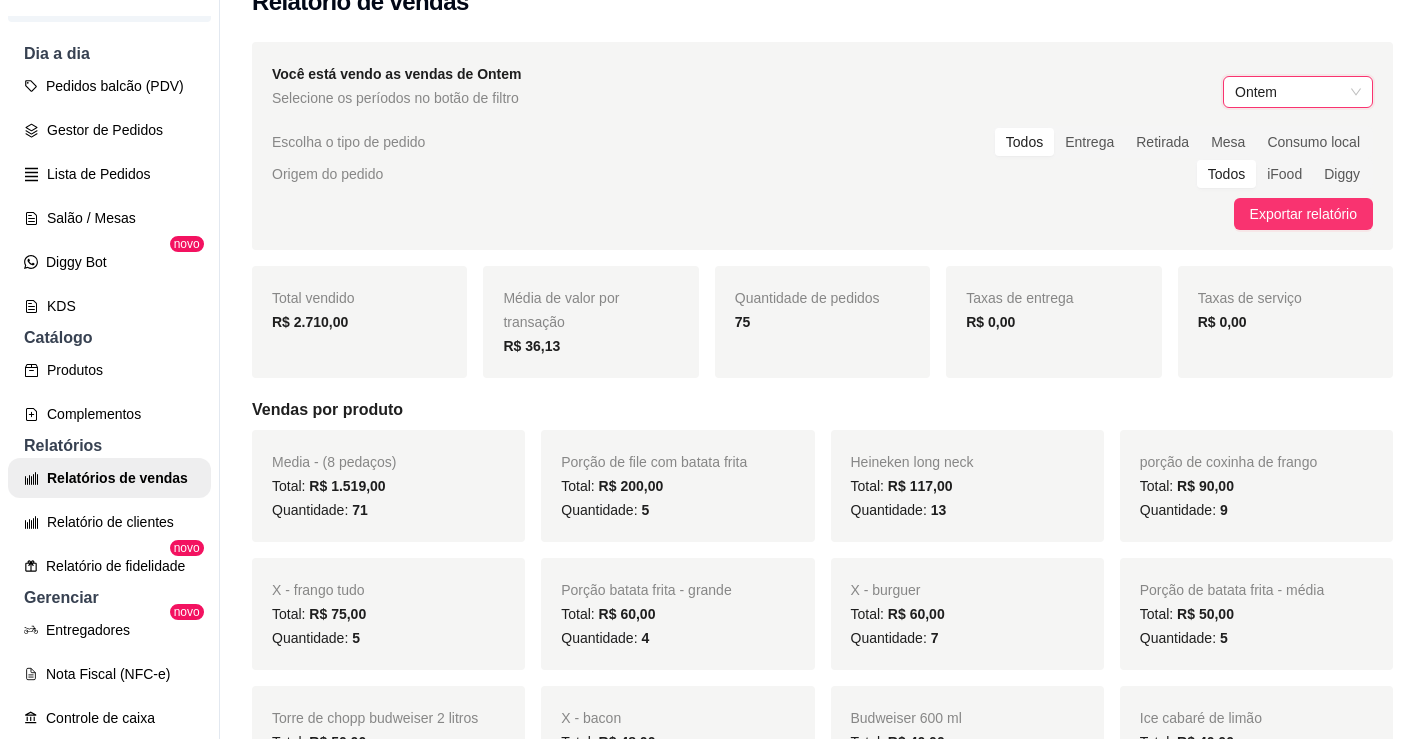 scroll, scrollTop: 0, scrollLeft: 0, axis: both 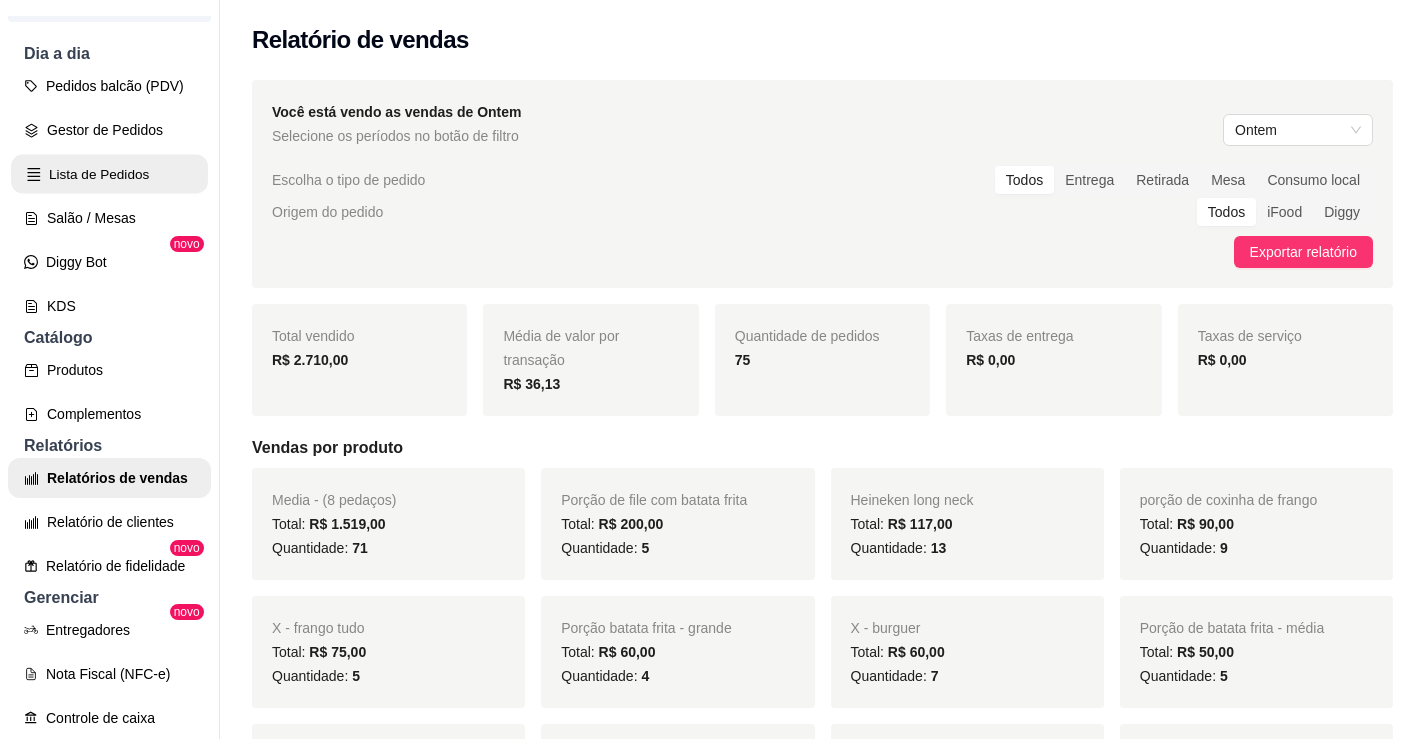 click on "Lista de Pedidos" at bounding box center (109, 174) 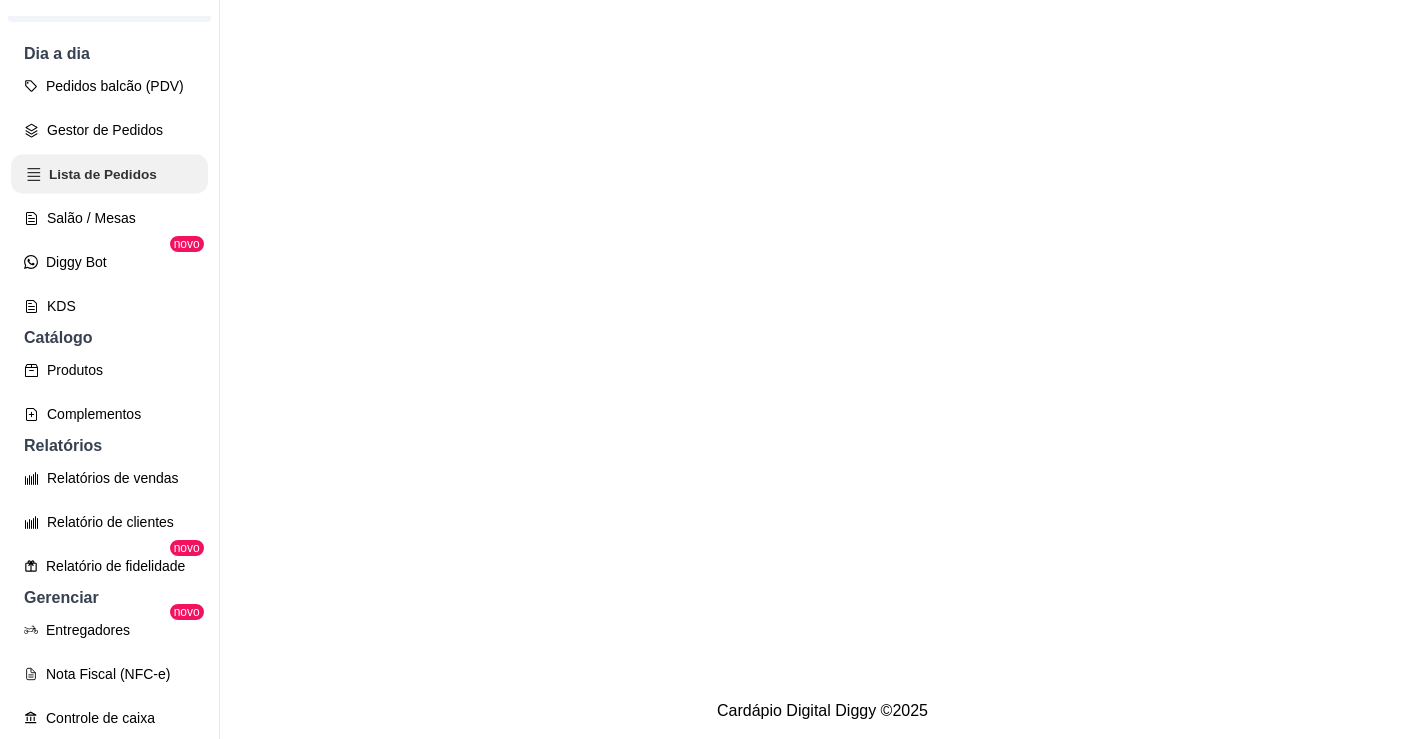 click on "Lista de Pedidos" at bounding box center [109, 174] 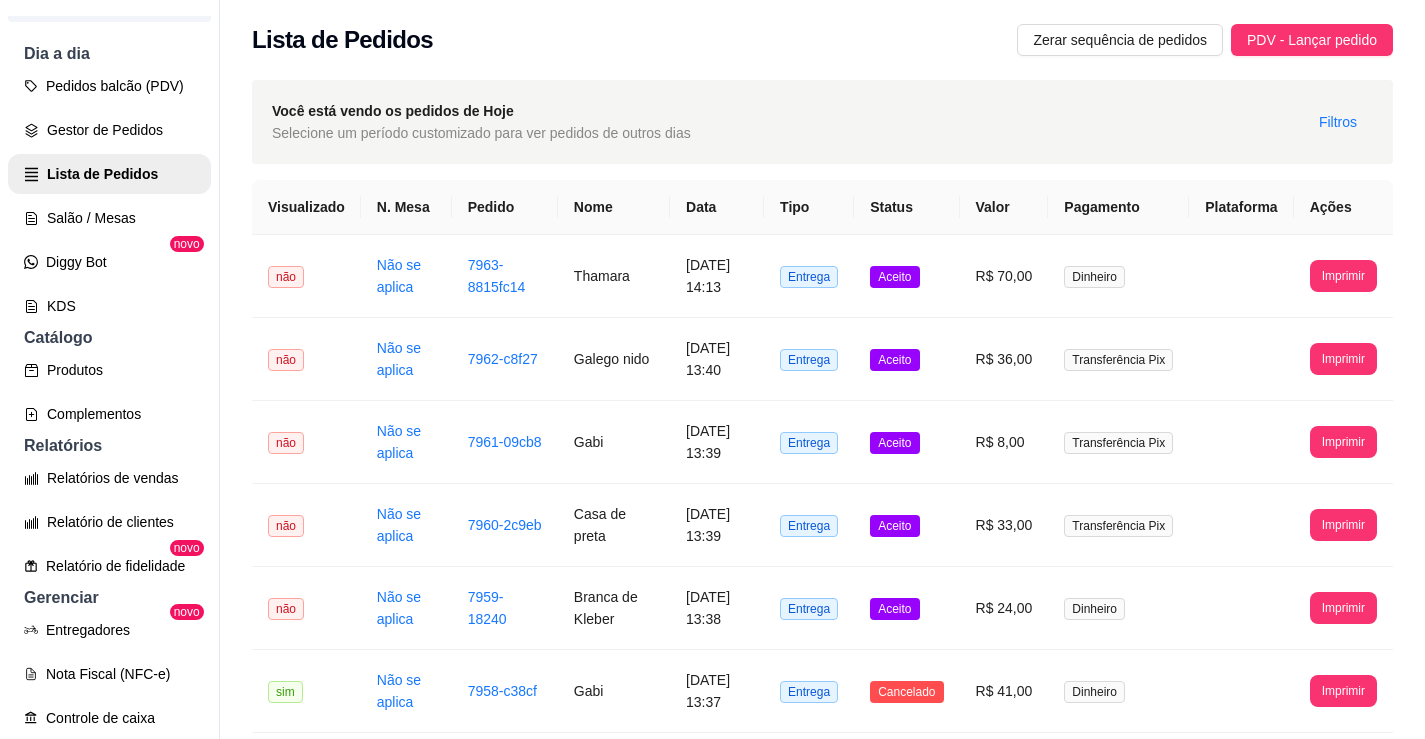 scroll, scrollTop: 352, scrollLeft: 0, axis: vertical 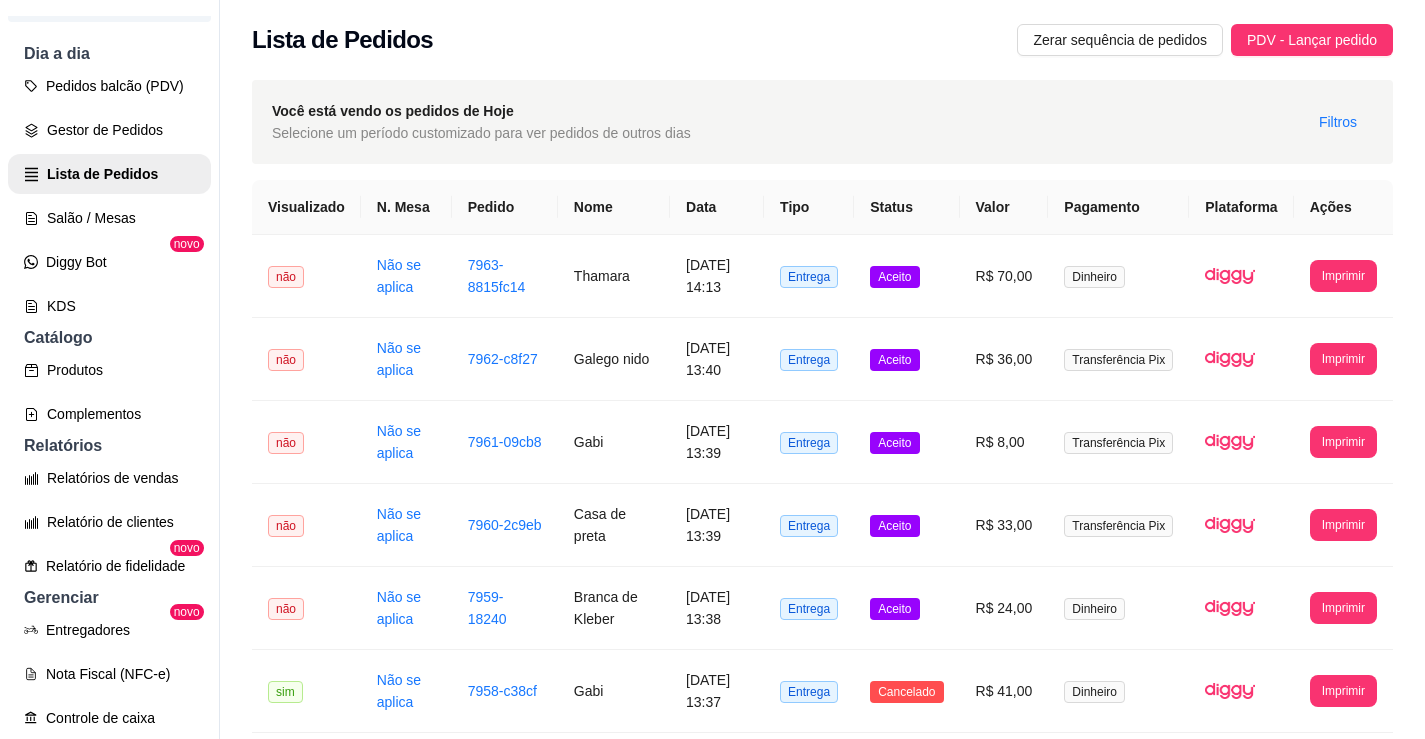 click on "**********" at bounding box center (822, 438) 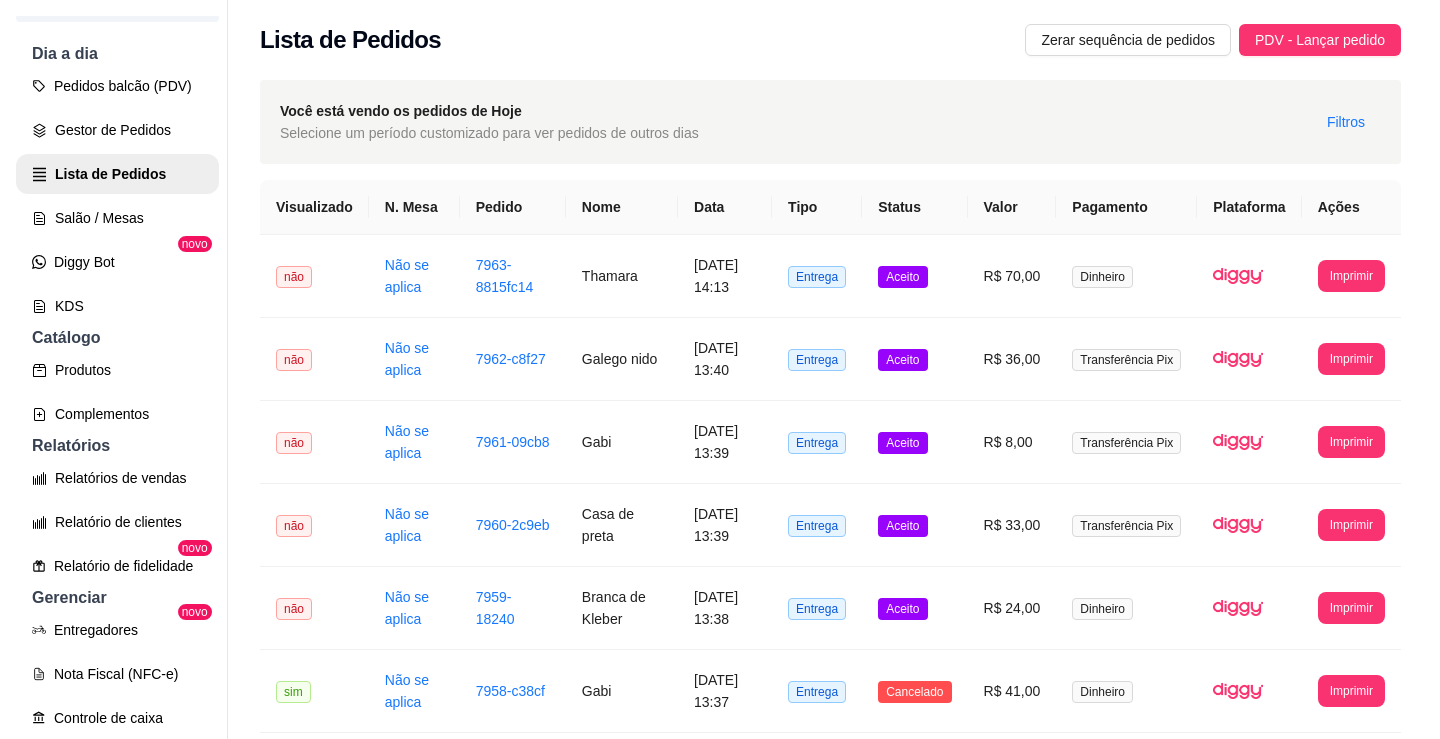 scroll, scrollTop: 200, scrollLeft: 0, axis: vertical 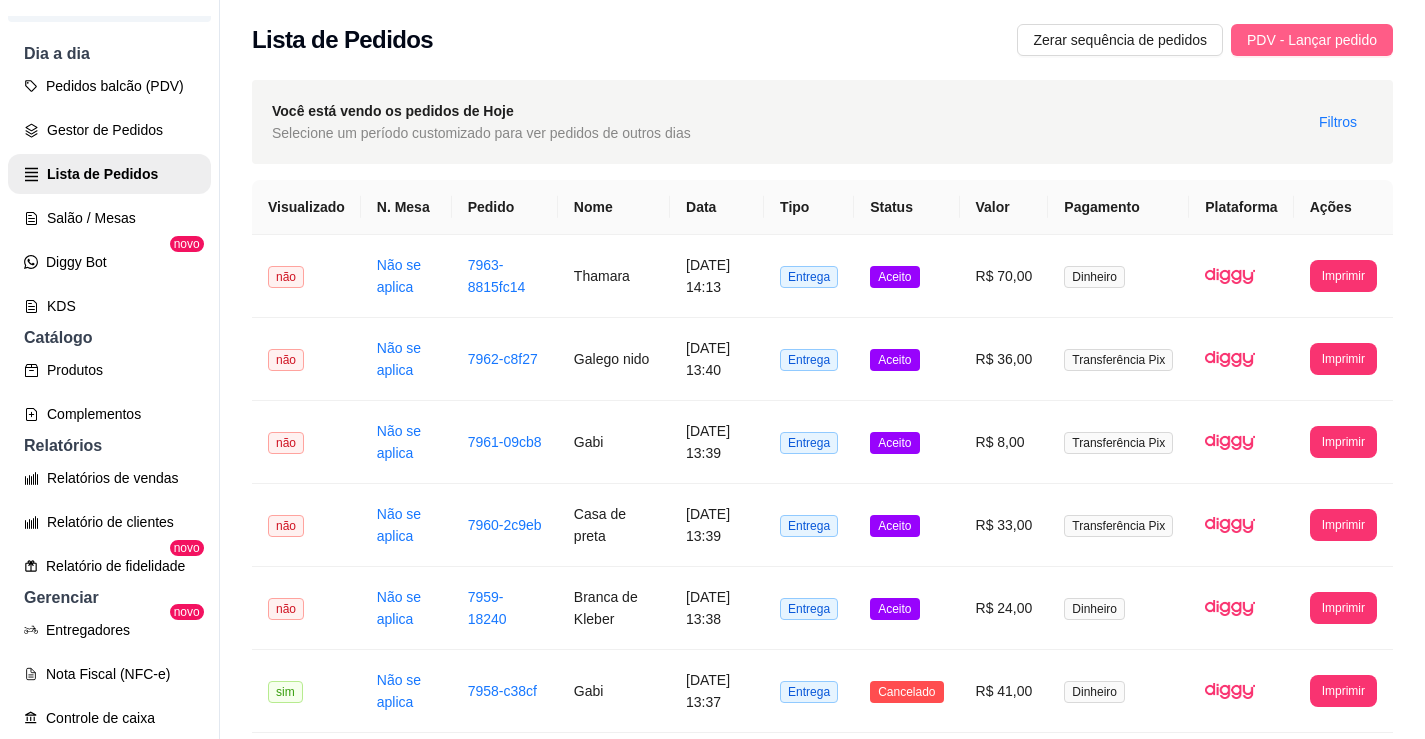 click on "PDV - Lançar pedido" at bounding box center [1312, 40] 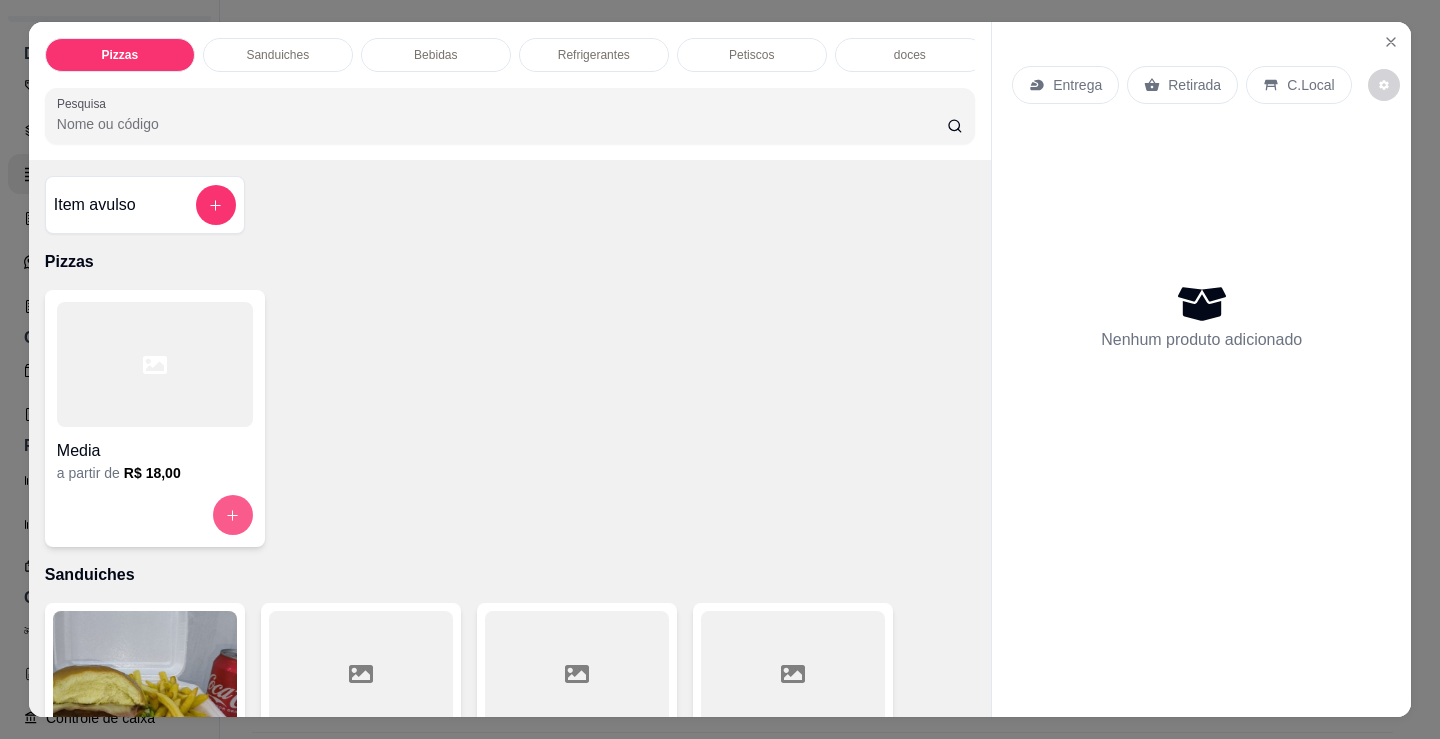 click at bounding box center [233, 515] 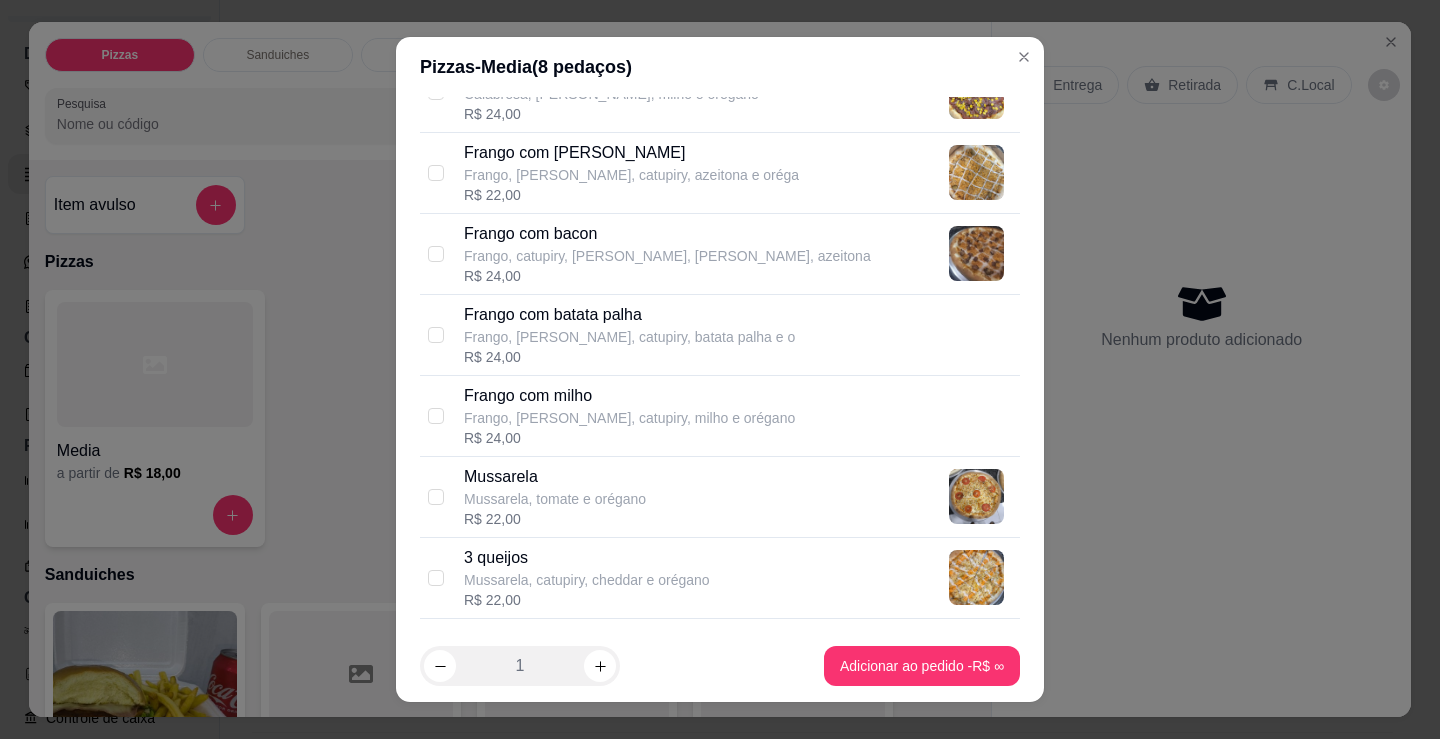 scroll, scrollTop: 600, scrollLeft: 0, axis: vertical 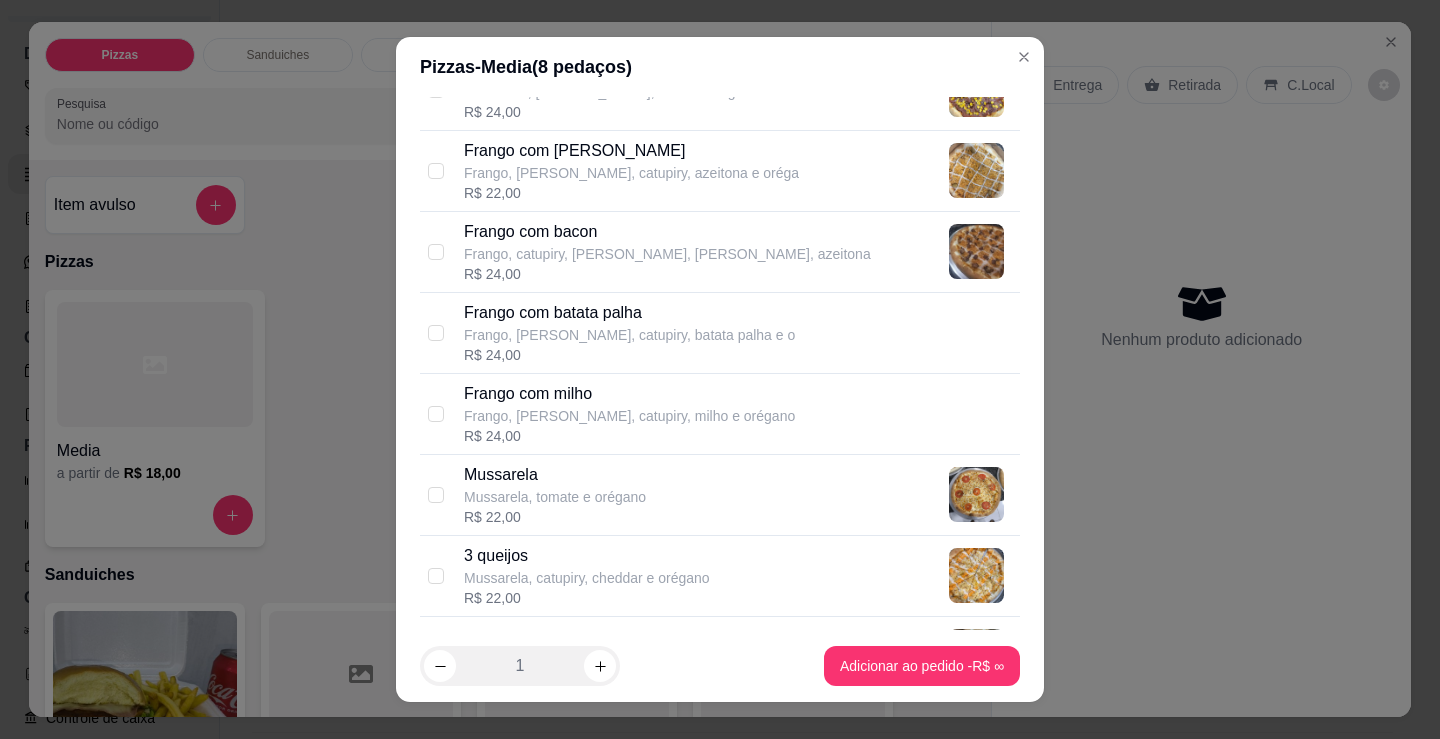 click on "Mussarela, catupiry, cheddar e orégano" at bounding box center (587, 578) 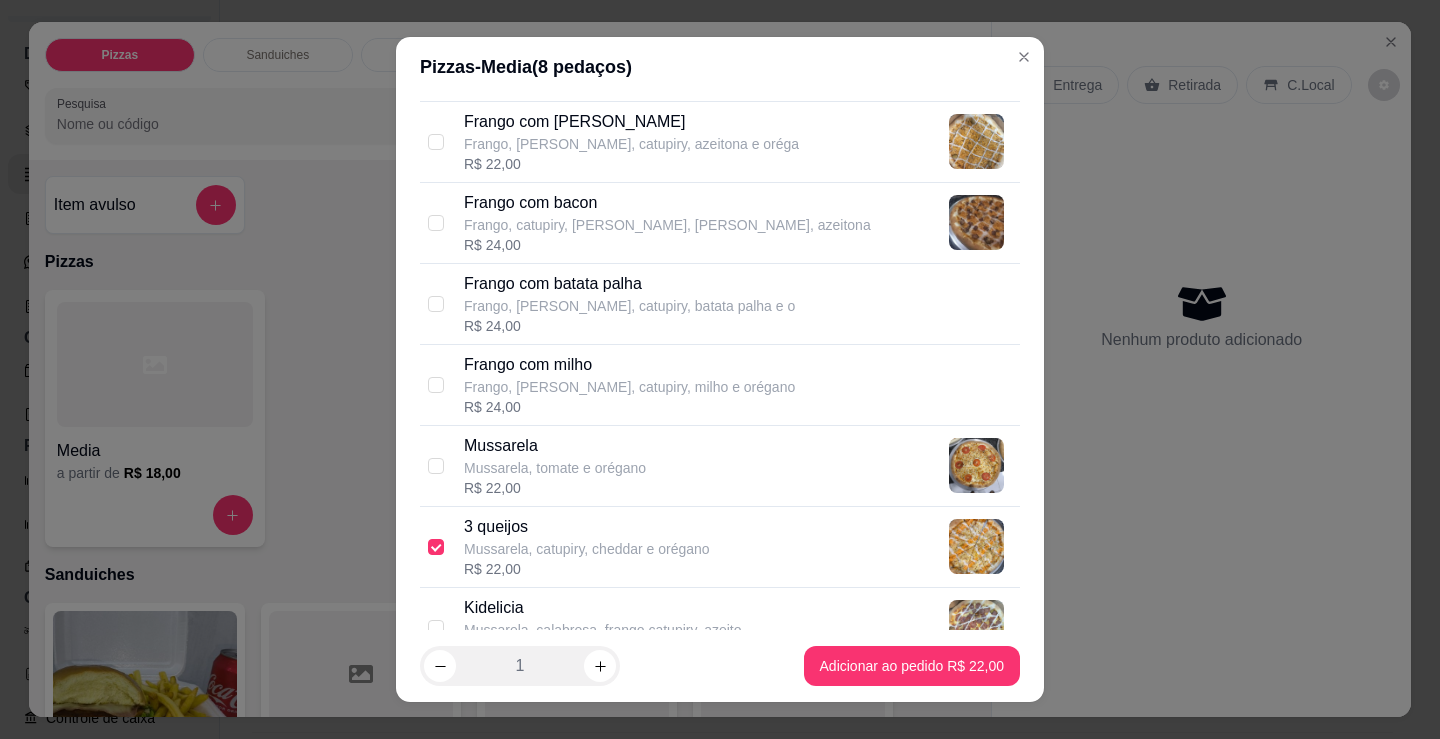 scroll, scrollTop: 628, scrollLeft: 0, axis: vertical 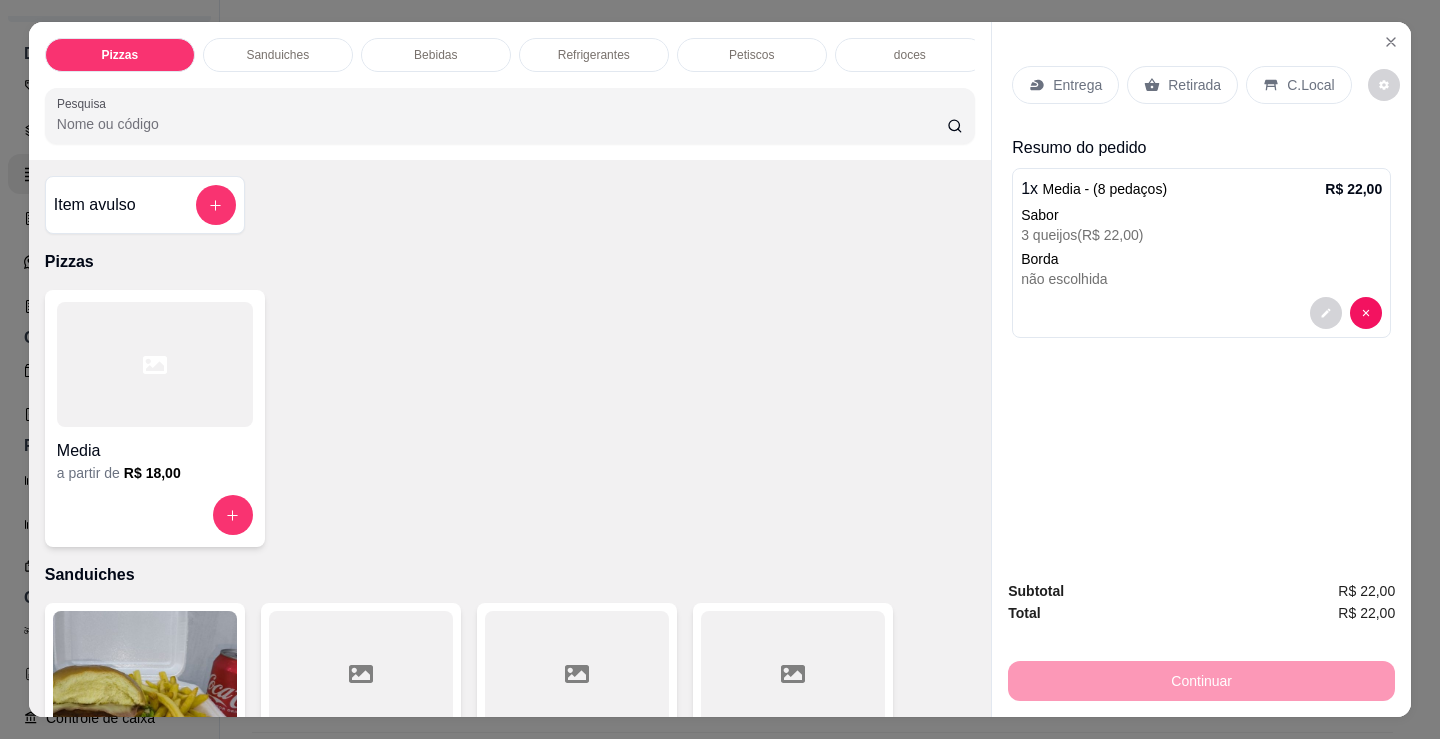 click on "Entrega" at bounding box center (1077, 85) 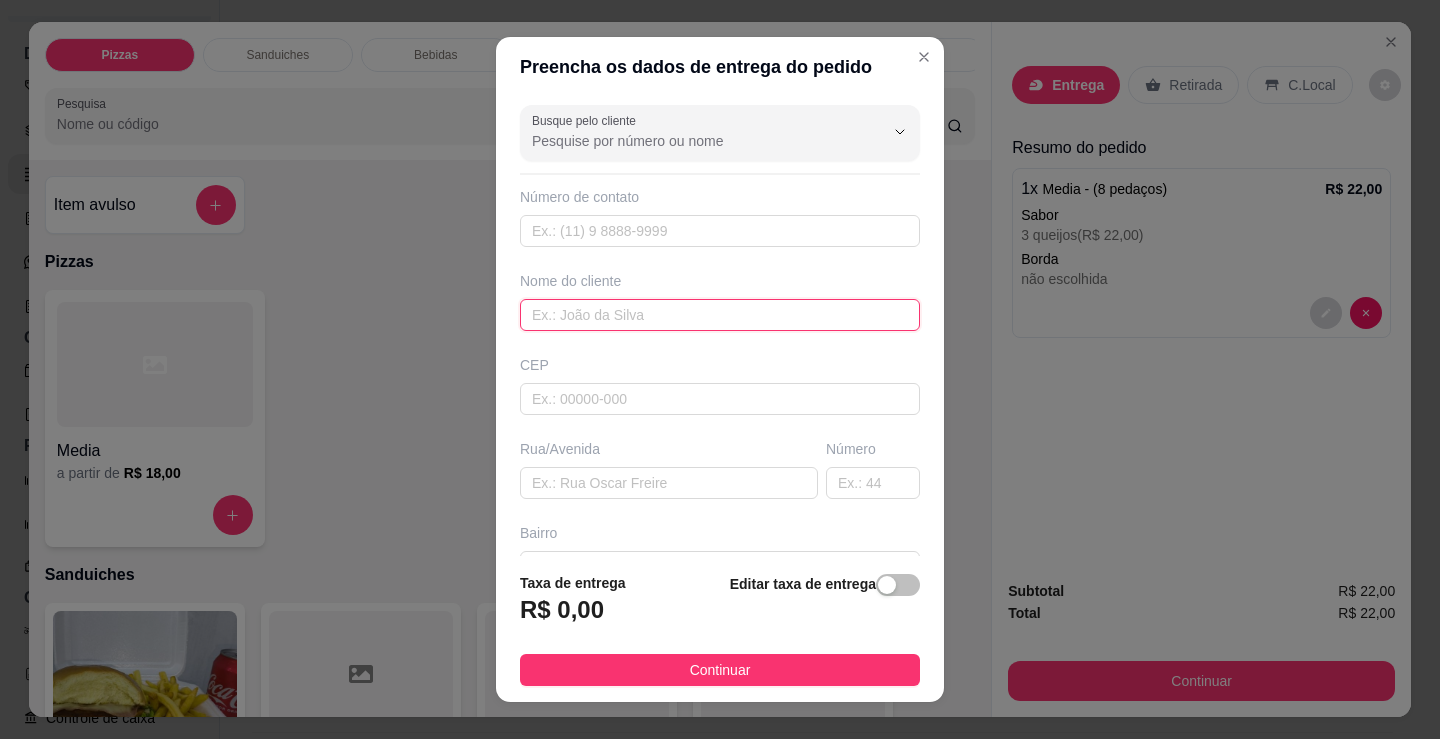 click at bounding box center [720, 315] 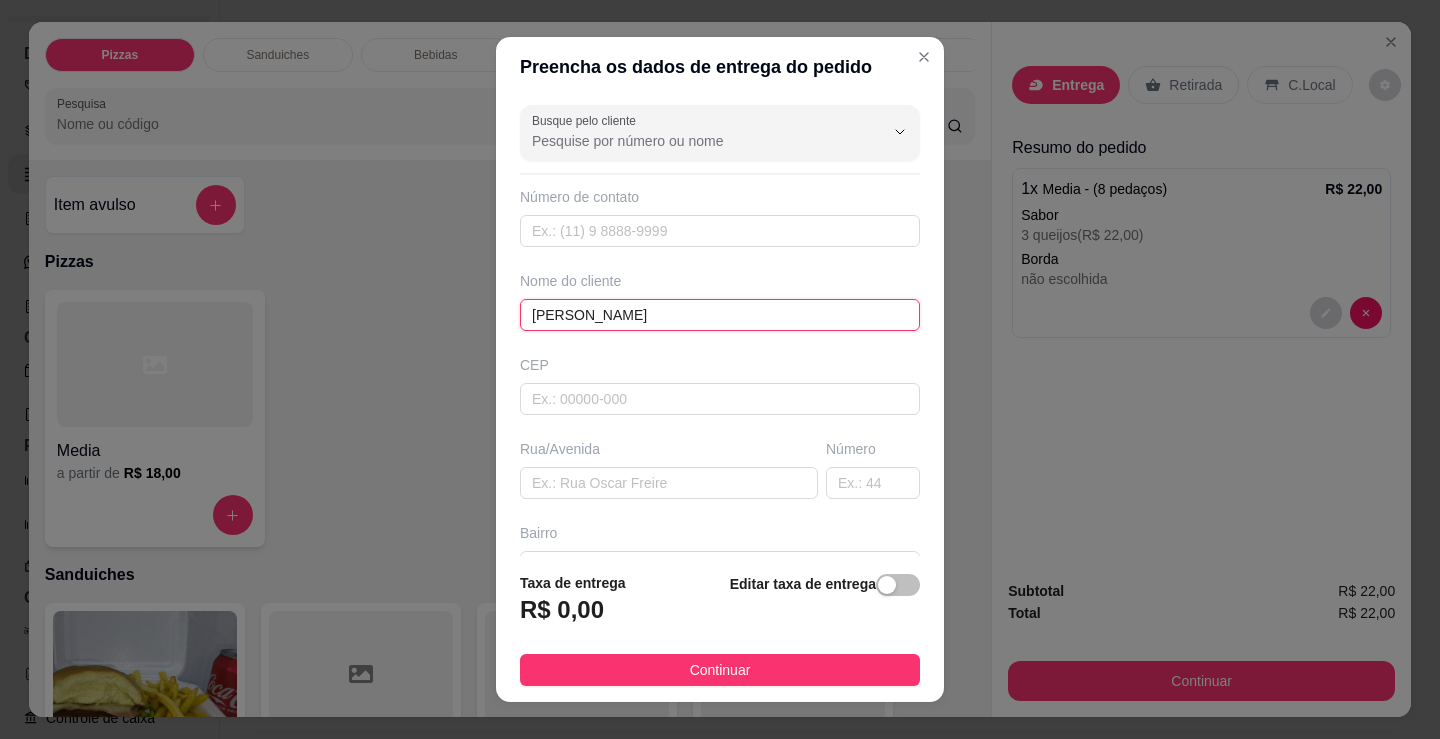 scroll, scrollTop: 352, scrollLeft: 0, axis: vertical 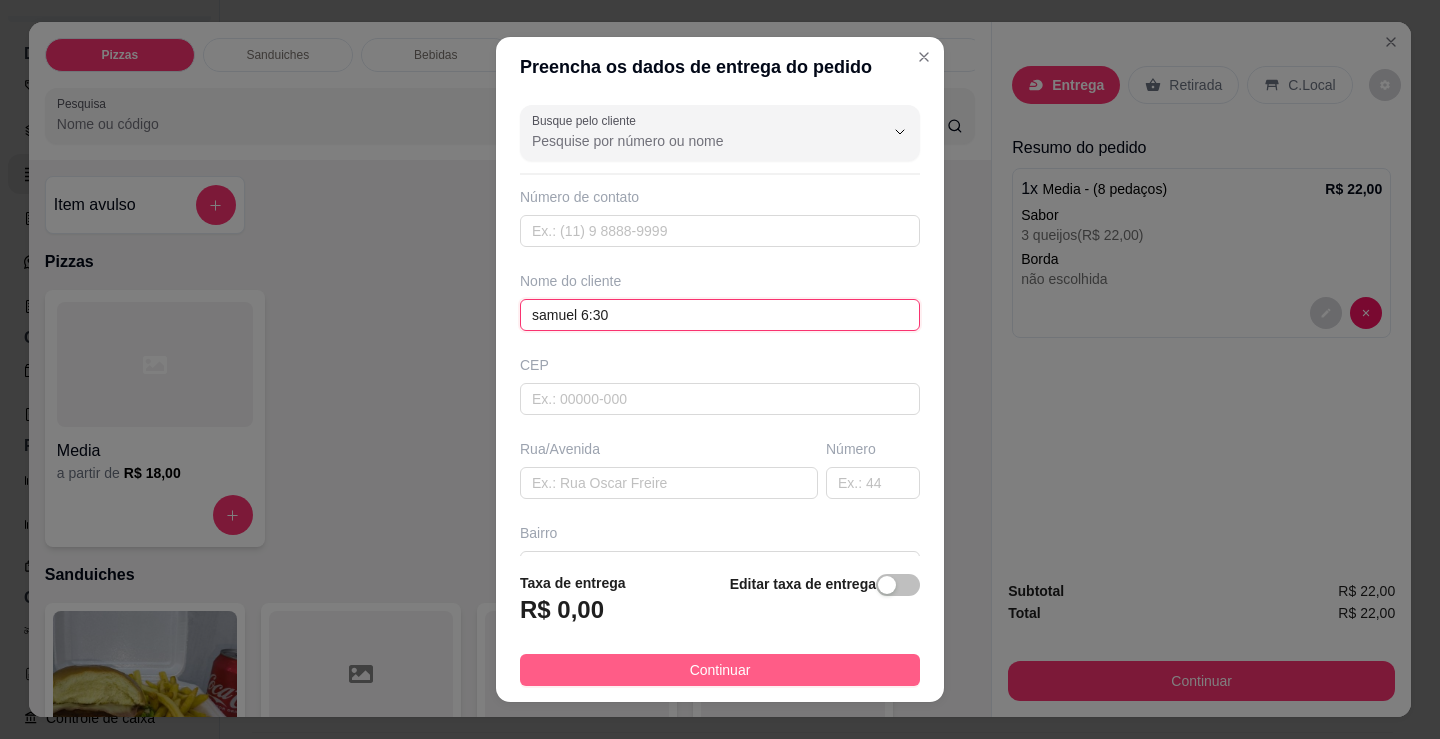 type on "samuel 6:30" 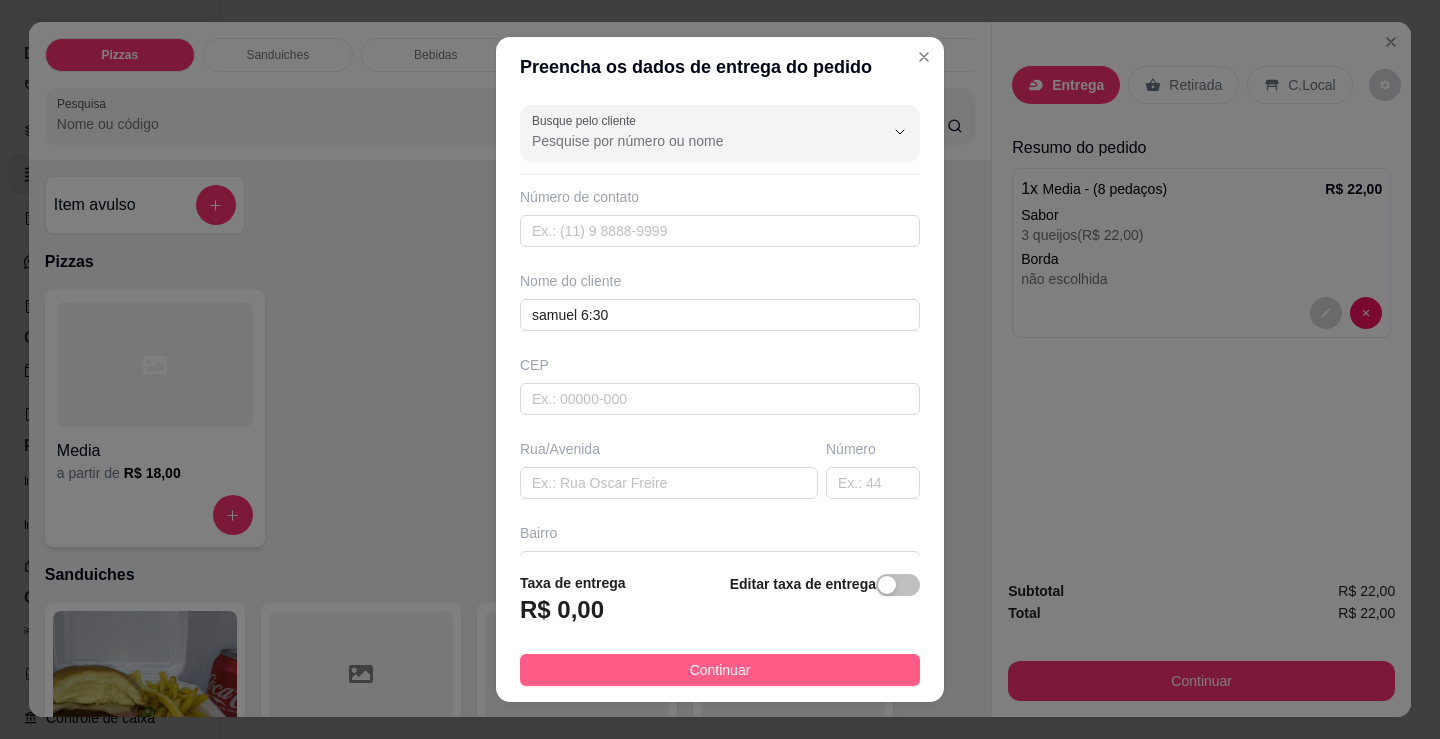 click on "Continuar" at bounding box center (720, 670) 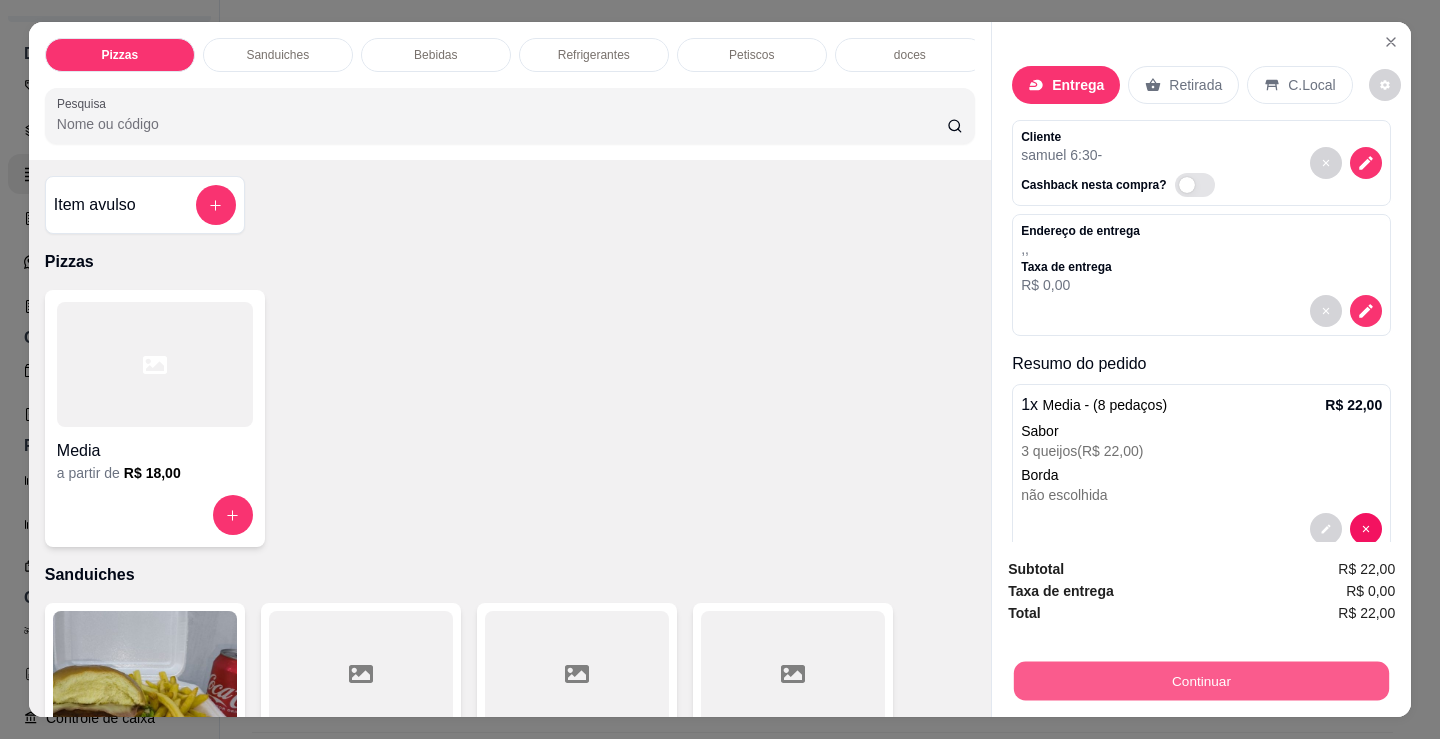 click on "Continuar" at bounding box center [1201, 680] 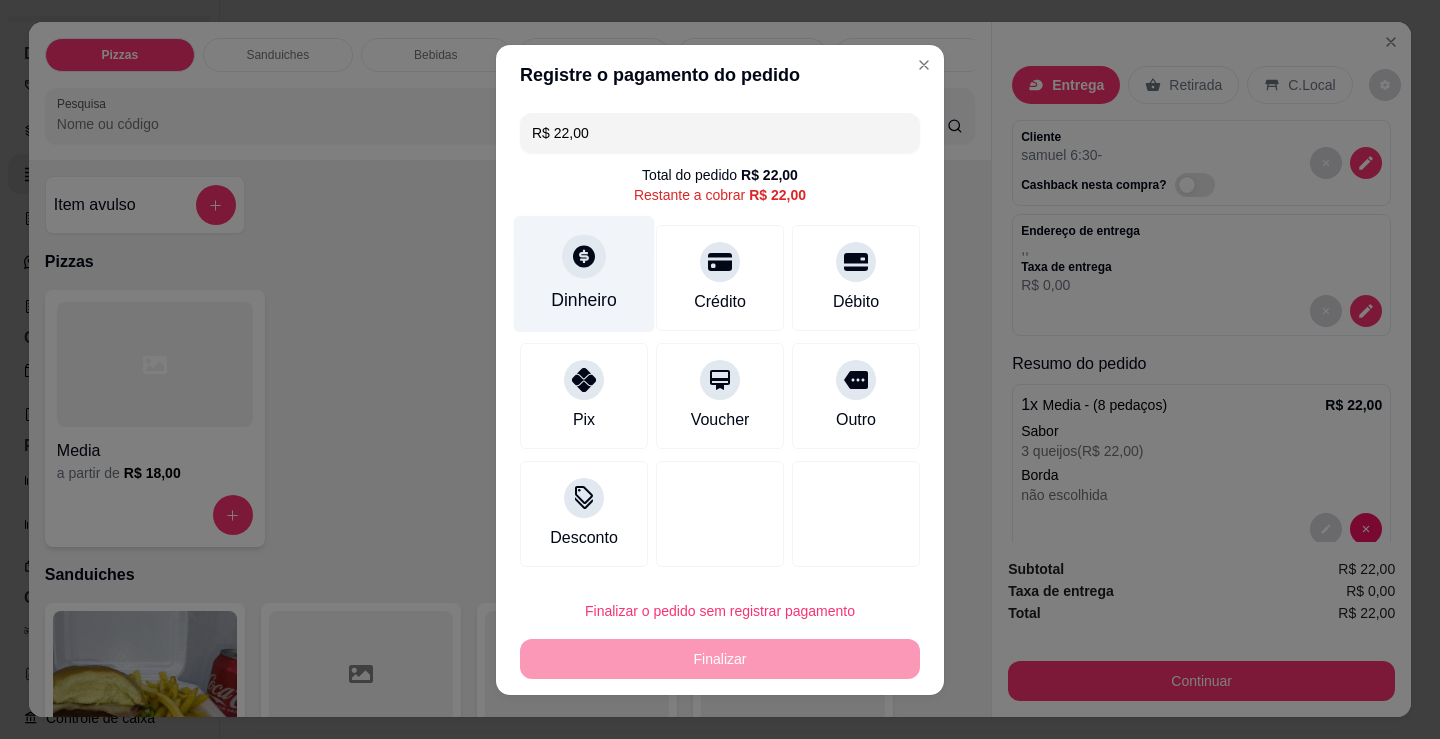 click on "Dinheiro" at bounding box center (584, 273) 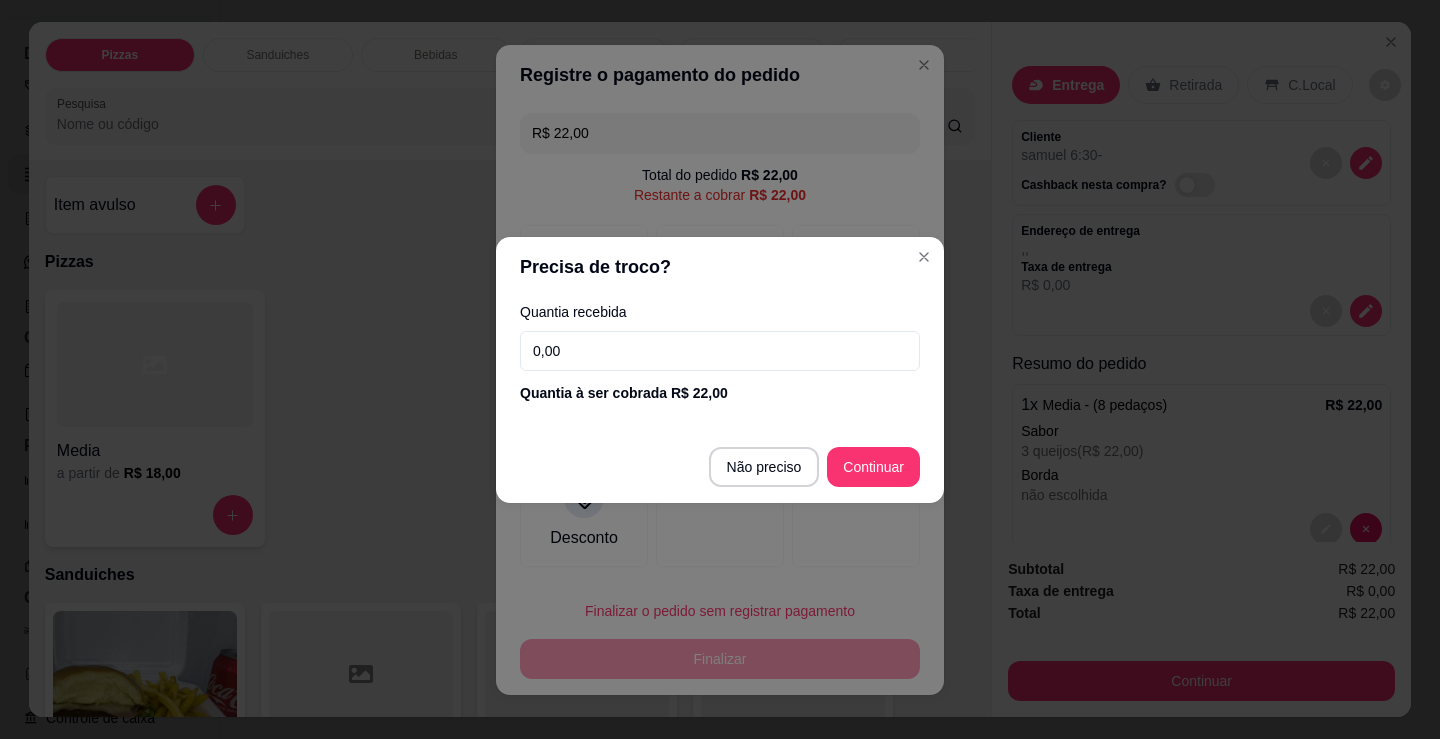click on "0,00" at bounding box center (720, 351) 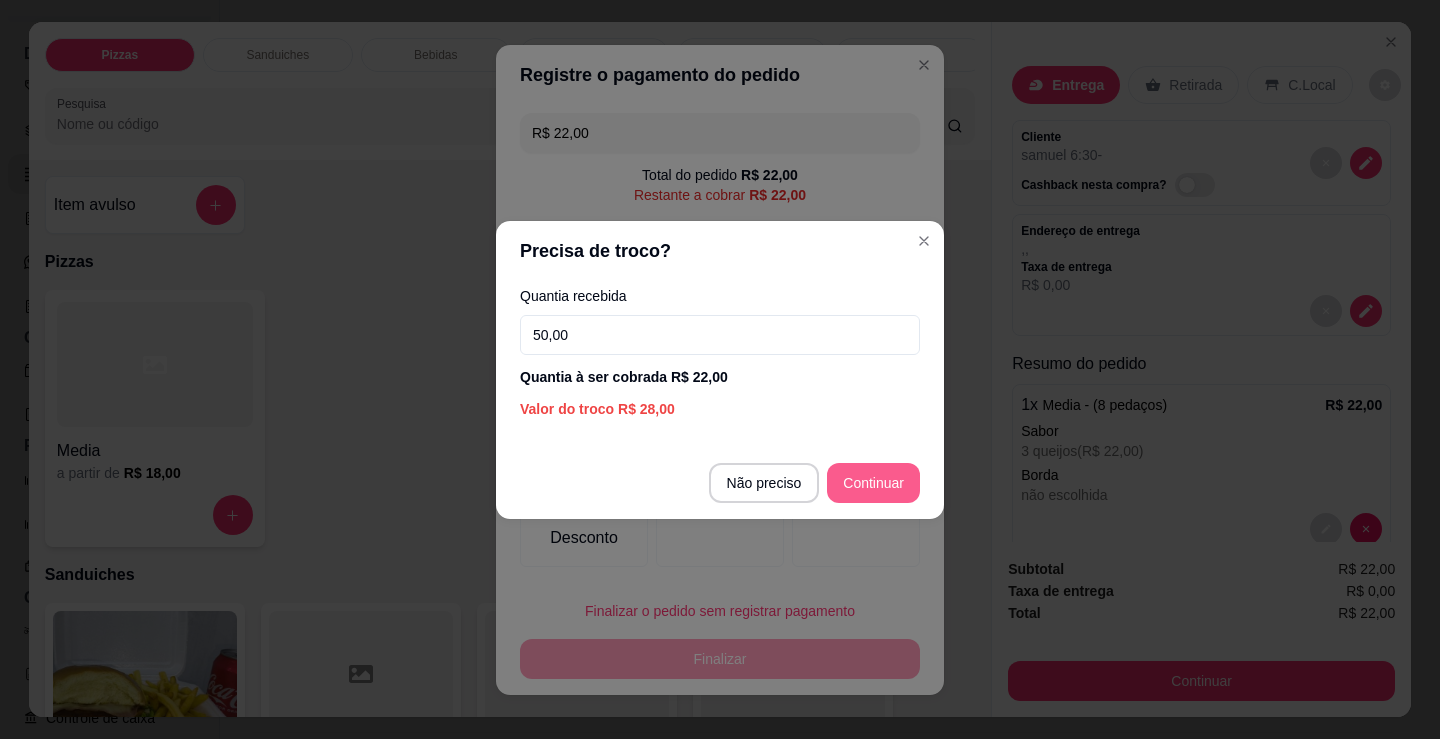 type on "50,00" 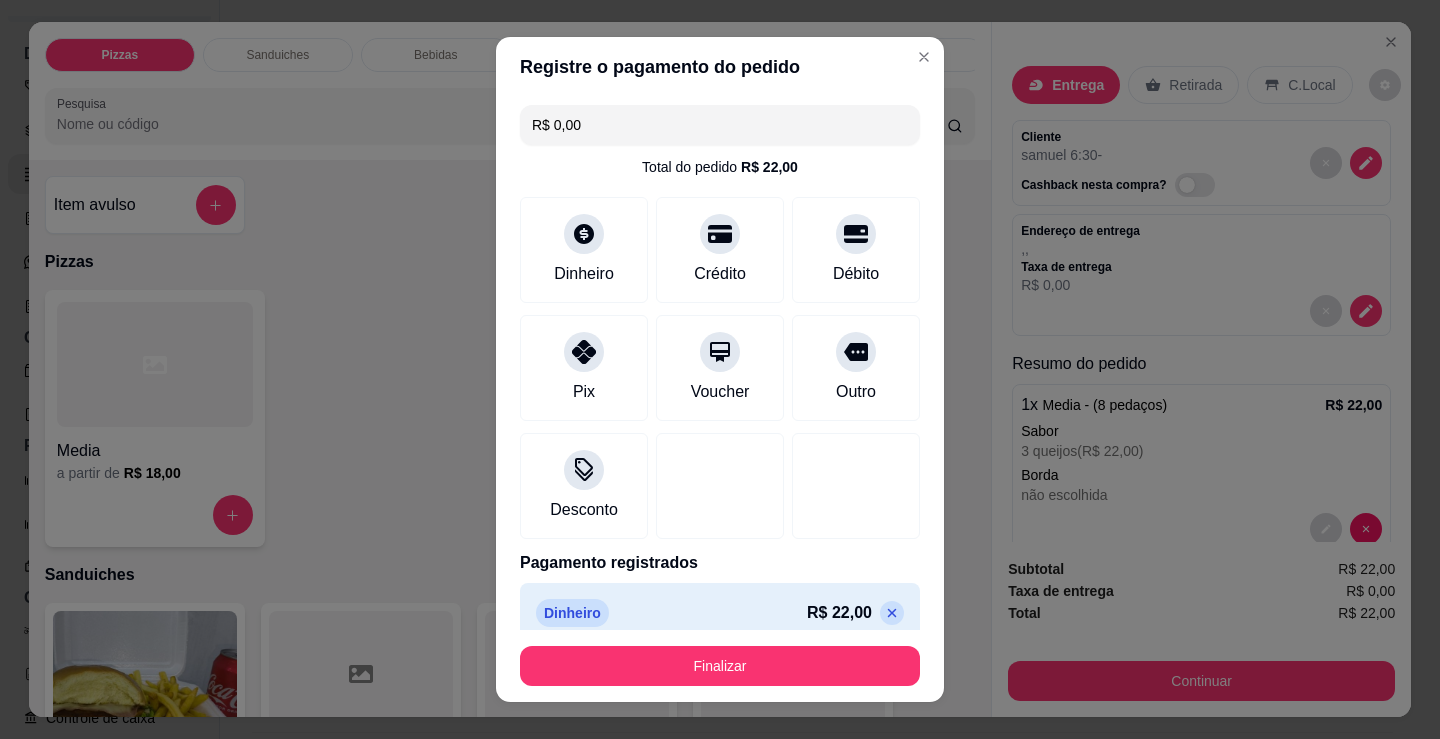 click on "Finalizar" at bounding box center (720, 666) 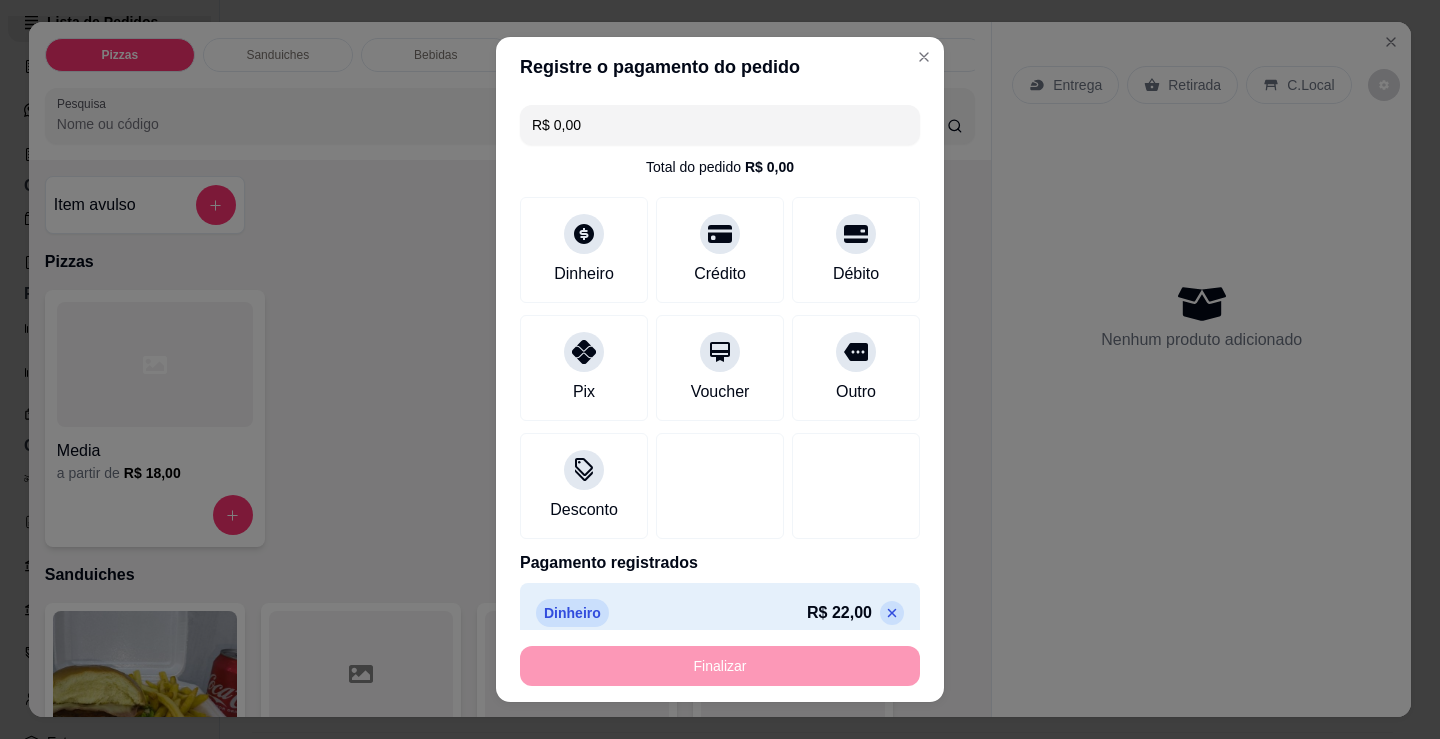type on "-R$ 22,00" 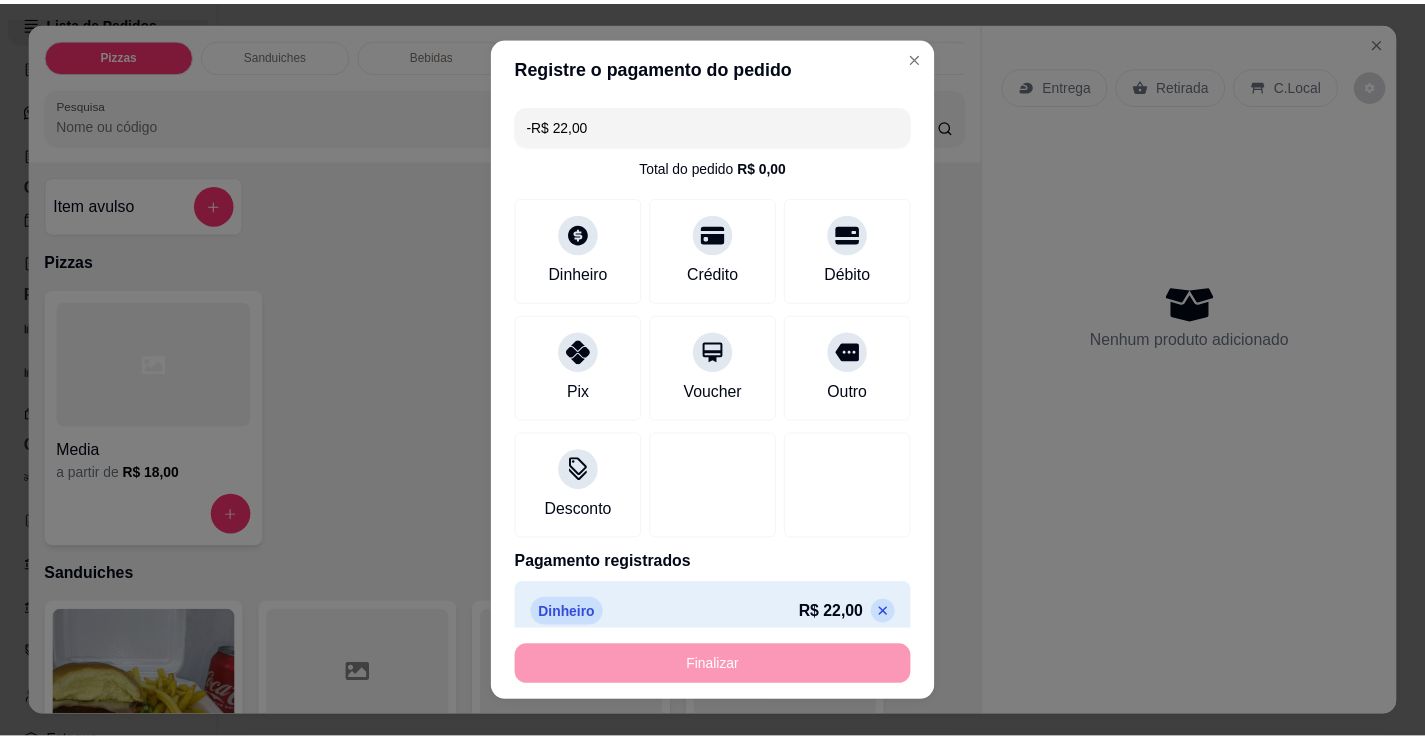 scroll, scrollTop: 200, scrollLeft: 0, axis: vertical 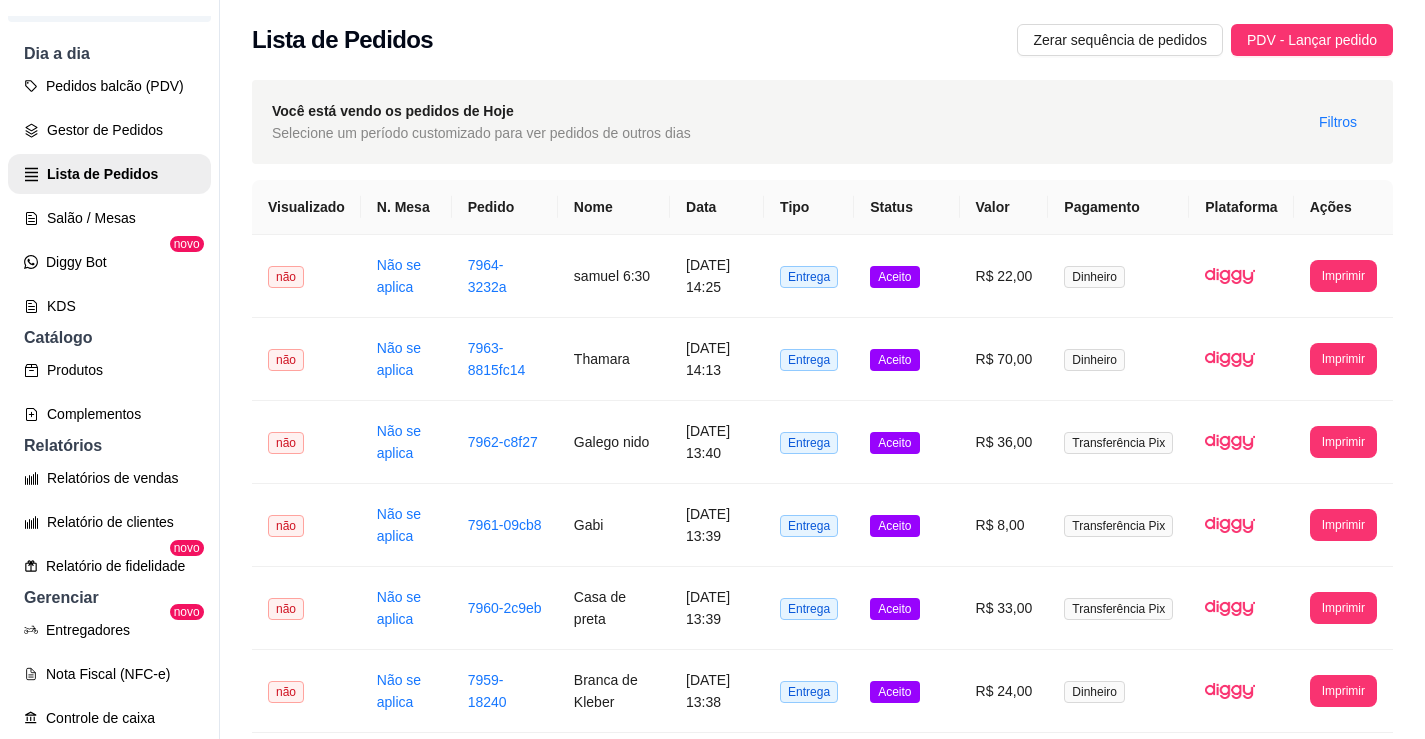 click on "**********" at bounding box center [822, 486] 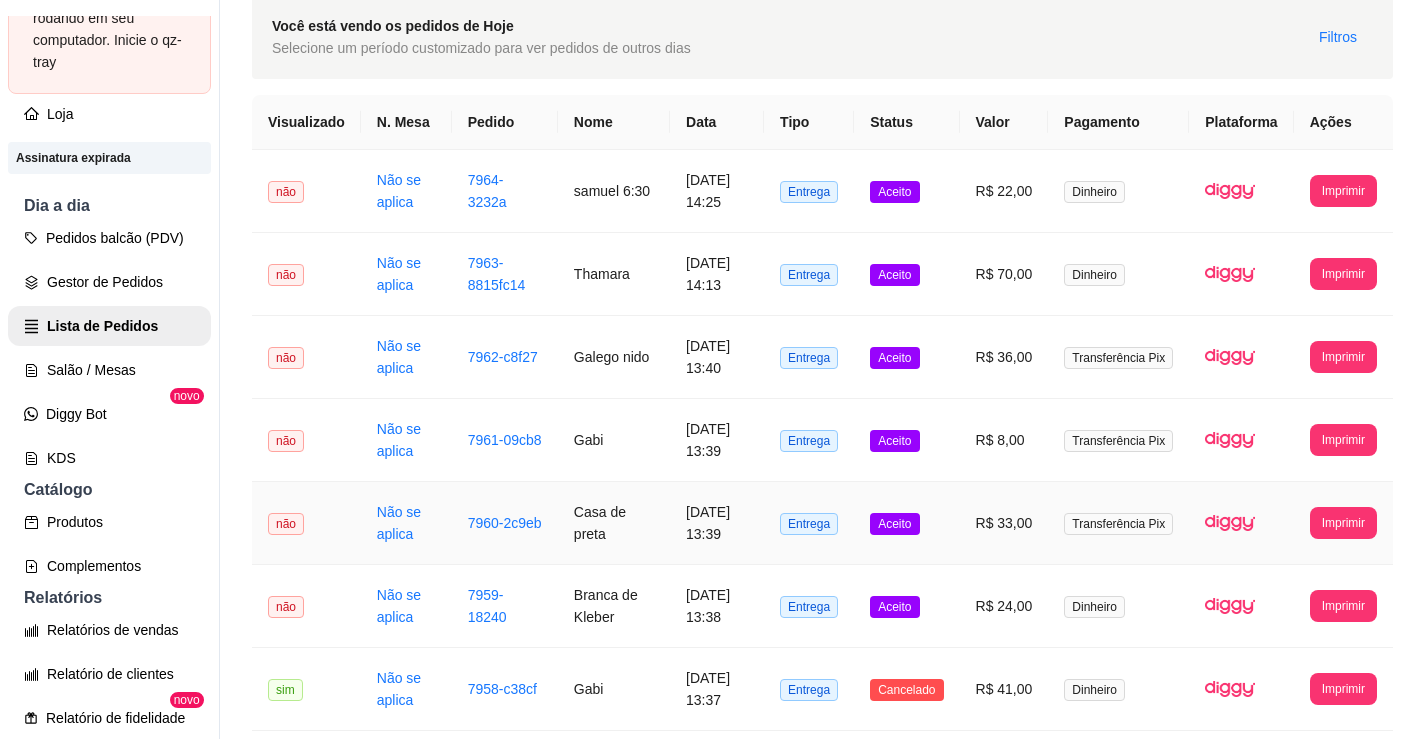 scroll, scrollTop: 233, scrollLeft: 0, axis: vertical 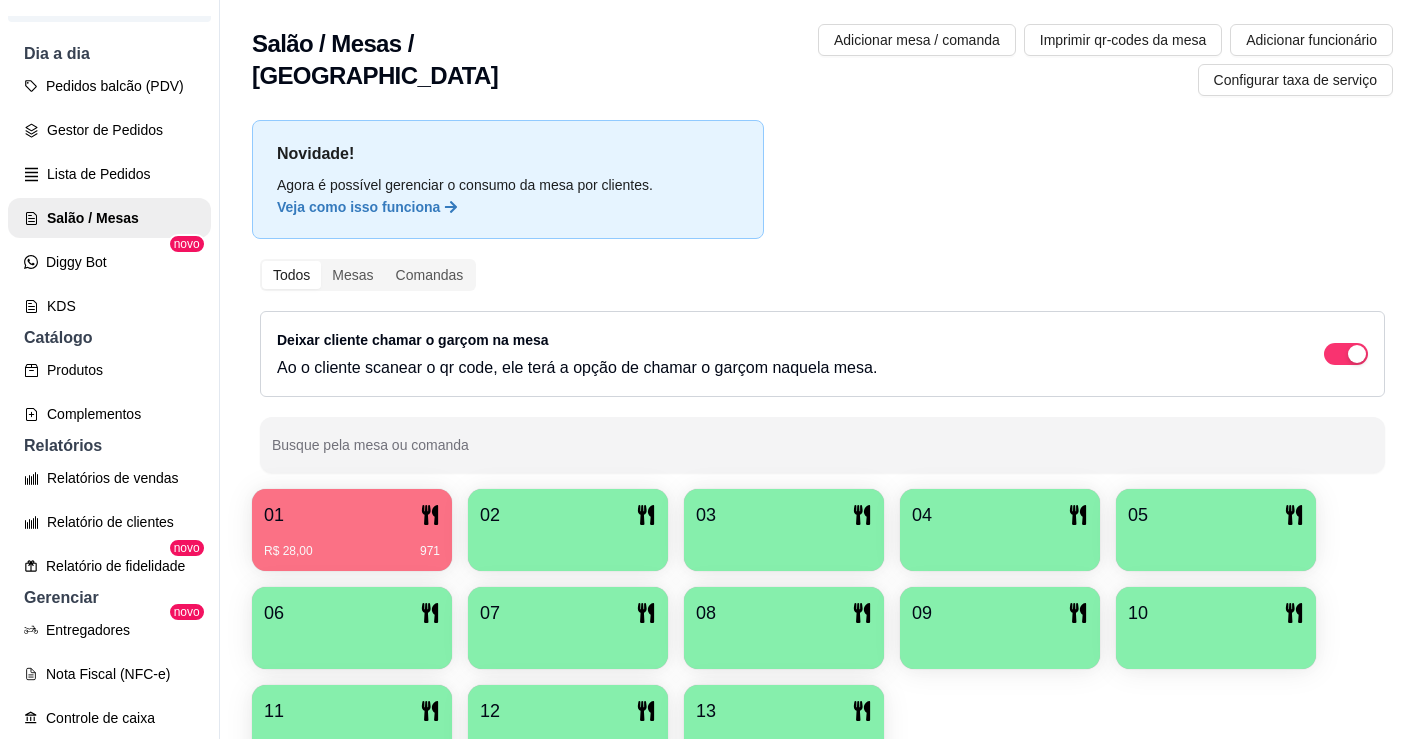 click on "R$ 28,00 971" at bounding box center [352, 544] 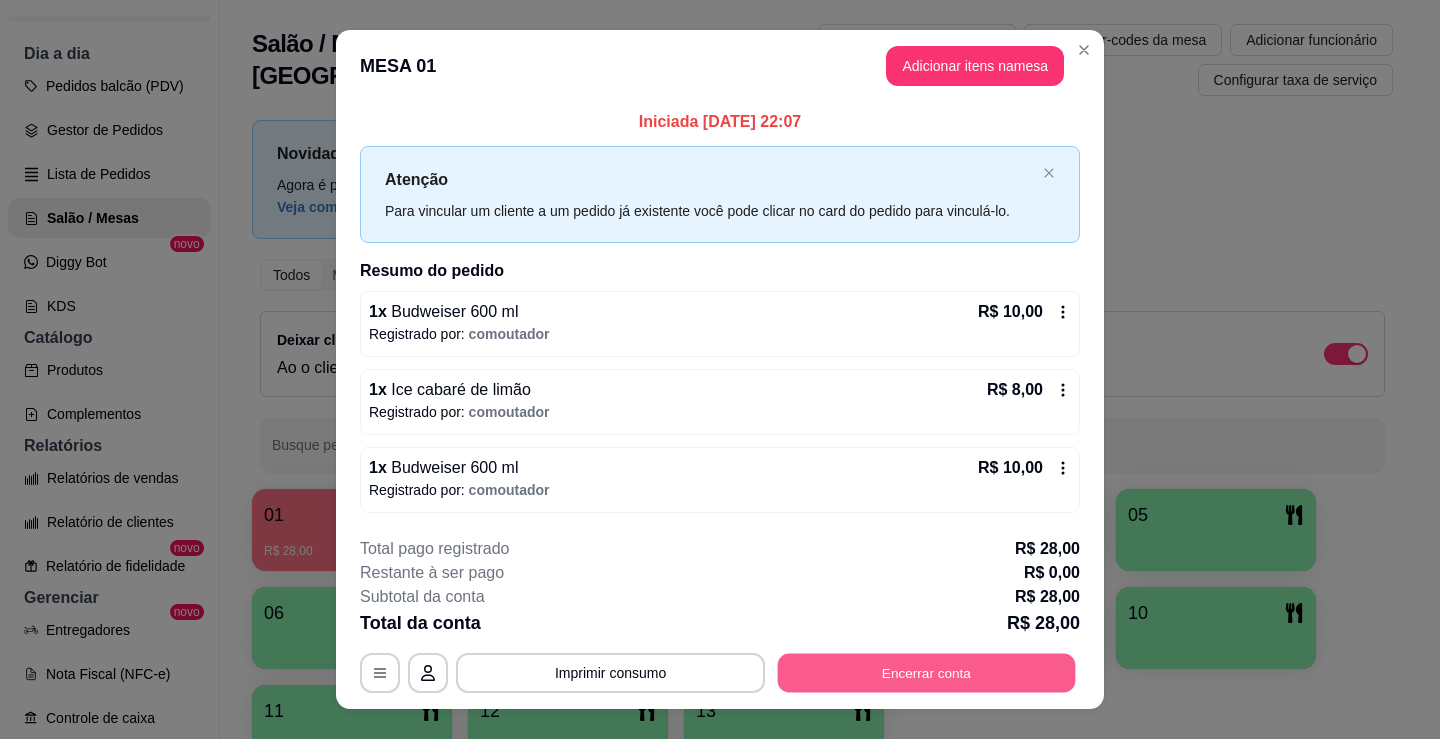 click on "Encerrar conta" at bounding box center (927, 673) 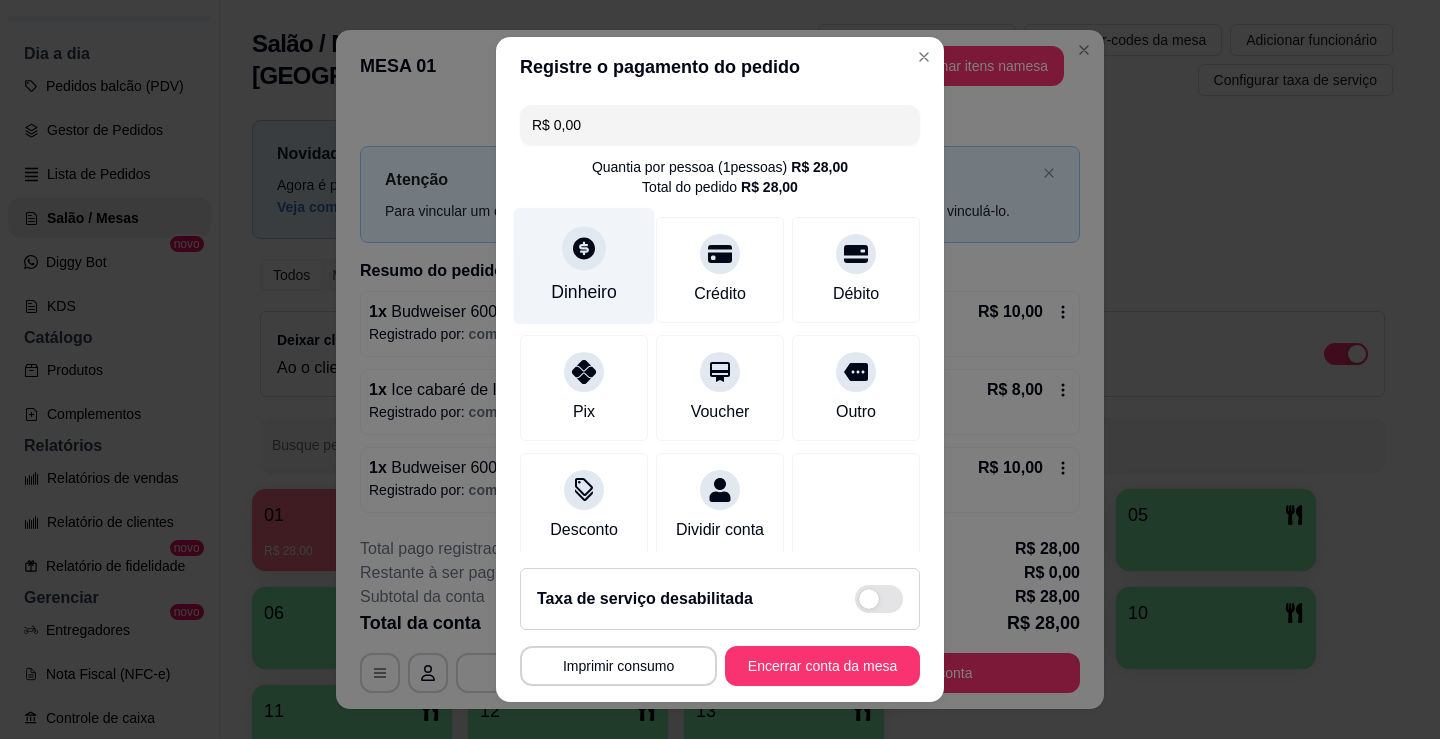 click on "Dinheiro" at bounding box center [584, 266] 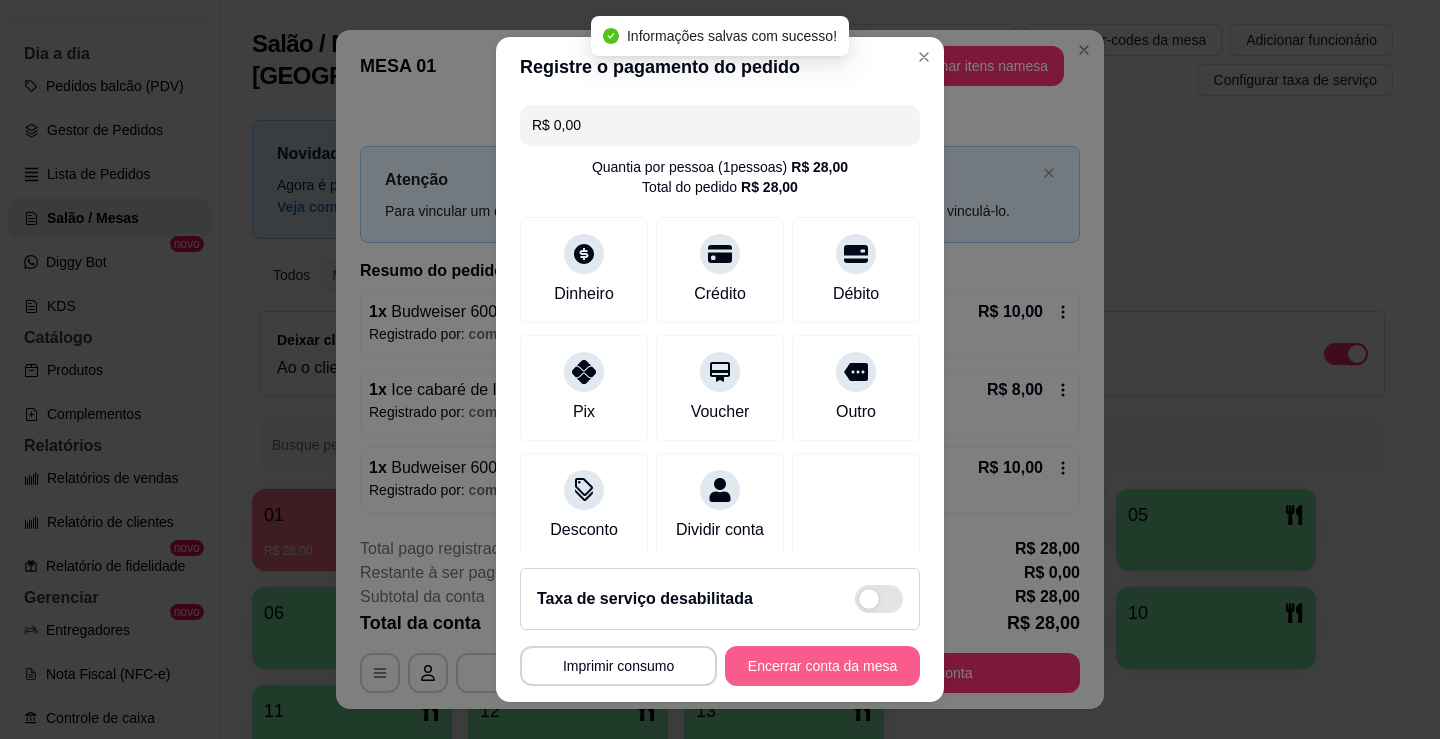 click on "Encerrar conta da mesa" at bounding box center [822, 666] 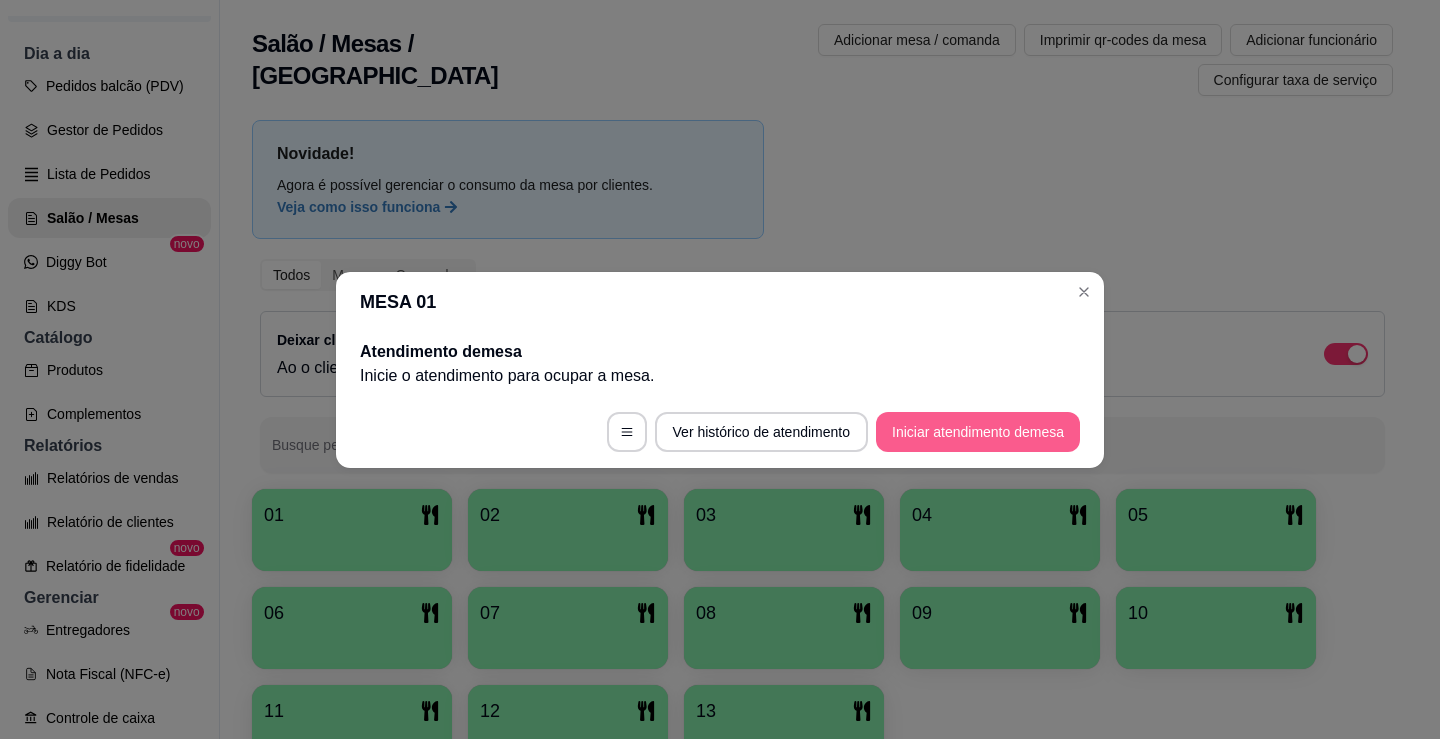 click on "Iniciar atendimento de  mesa" at bounding box center [978, 432] 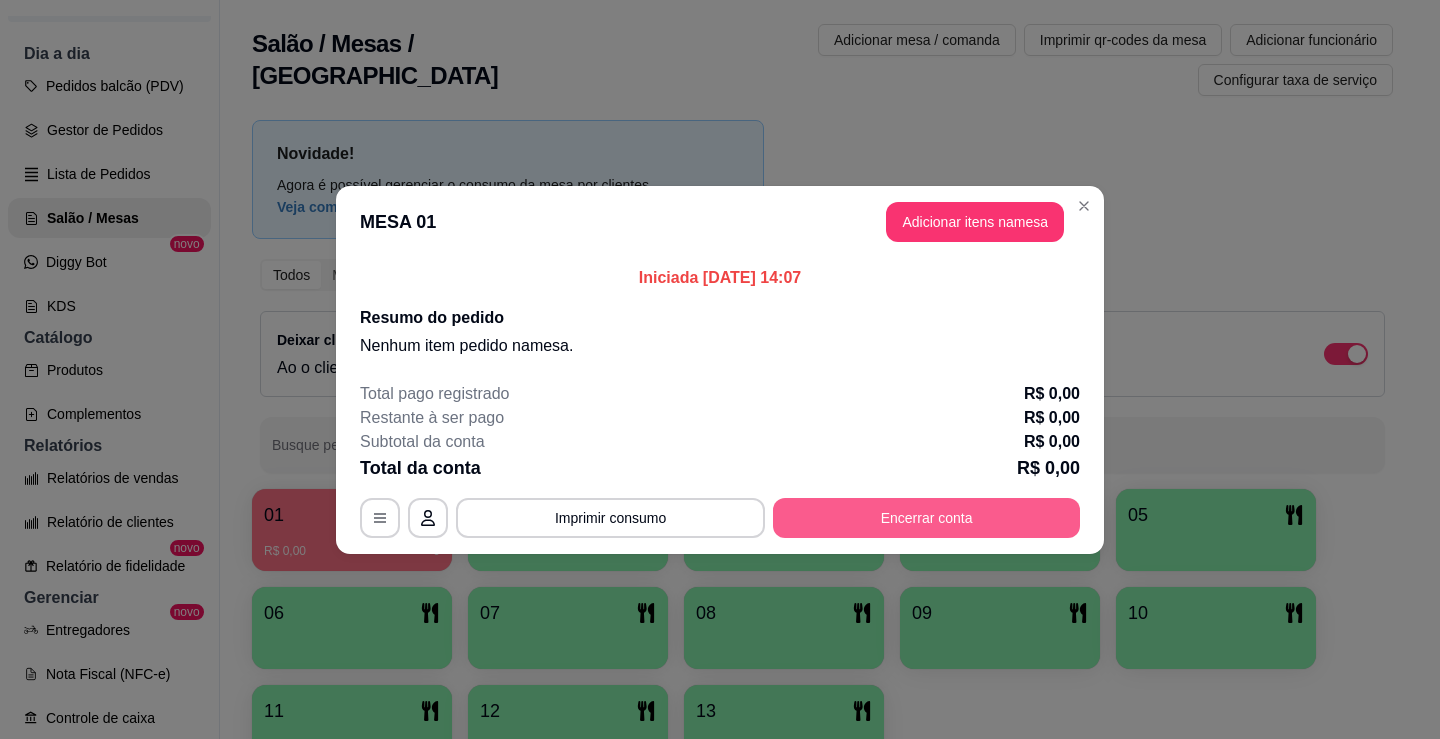 click on "Encerrar conta" at bounding box center [926, 518] 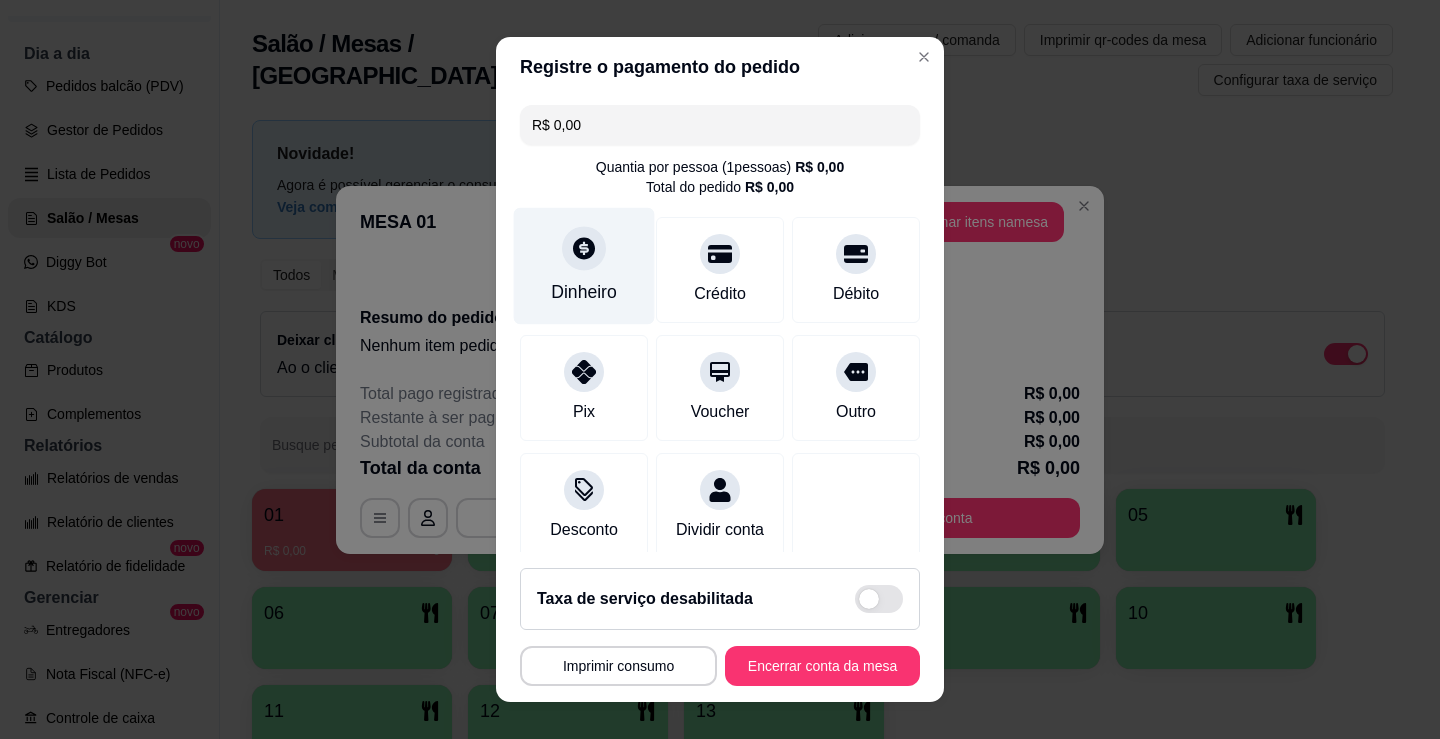 click 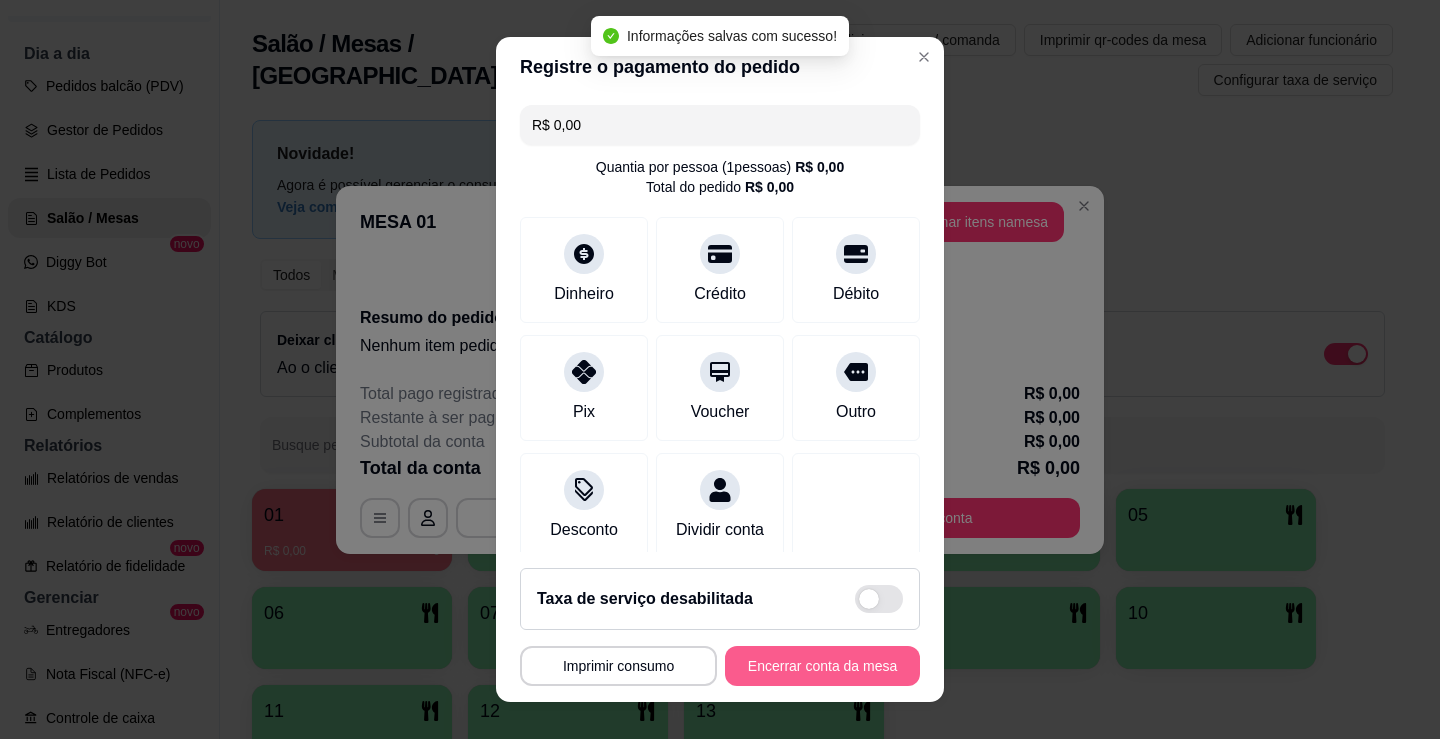 click on "Encerrar conta da mesa" at bounding box center (822, 666) 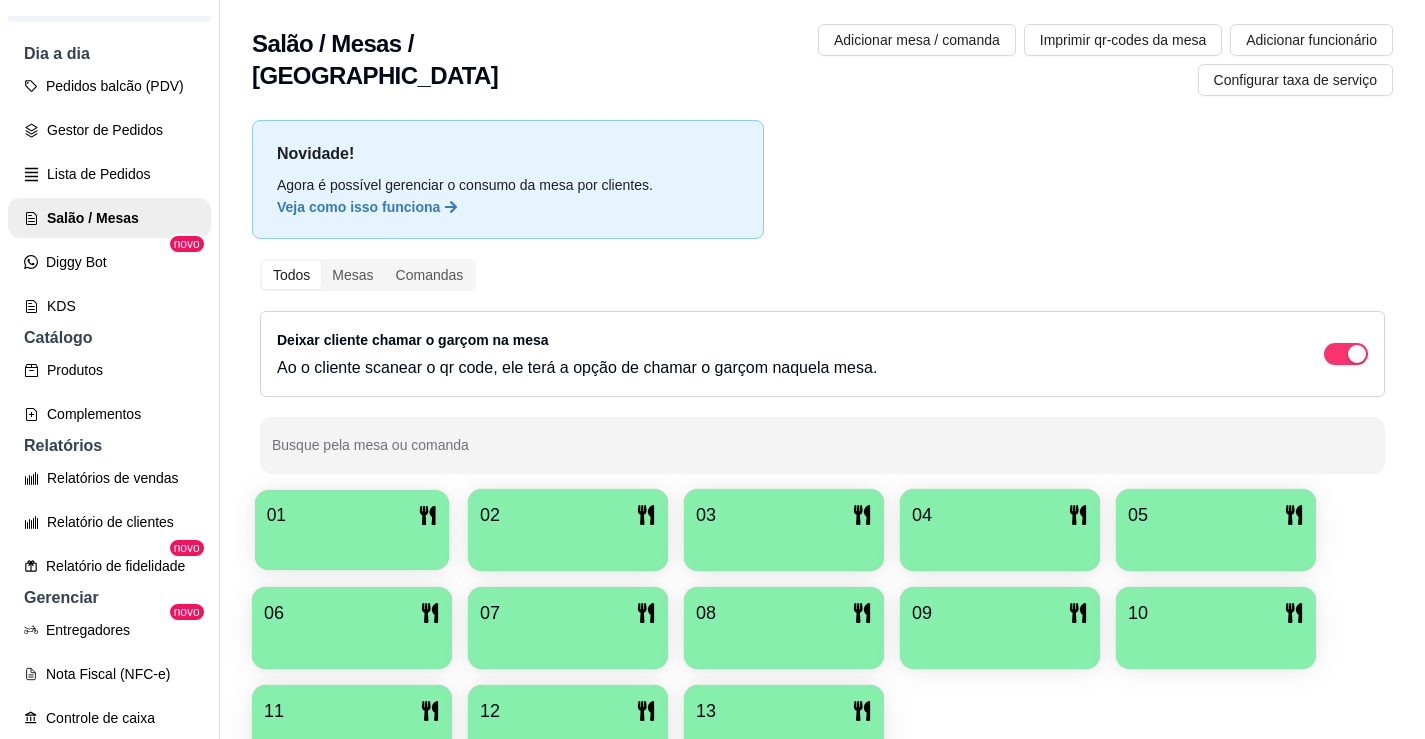 click on "01" at bounding box center [352, 515] 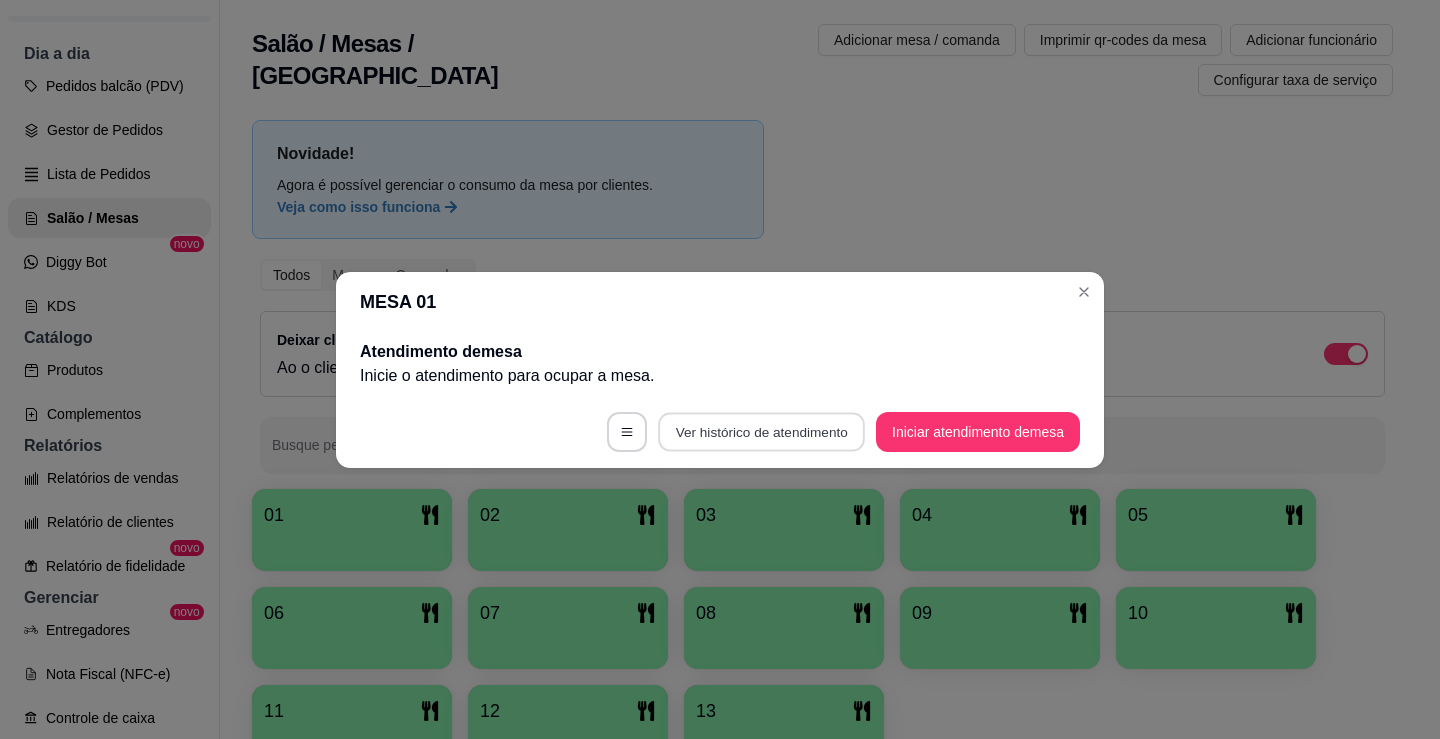 click on "Ver histórico de atendimento" at bounding box center [761, 431] 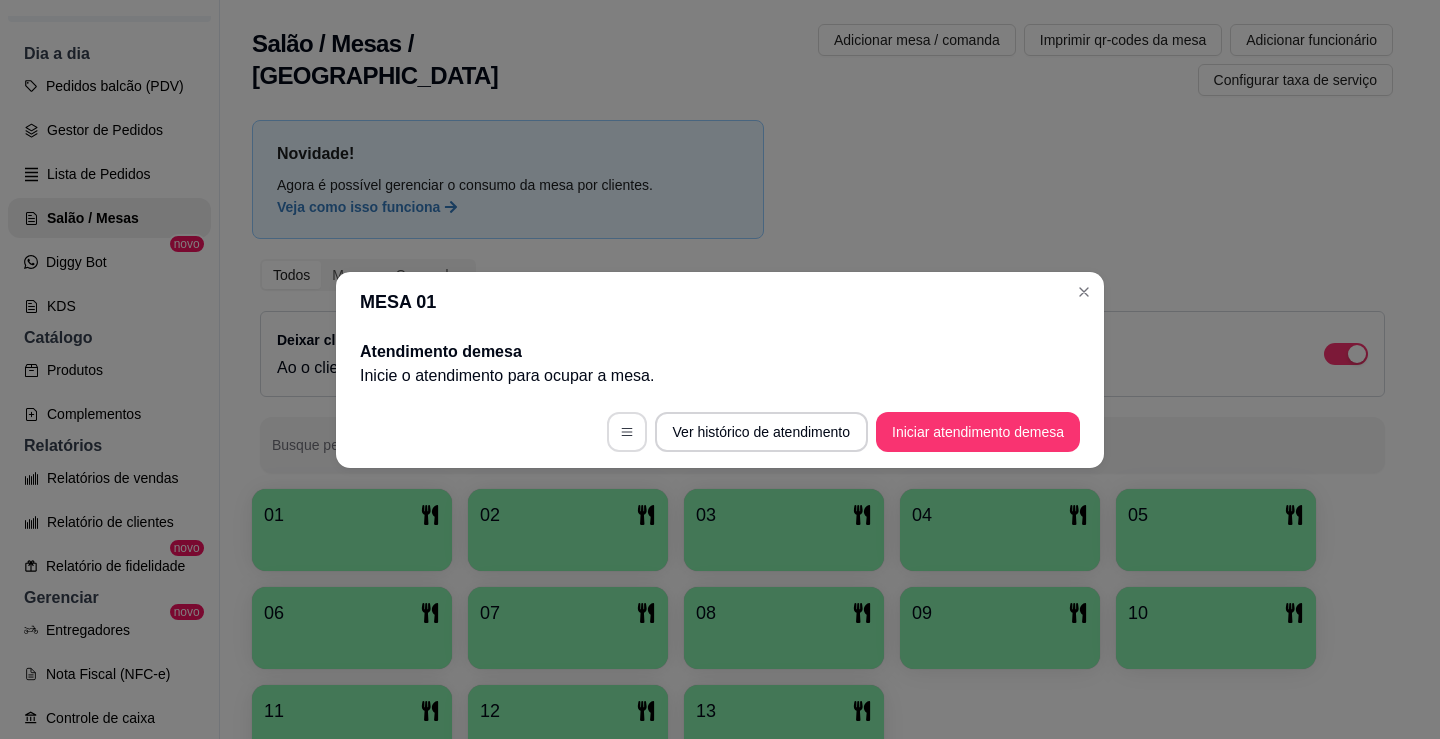 click 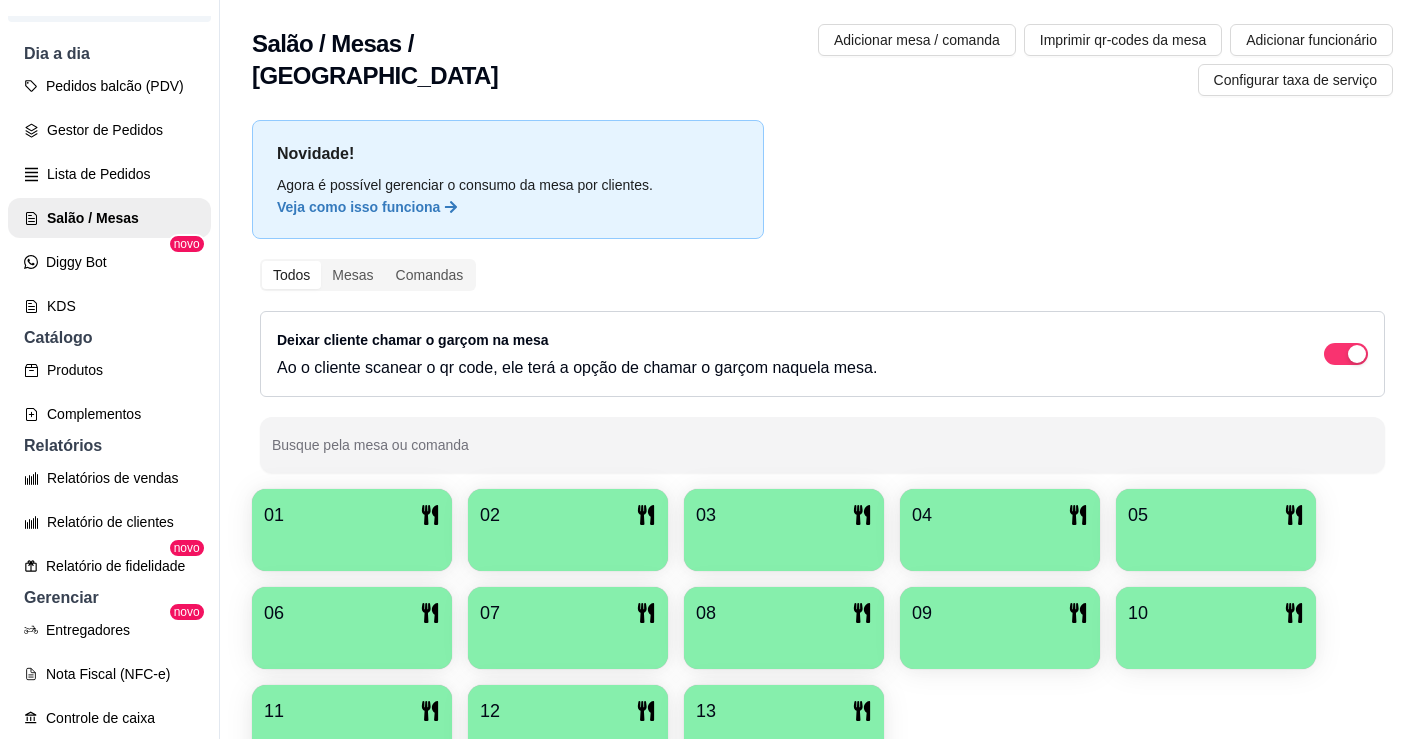 click at bounding box center (352, 544) 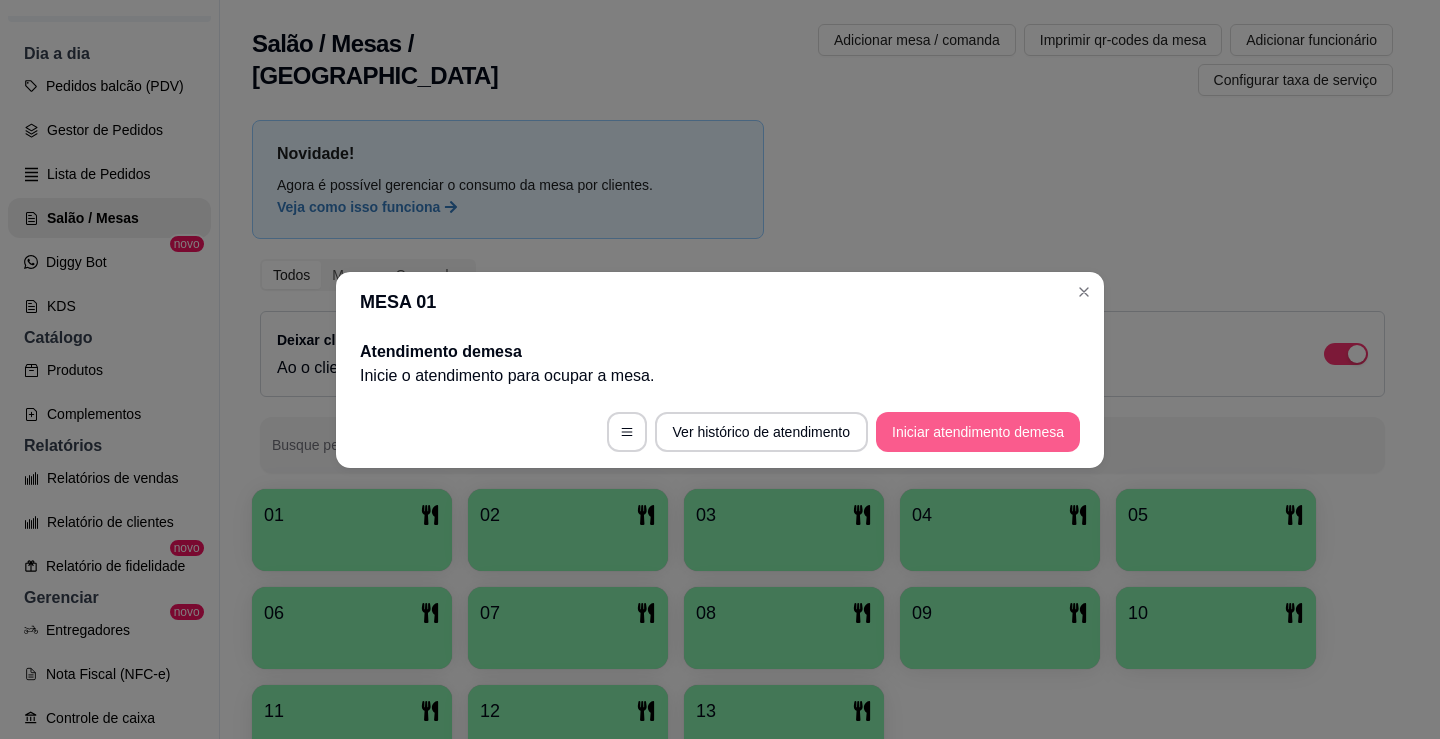 click on "Iniciar atendimento de  mesa" at bounding box center [978, 432] 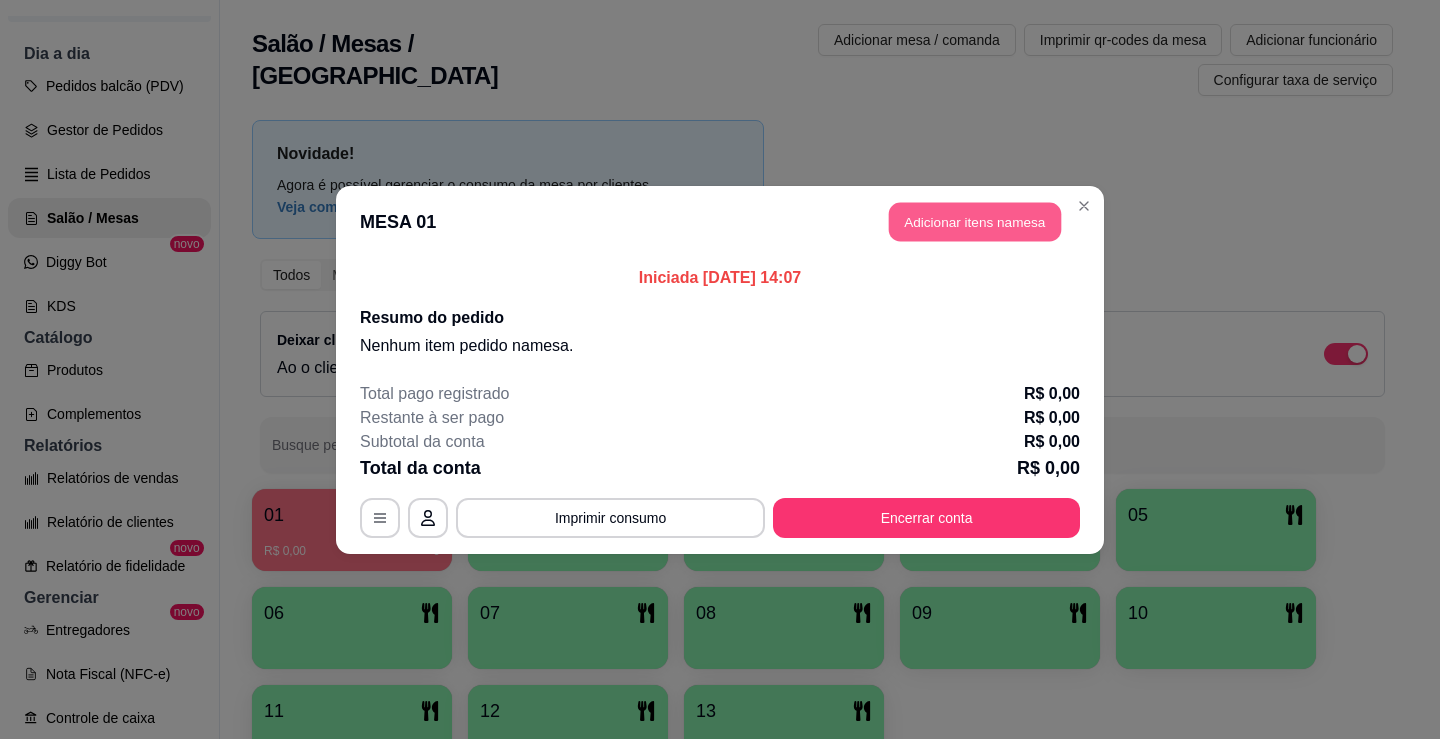 click on "Adicionar itens na  mesa" at bounding box center [975, 221] 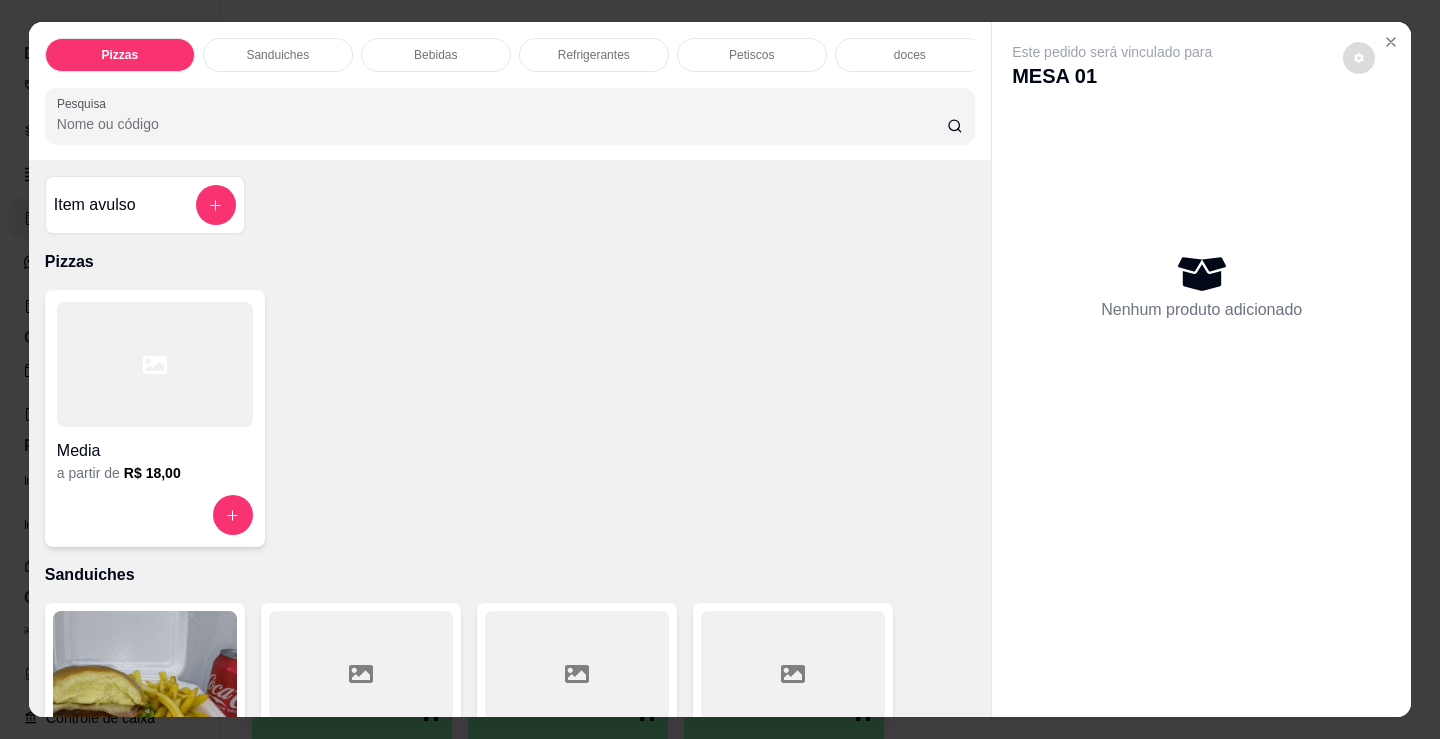 click 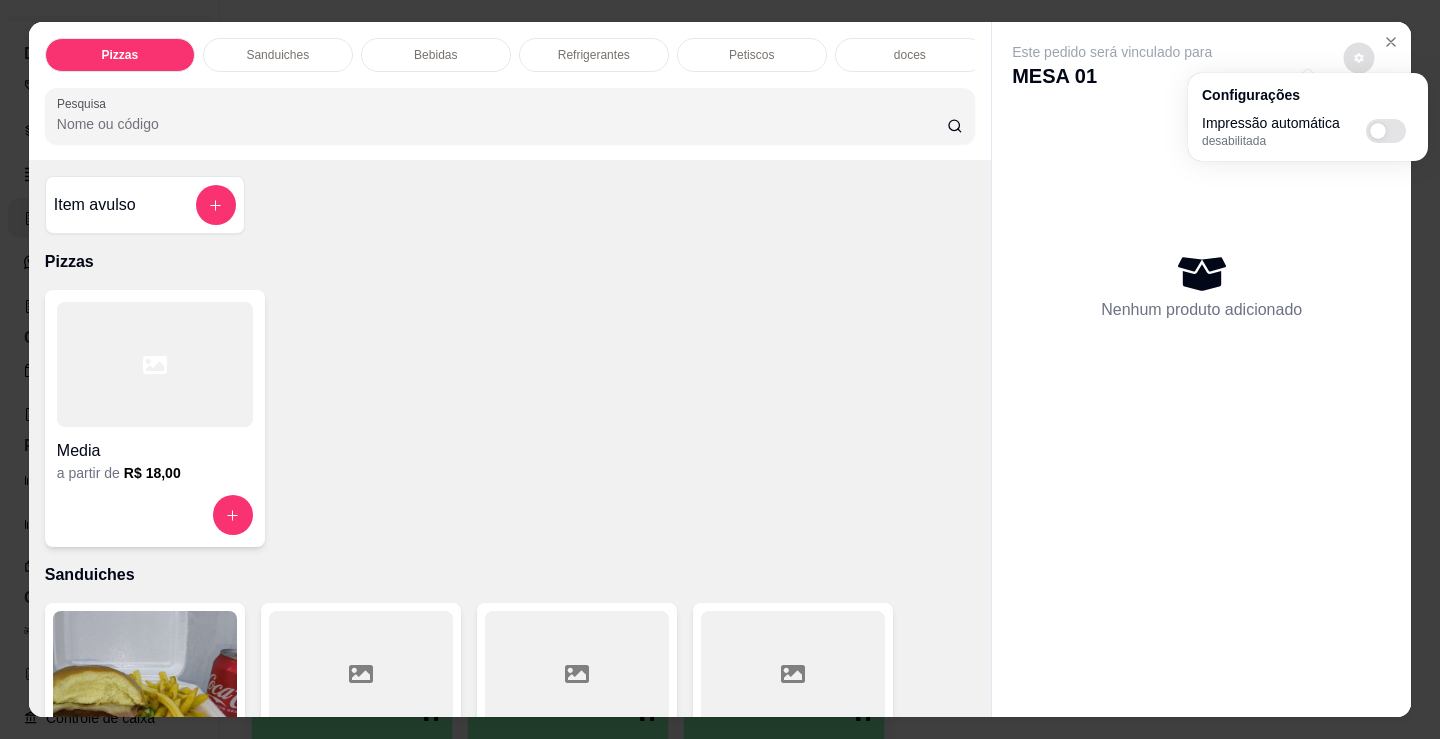 click on "Nenhum produto adicionado" at bounding box center [1201, 286] 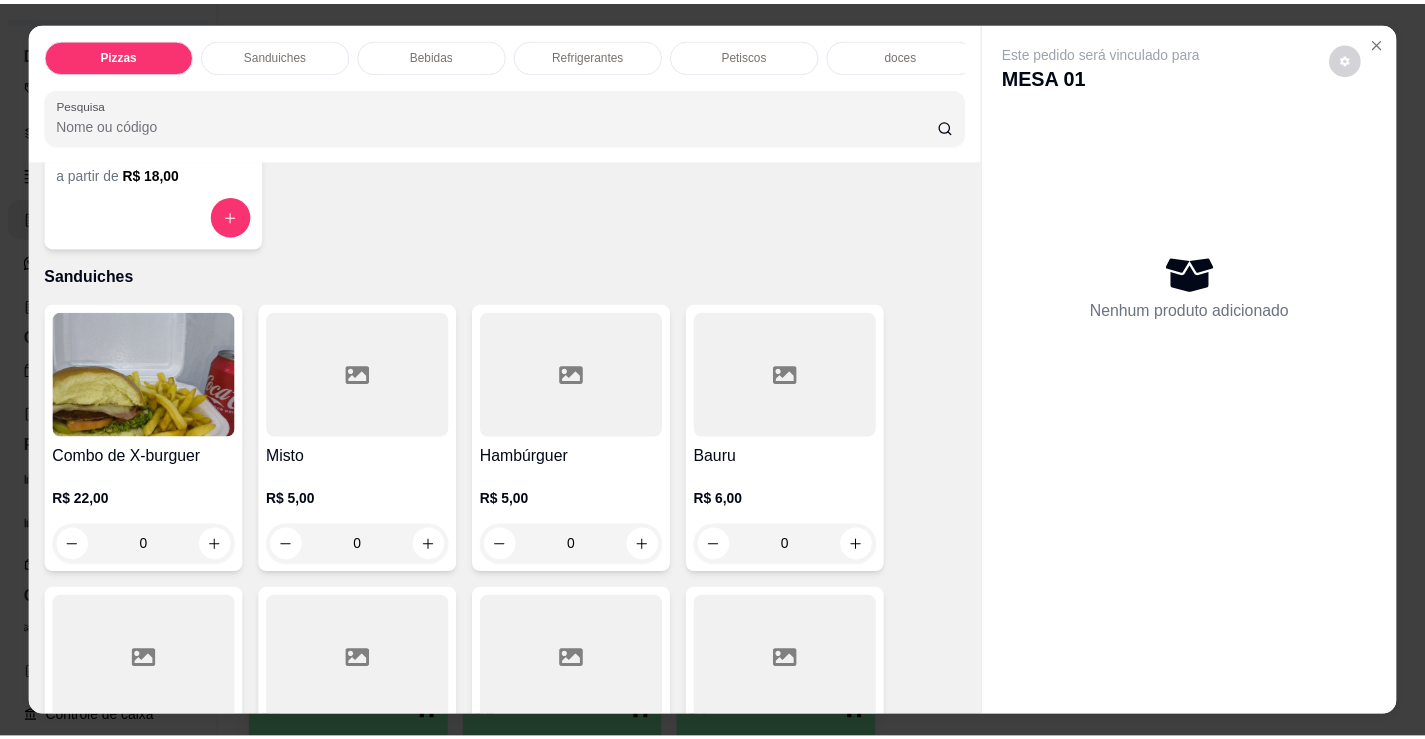 scroll, scrollTop: 0, scrollLeft: 0, axis: both 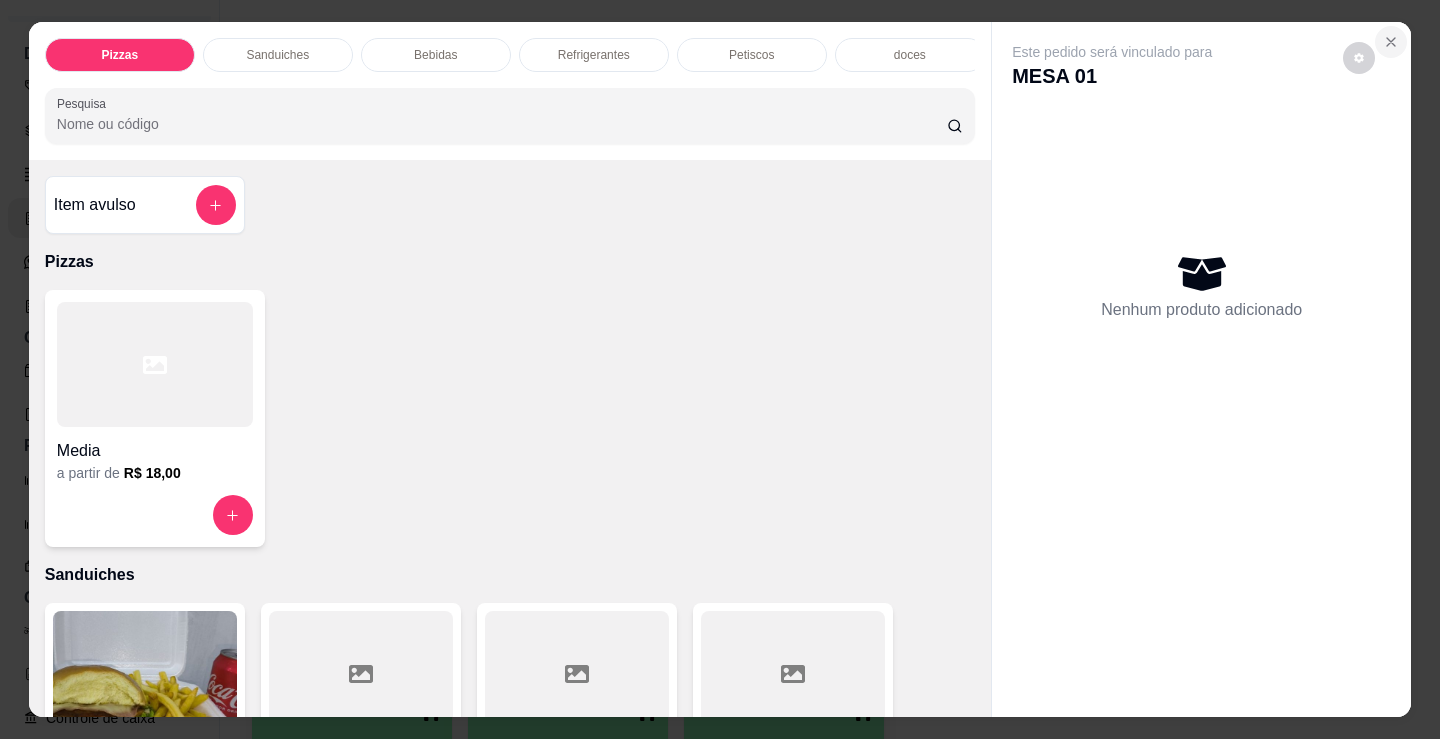 click 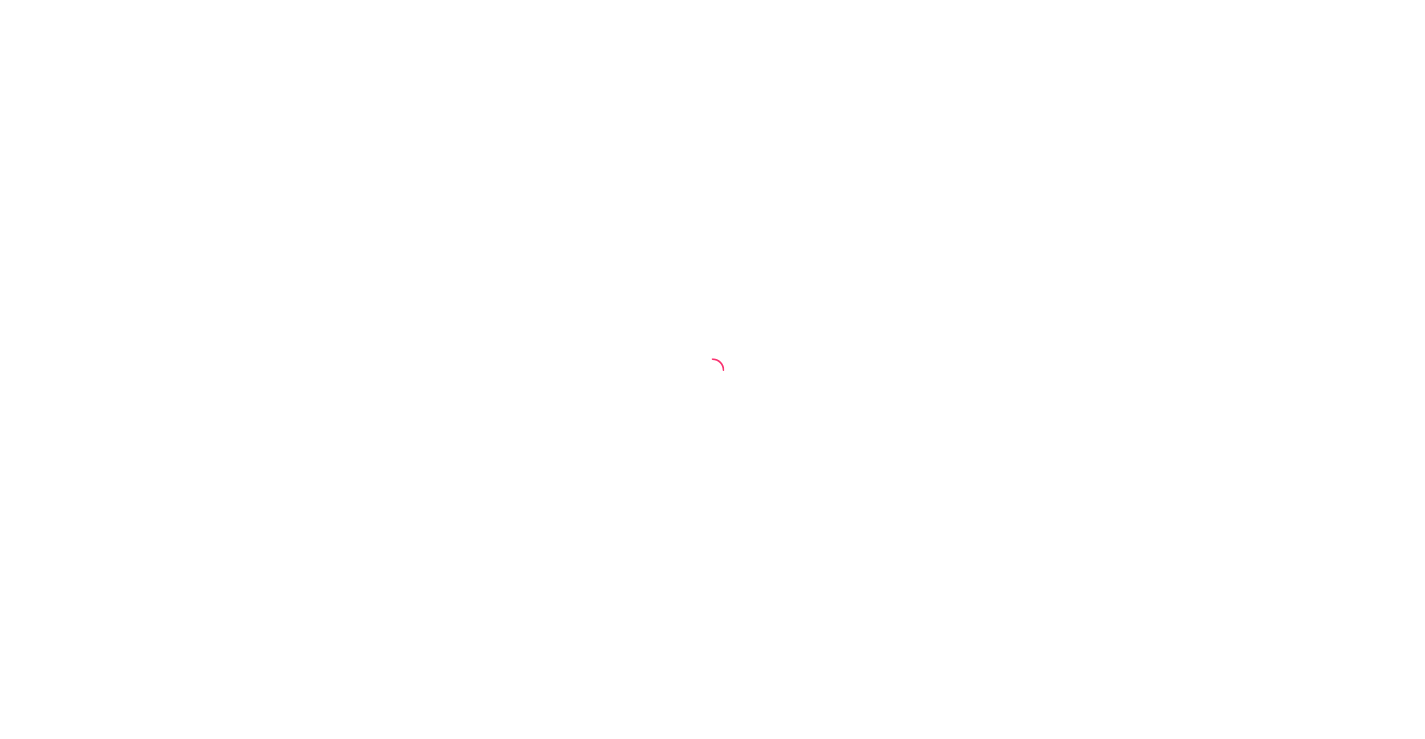 scroll, scrollTop: 0, scrollLeft: 0, axis: both 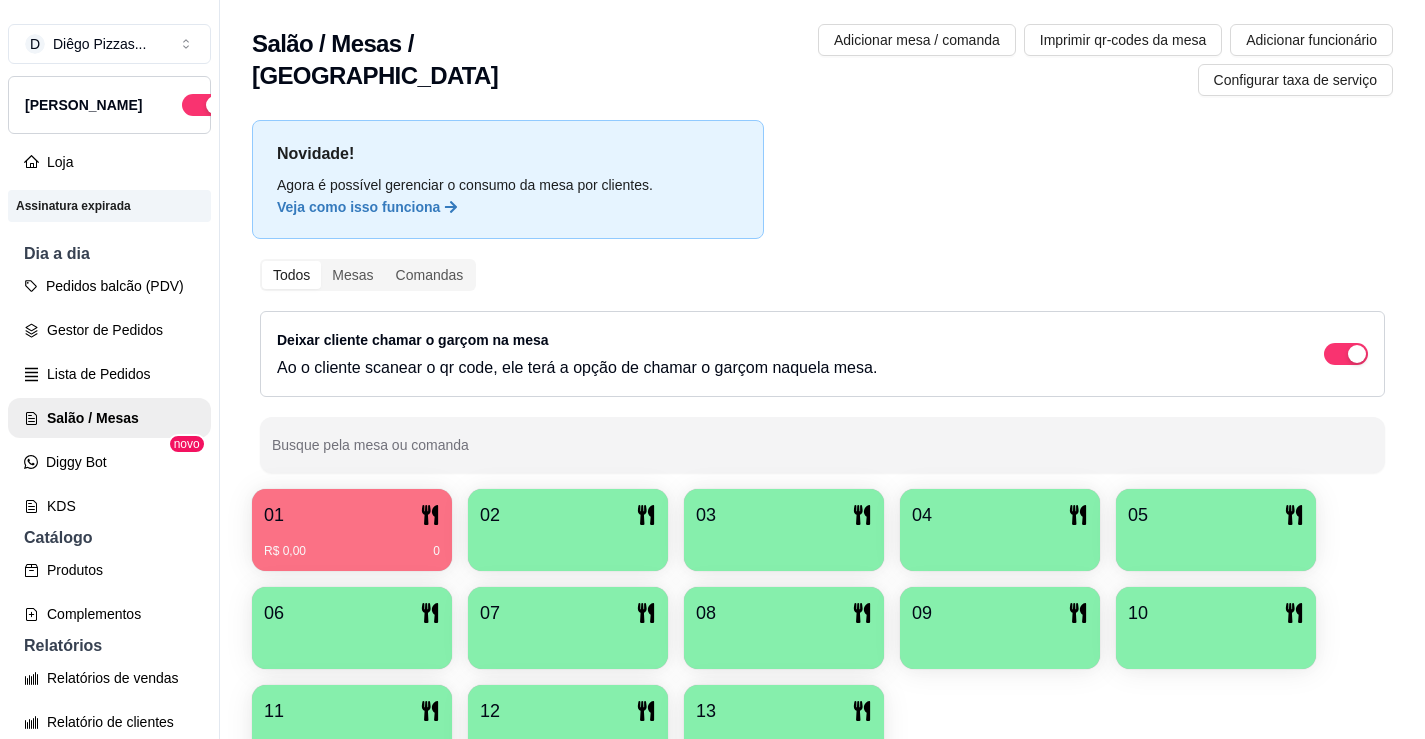 click on "01" at bounding box center [352, 515] 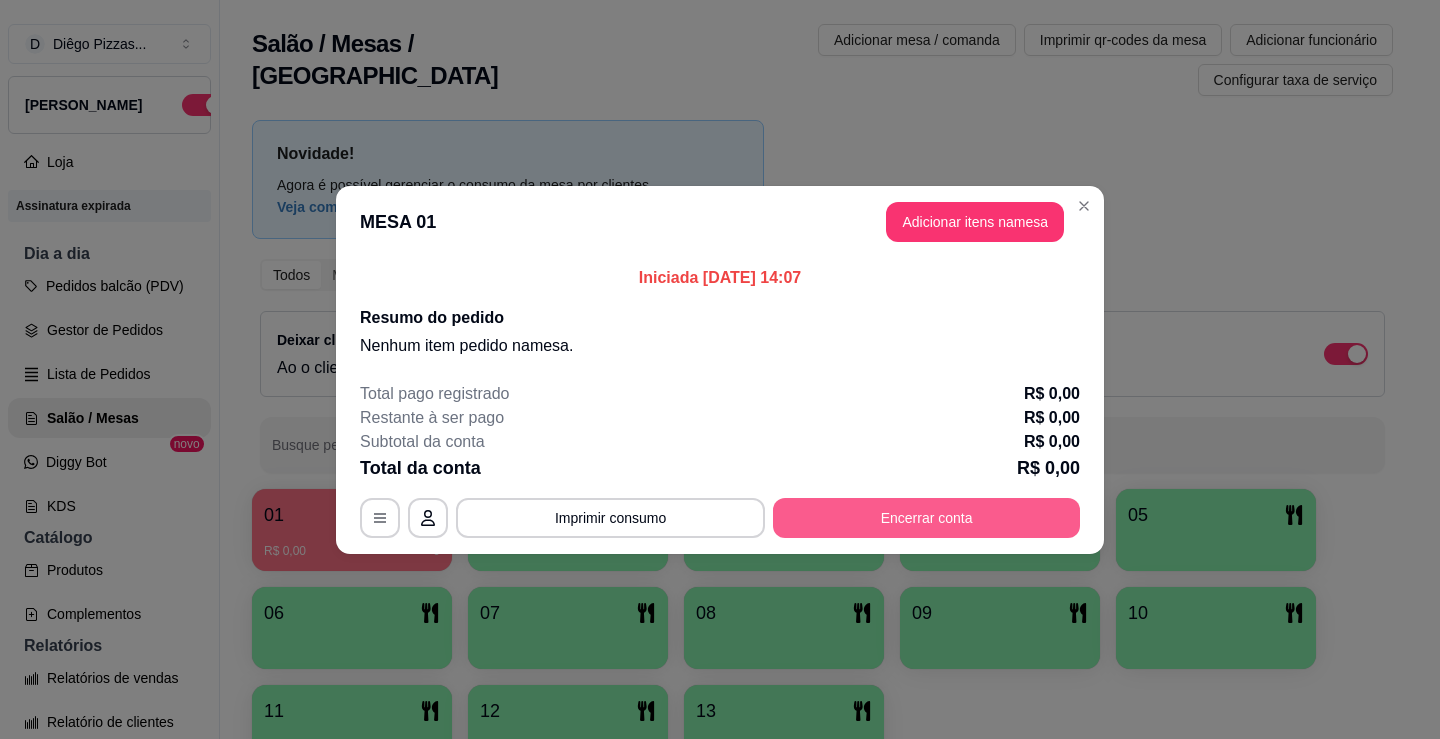 click on "Encerrar conta" at bounding box center [926, 518] 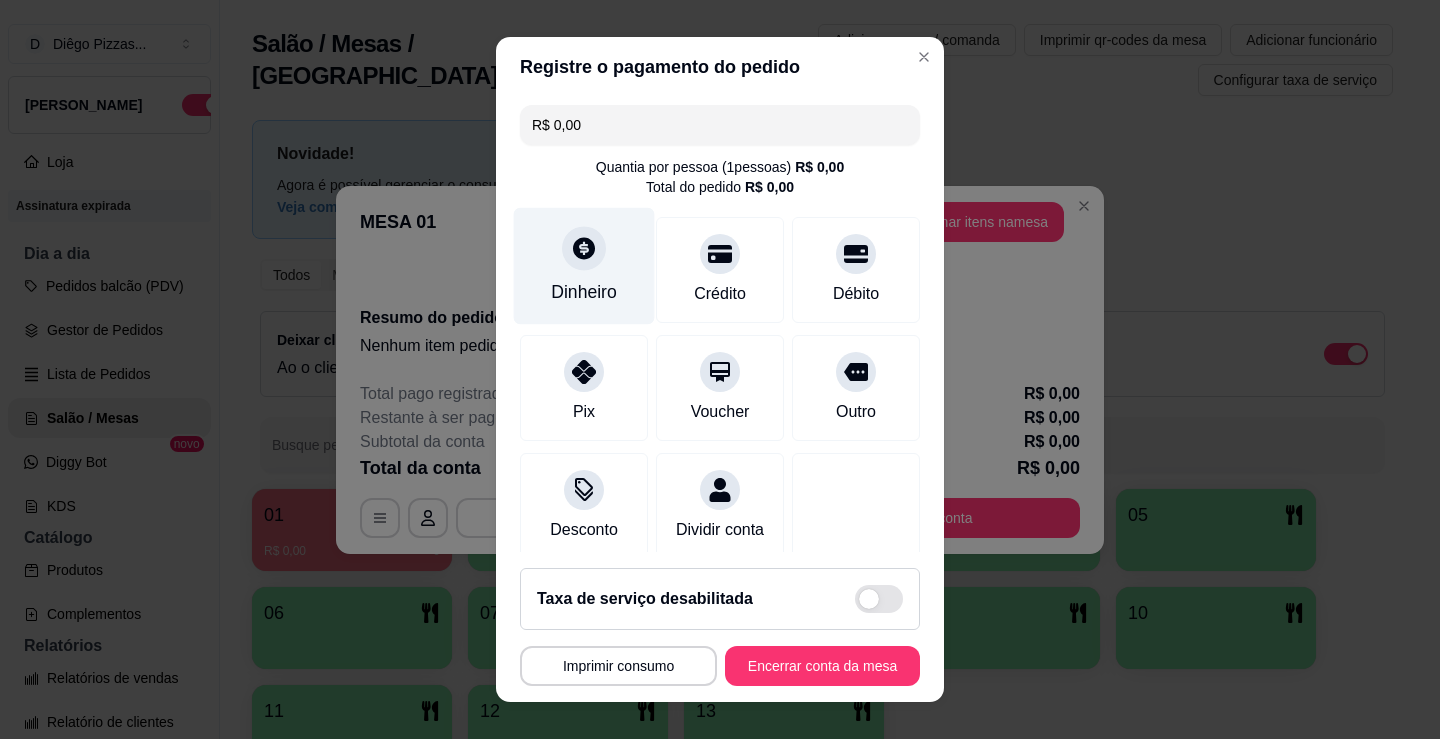 click on "Dinheiro" at bounding box center (584, 266) 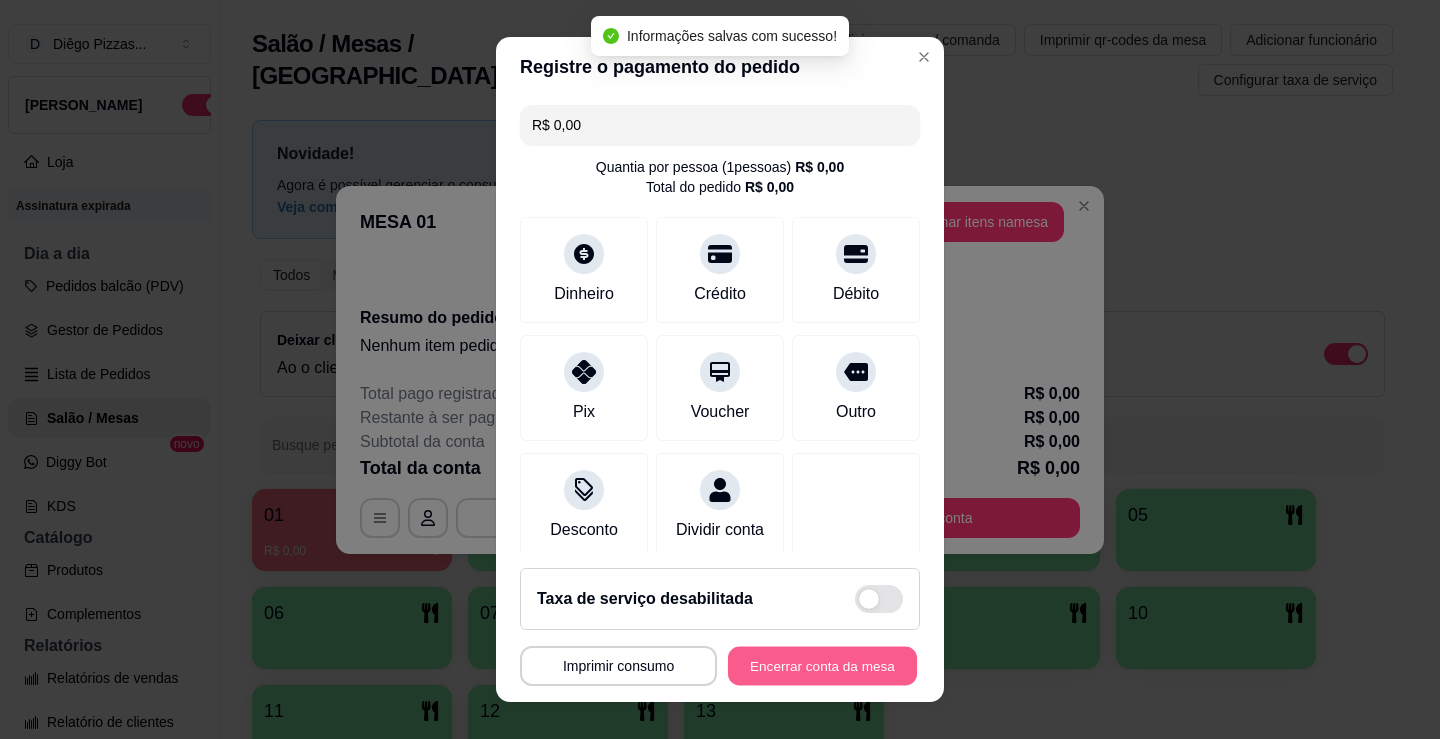 click on "Encerrar conta da mesa" at bounding box center (822, 666) 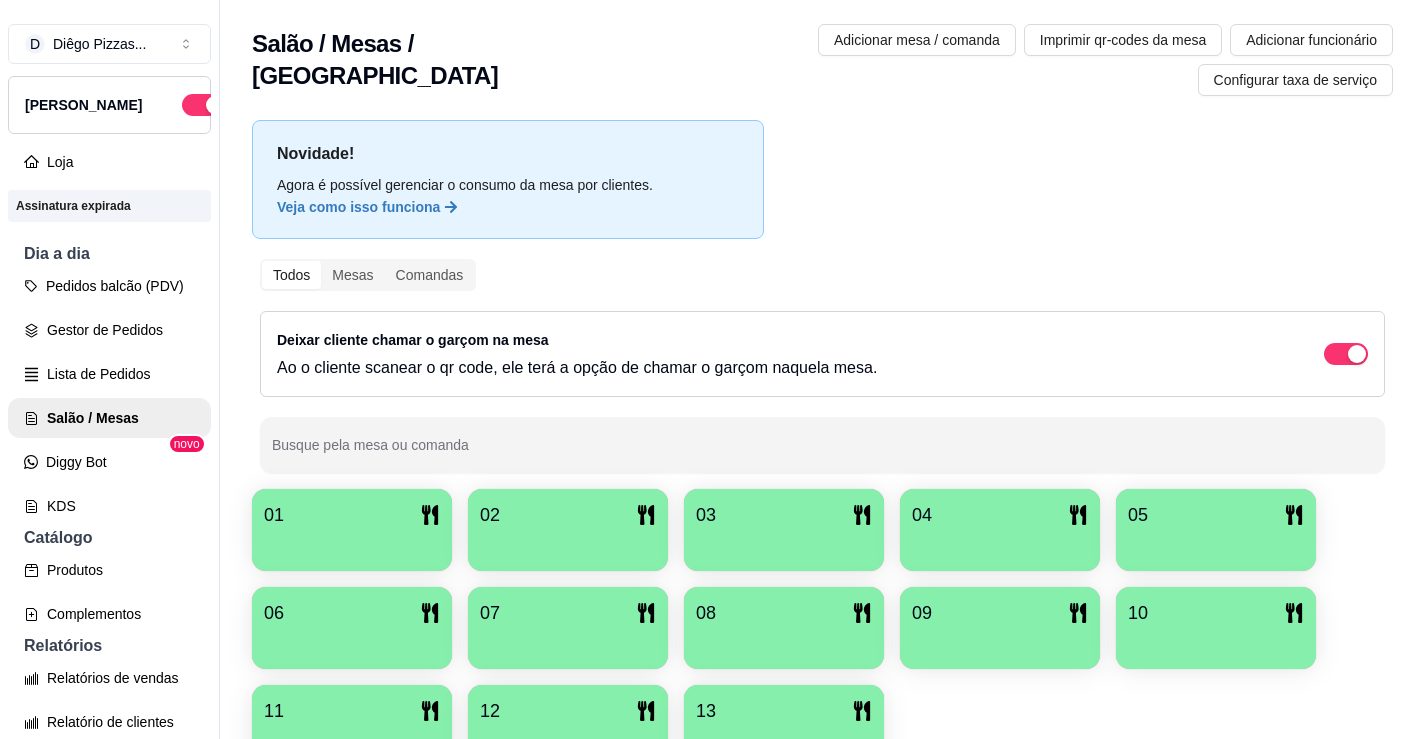 scroll, scrollTop: 83, scrollLeft: 0, axis: vertical 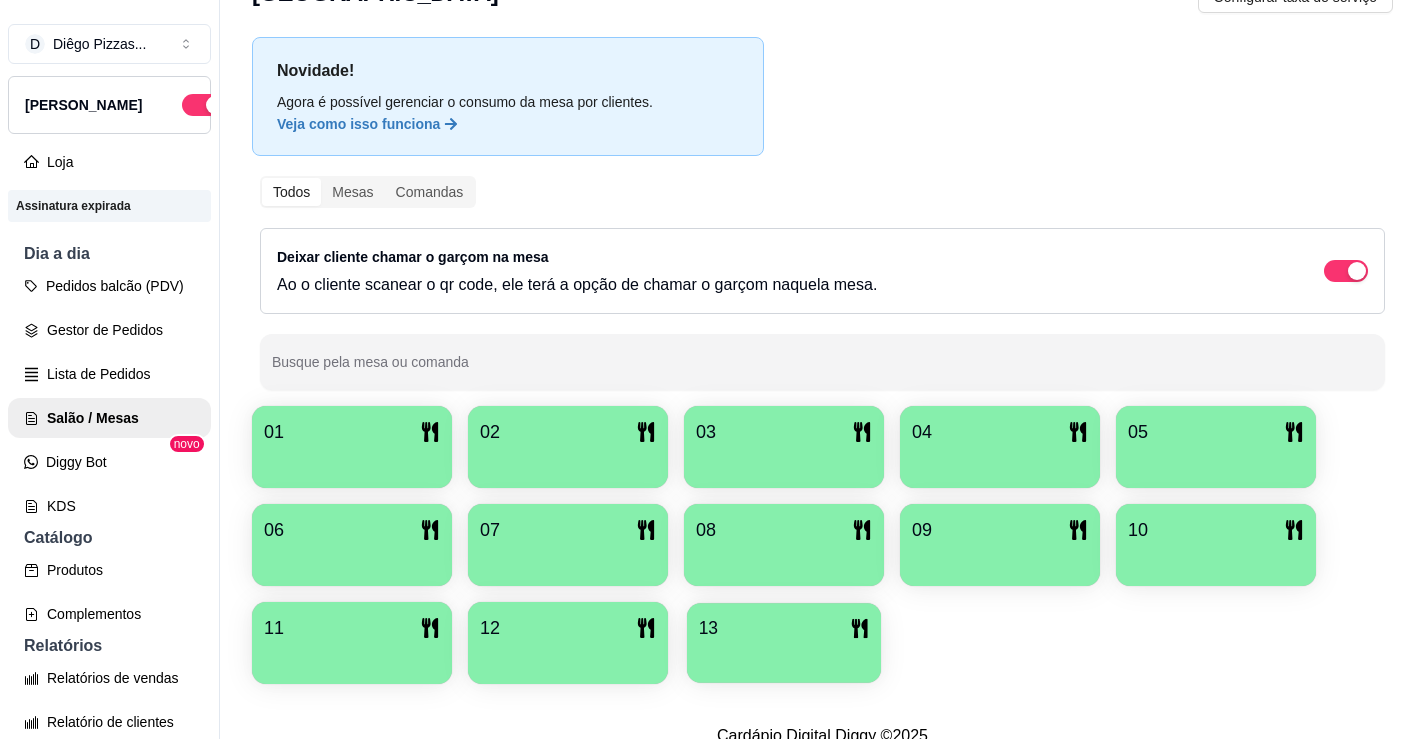 click at bounding box center (784, 656) 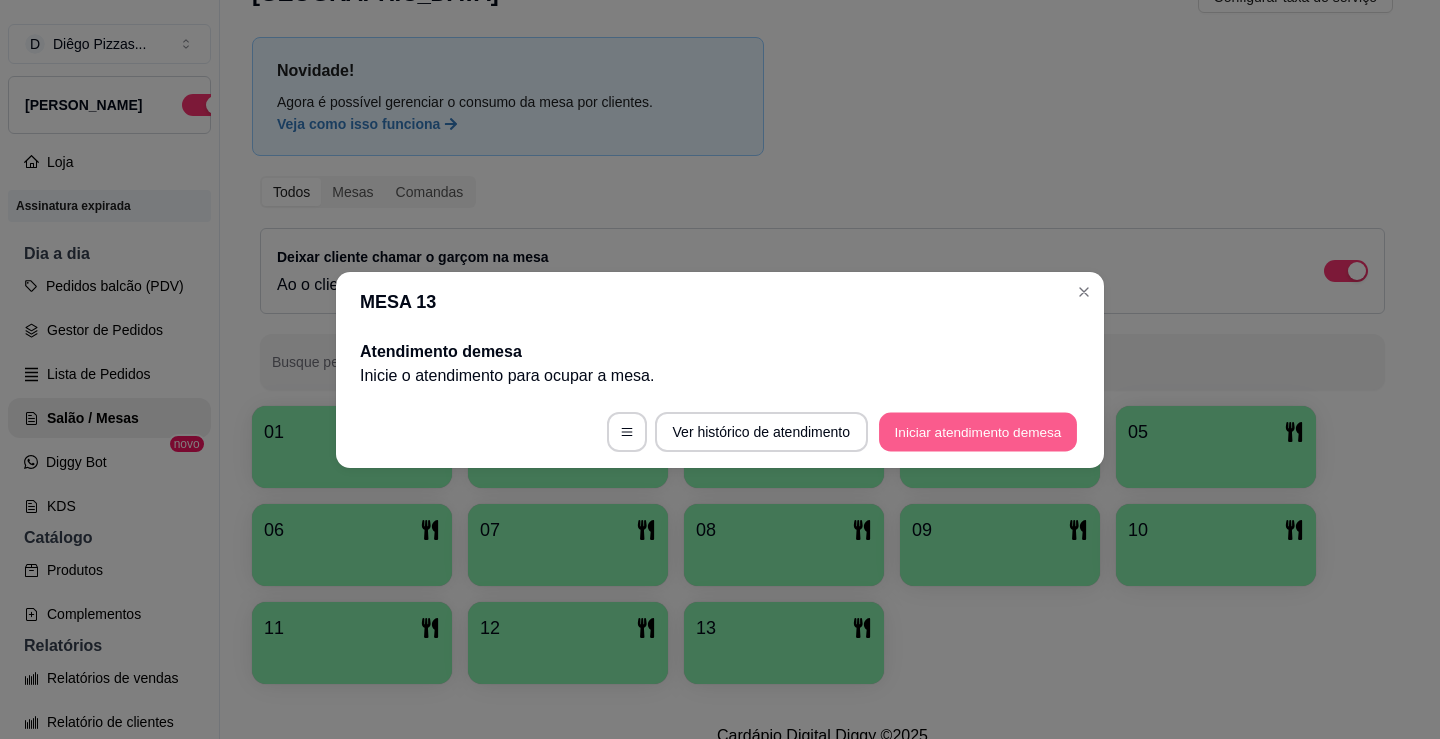 click on "Iniciar atendimento de  mesa" at bounding box center (978, 431) 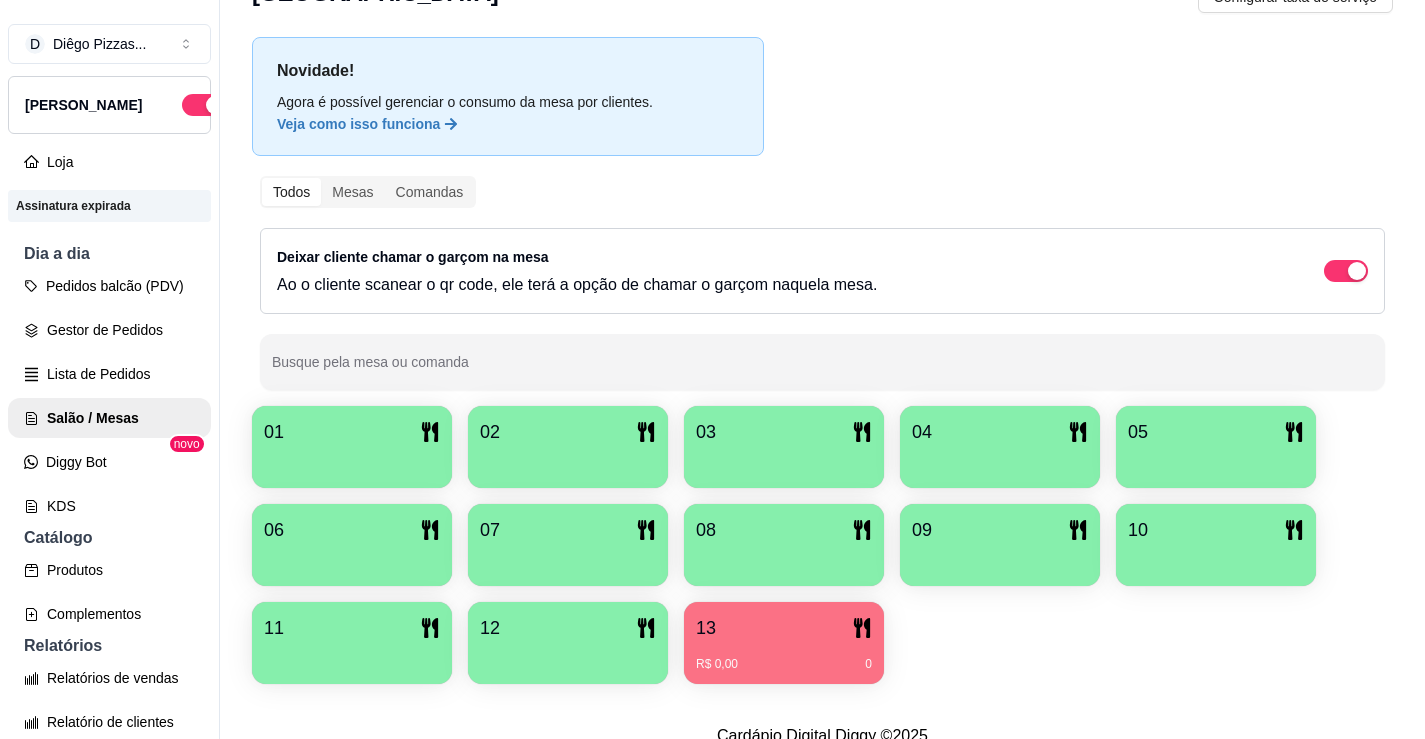 click on "R$ 0,00 0" at bounding box center [784, 657] 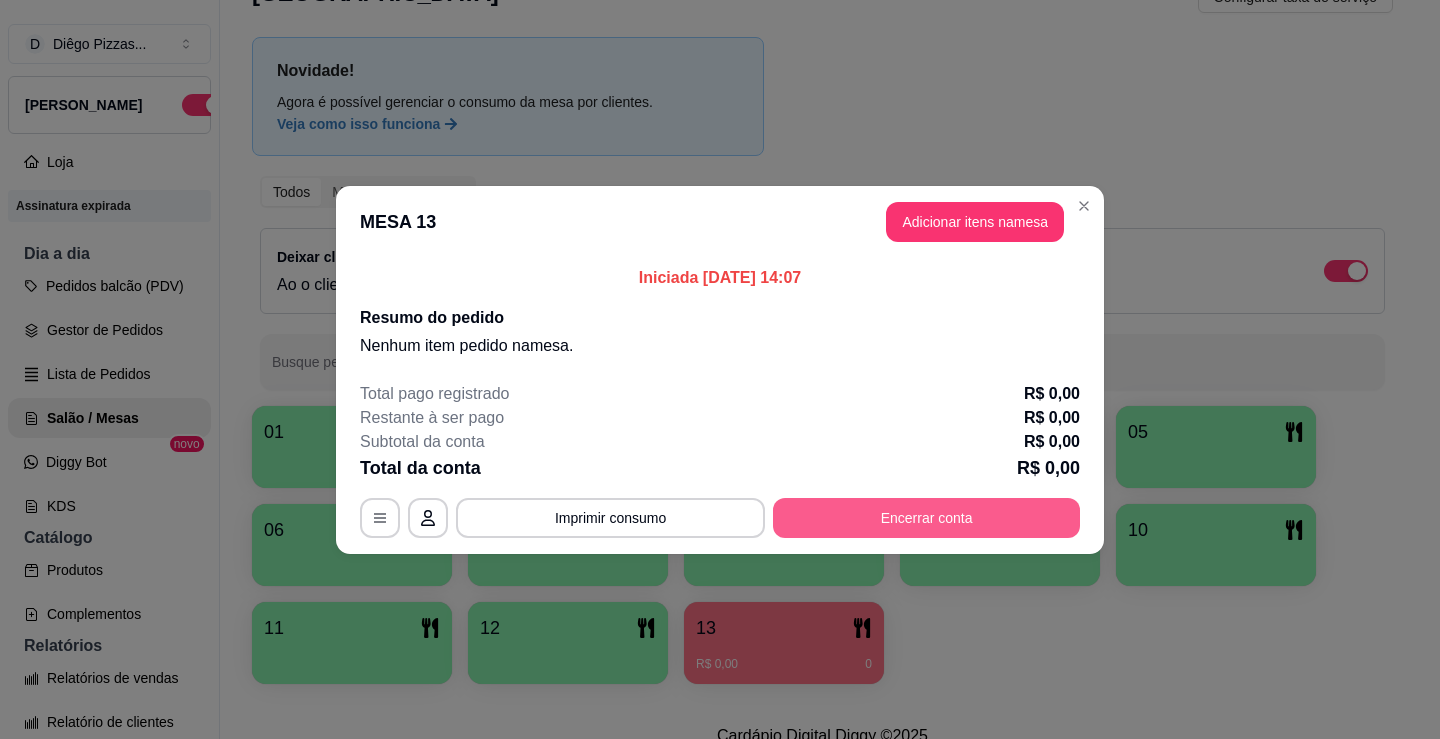click on "Encerrar conta" at bounding box center [926, 518] 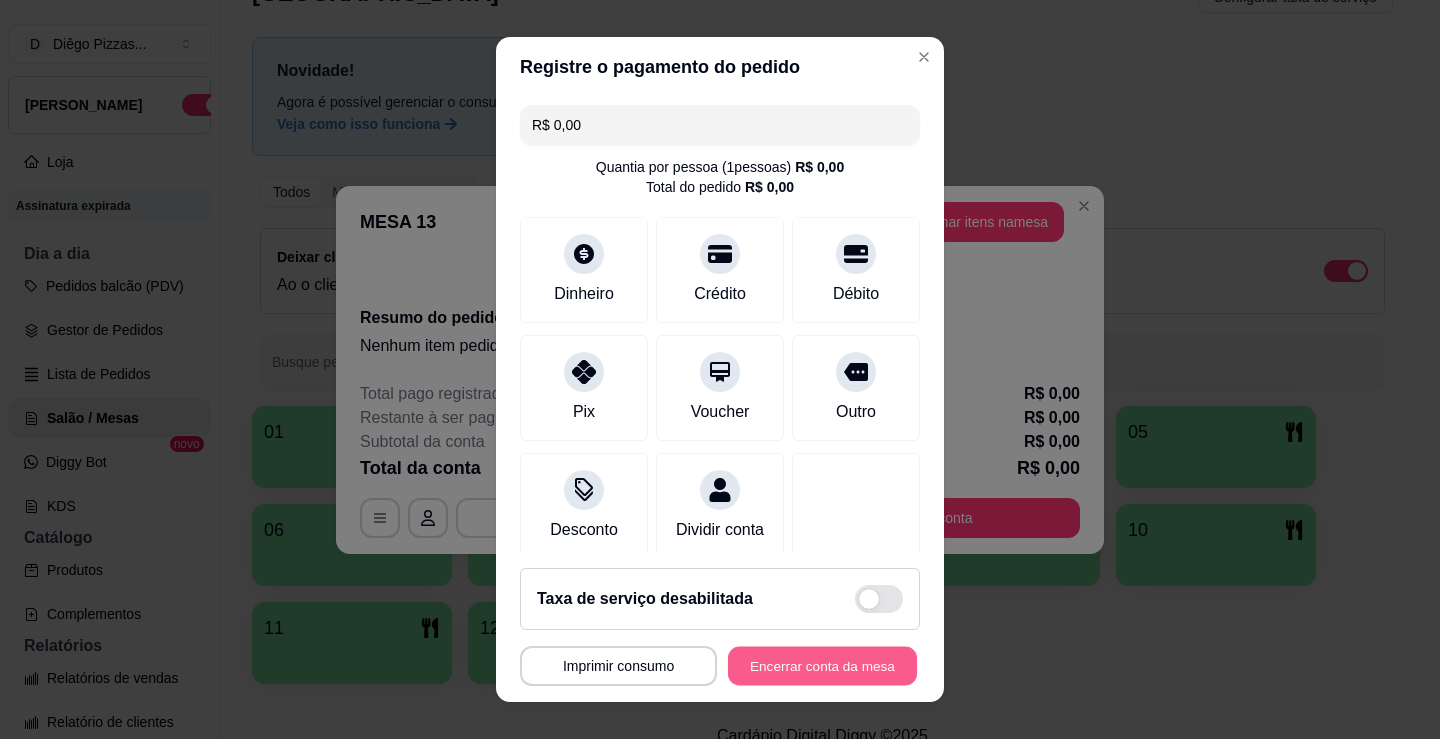 click on "Encerrar conta da mesa" at bounding box center (822, 666) 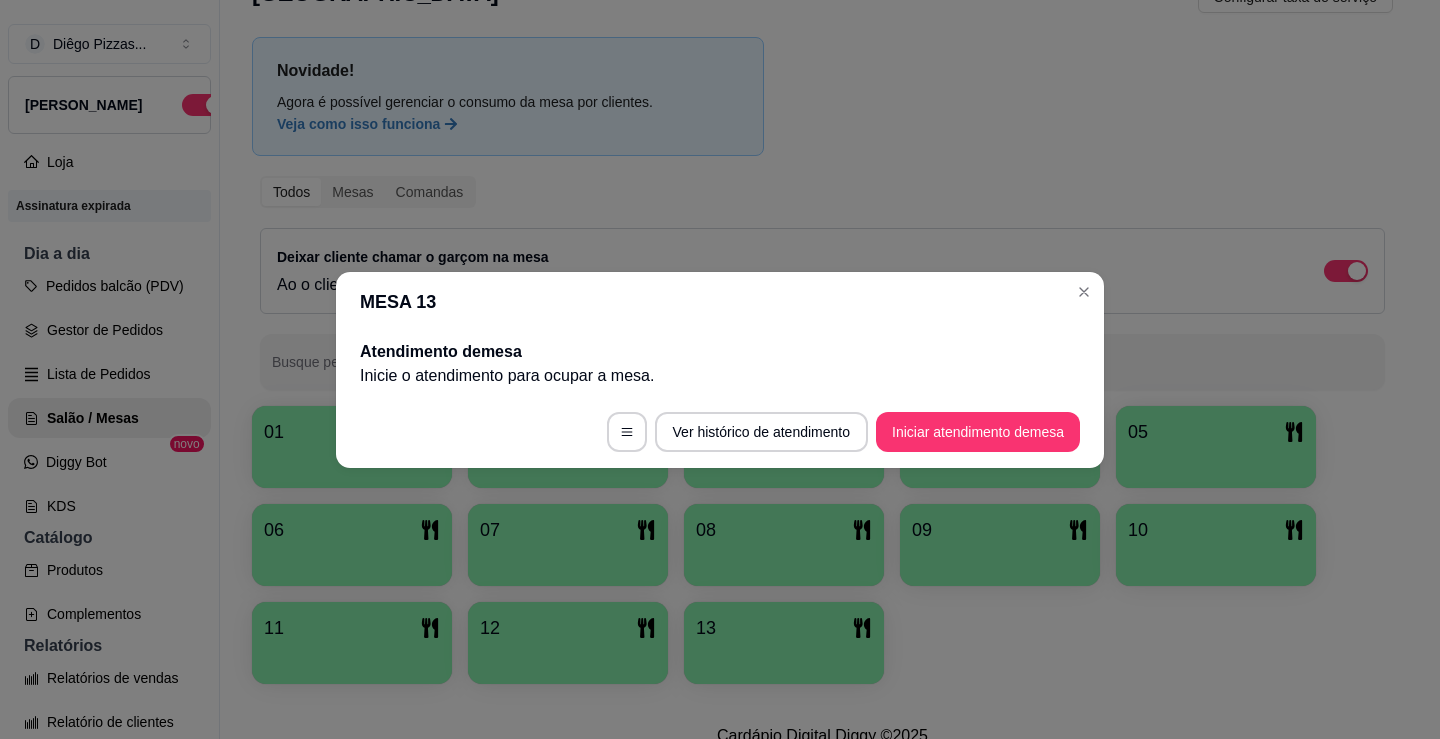 click on "MESA 13" at bounding box center (720, 302) 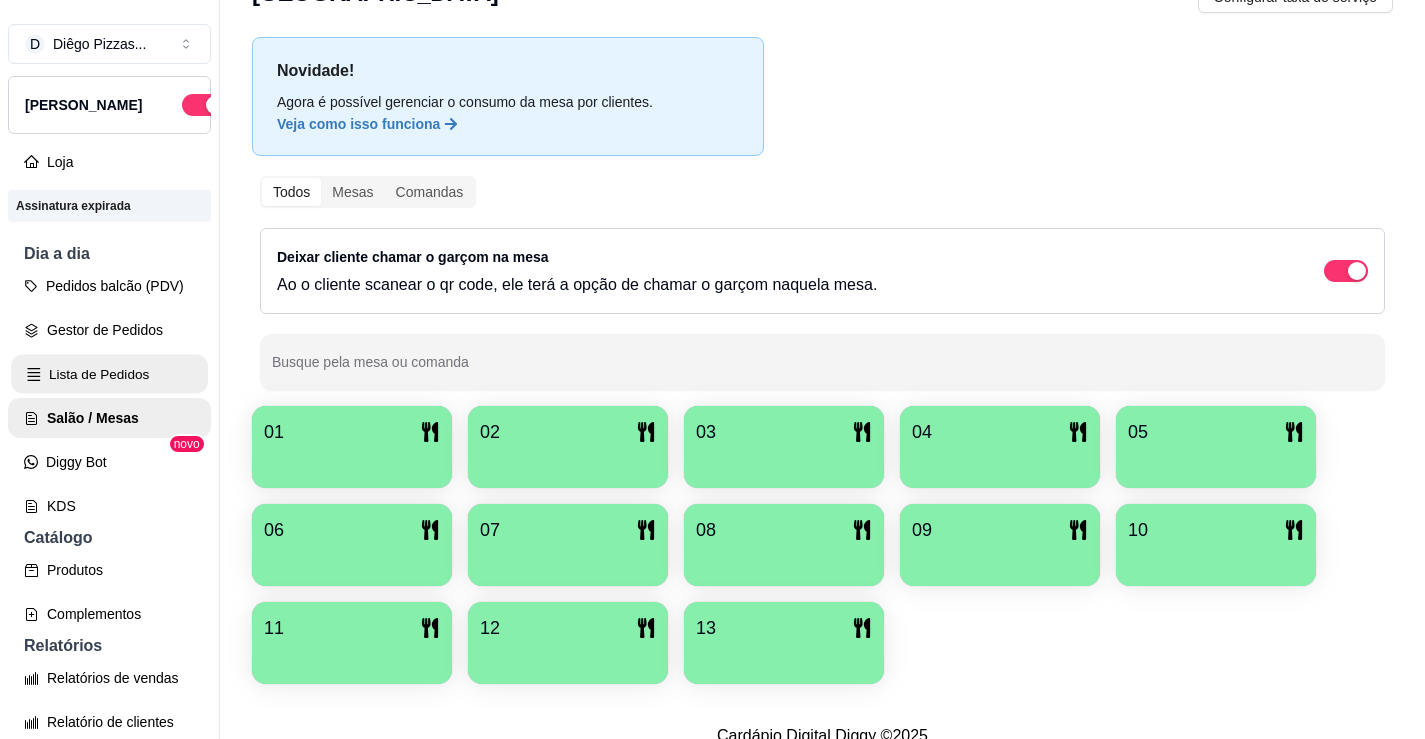 click on "Lista de Pedidos" at bounding box center [109, 374] 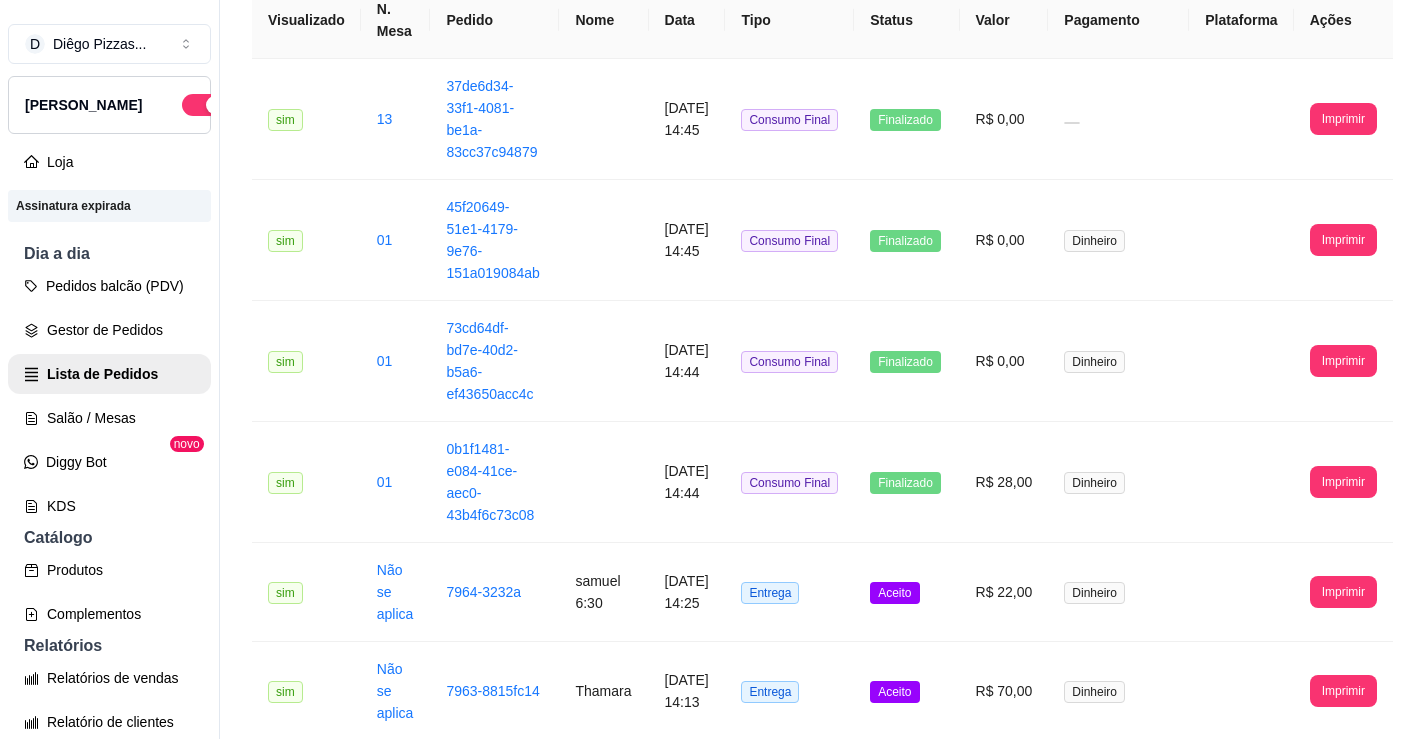 scroll, scrollTop: 200, scrollLeft: 0, axis: vertical 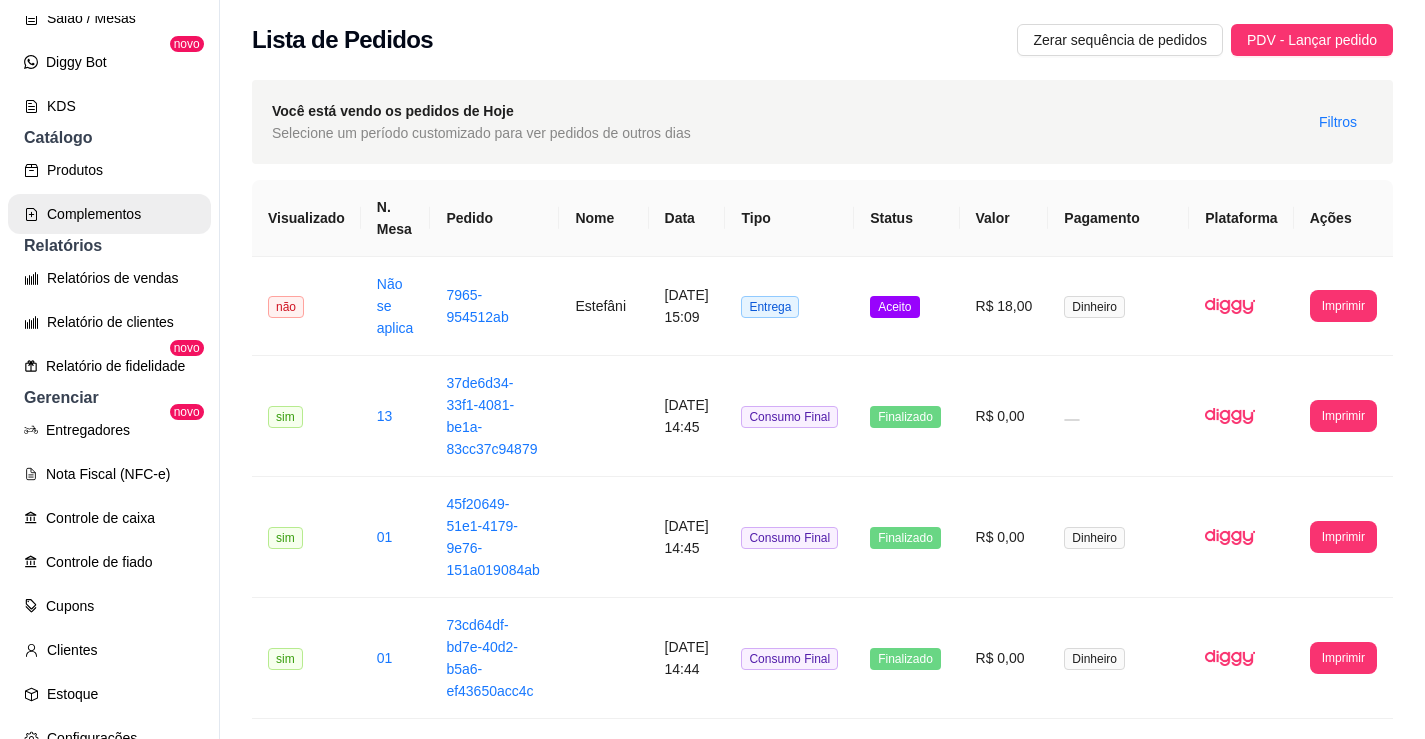 click on "Complementos" at bounding box center [109, 214] 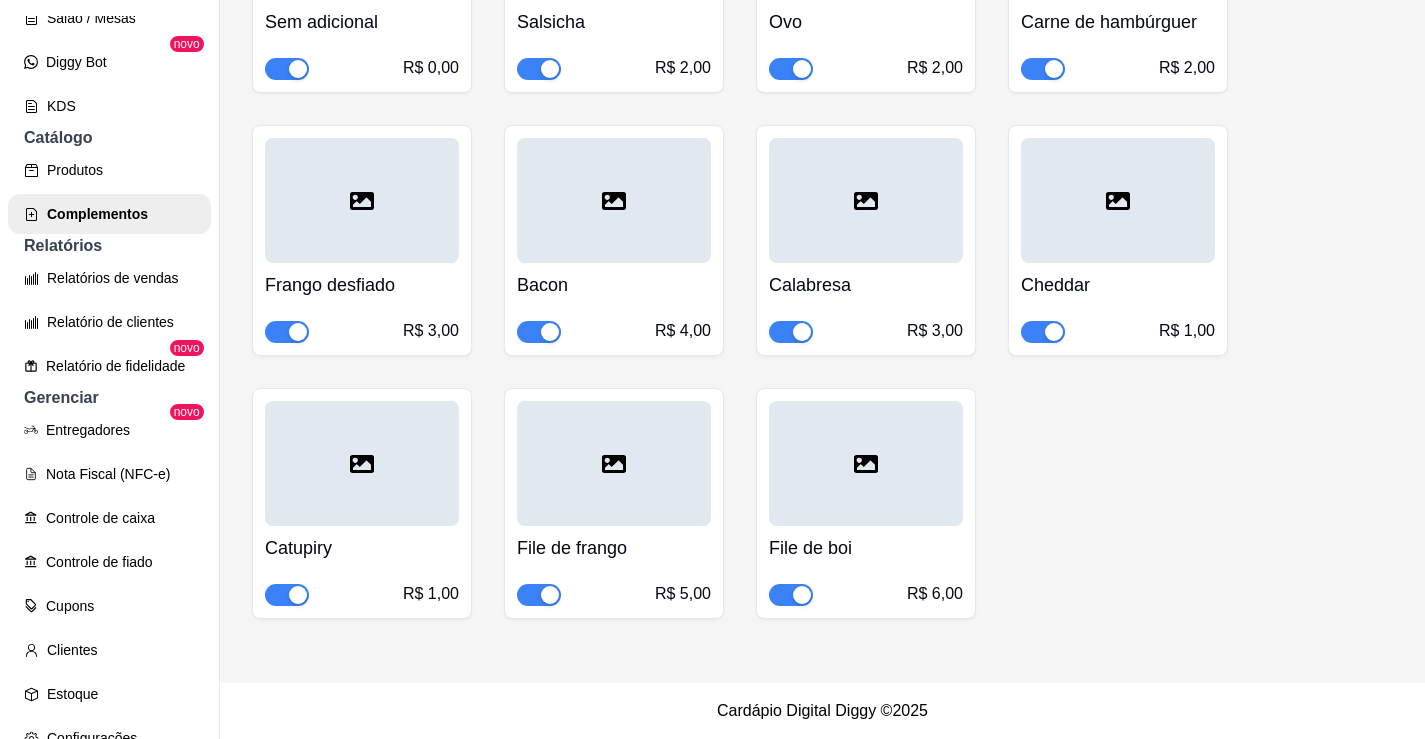 scroll, scrollTop: 2516, scrollLeft: 0, axis: vertical 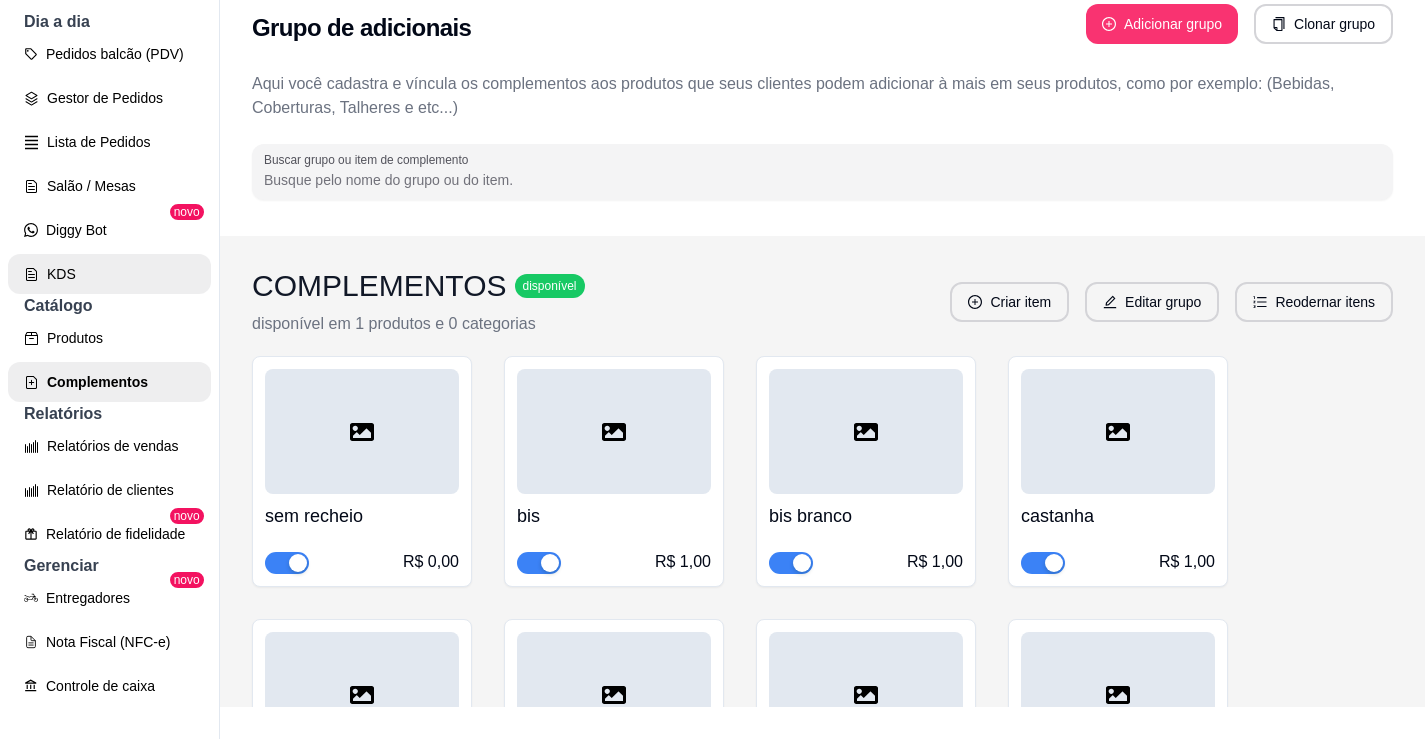 click on "KDS" at bounding box center [109, 274] 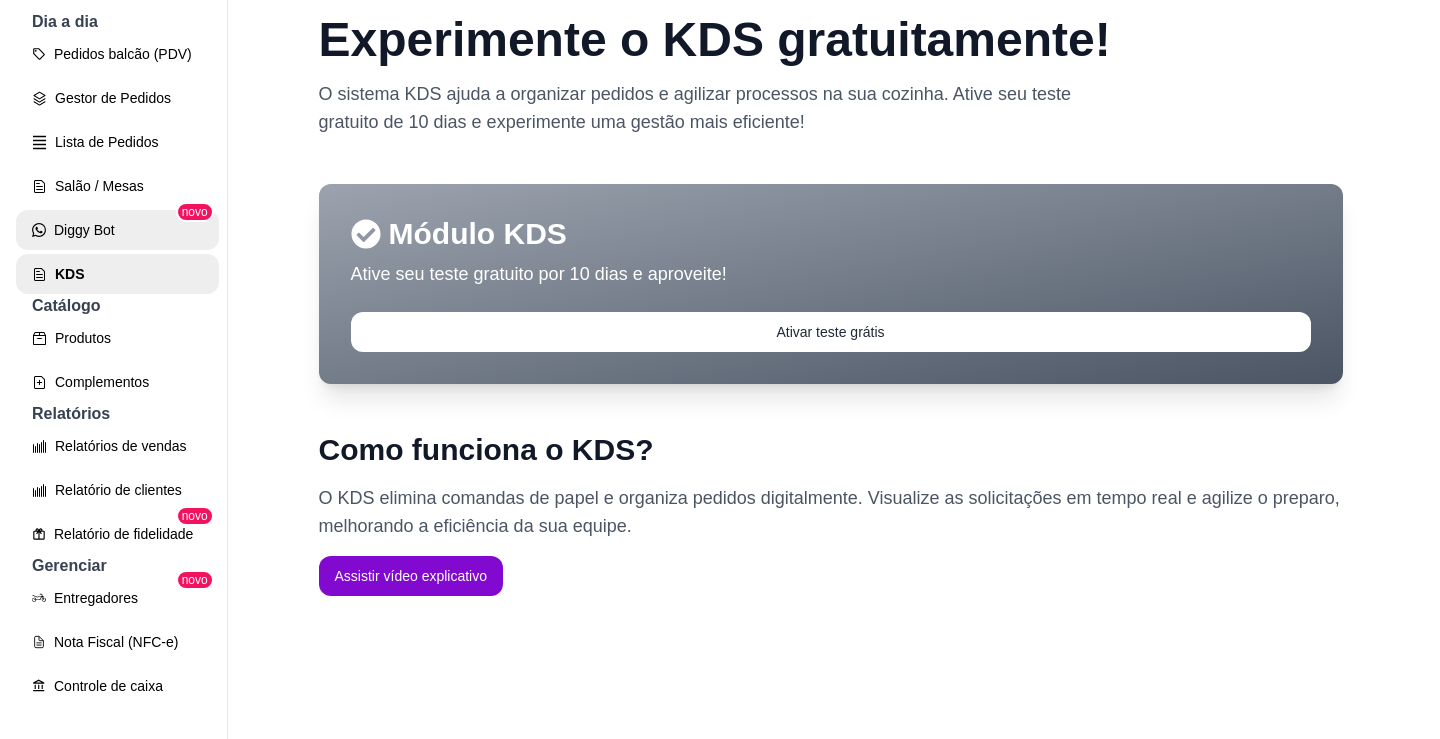 scroll, scrollTop: 0, scrollLeft: 0, axis: both 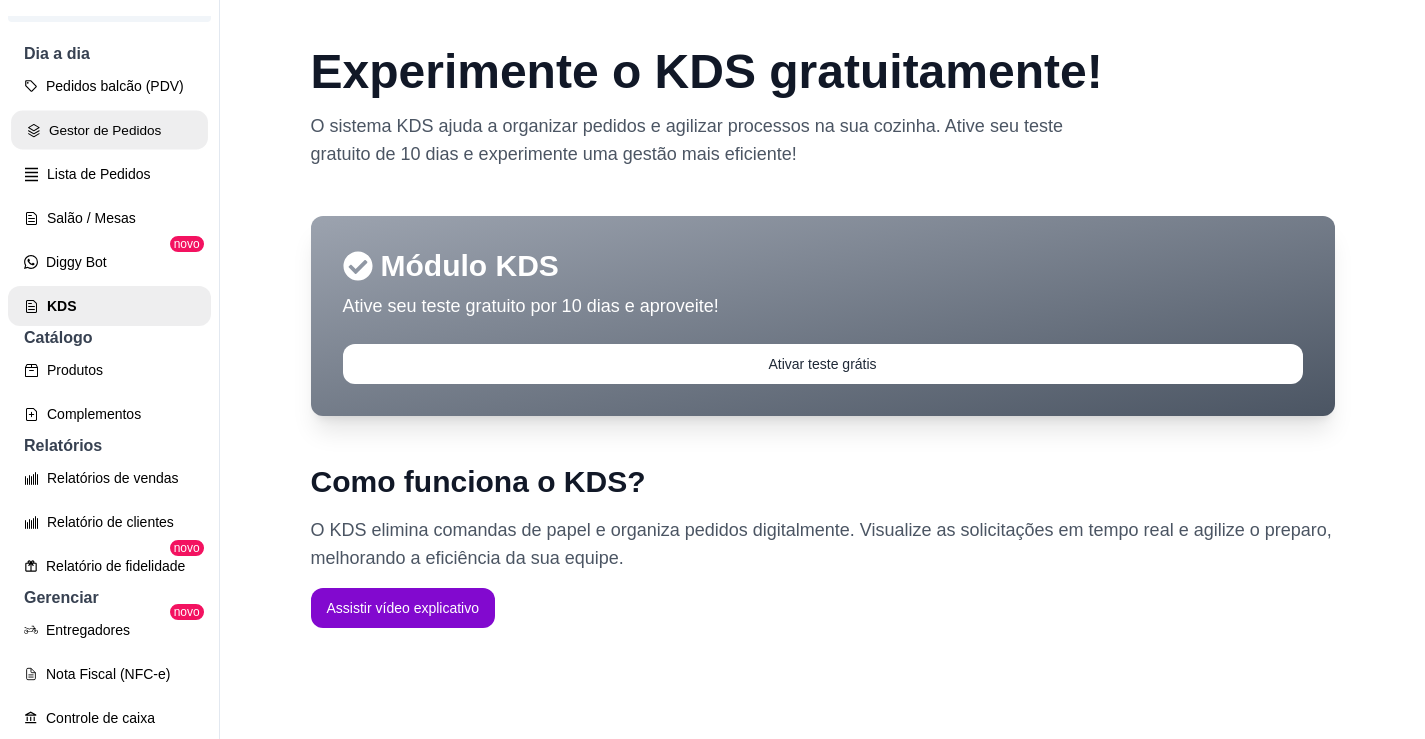 click on "Gestor de Pedidos" at bounding box center (109, 130) 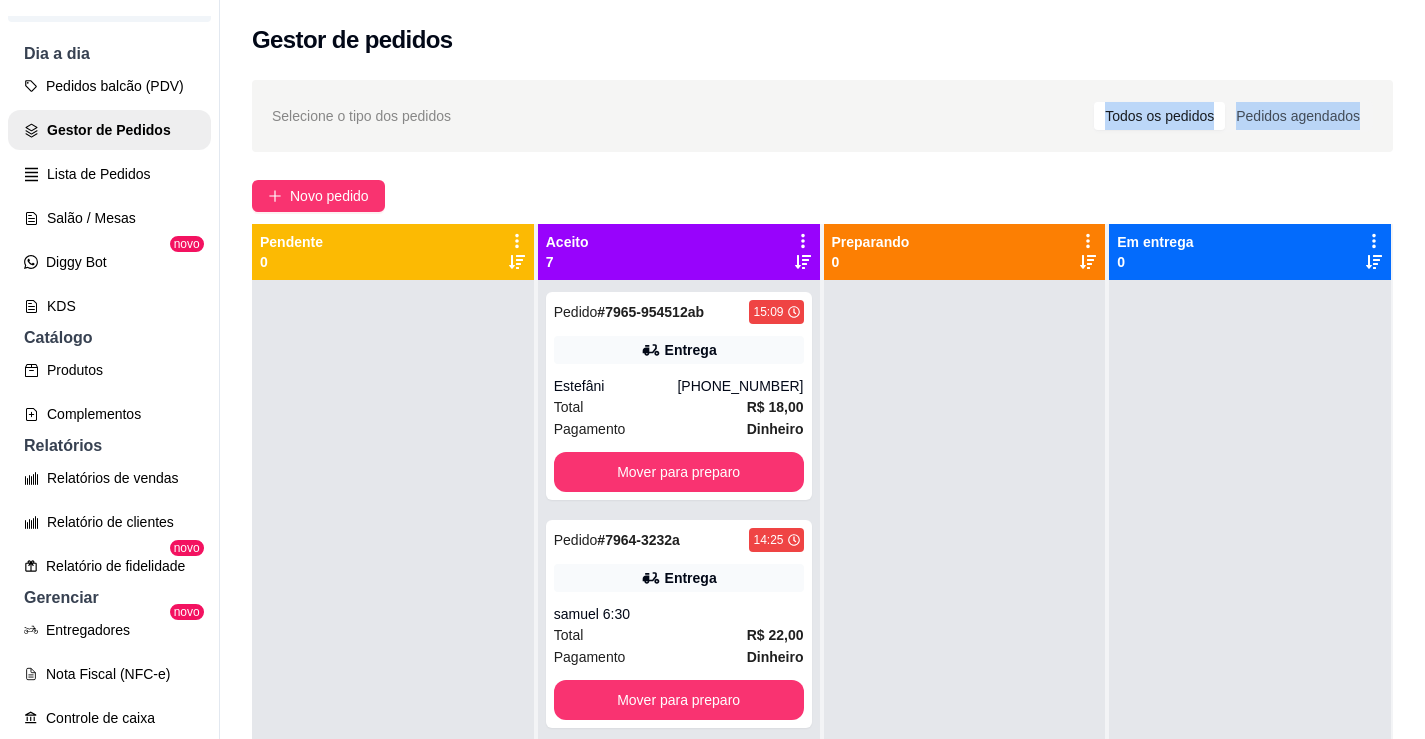 click on "Selecione o tipo dos pedidos Todos os pedidos Pedidos agendados Novo pedido Pendente 0 Aceito 7 Pedido  # 7965-954512ab 15:09 Entrega Estefâni [PHONE_NUMBER] Total R$ 18,00 Pagamento Dinheiro Mover para preparo Pedido  # 7964-3232a 14:25 Entrega samuel 6:30 Total R$ 22,00 Pagamento Dinheiro Mover para preparo Pedido  # 7963-8815fc14 14:13 Entrega Thamara  [PHONE_NUMBER] Total R$ 70,00 Pagamento Dinheiro Mover para preparo Pedido  # 7962-c8f27 13:40 Entrega Galego nido Total R$ 36,00 Pagamento Transferência Pix Mover para preparo Pedido  # 7961-09cb8 13:39 Entrega Gabi Total R$ 8,00 Pagamento Transferência Pix Mover para preparo Pedido  # 7960-2c9eb 13:39 Entrega Casa de preta  Total R$ 33,00 Pagamento Transferência Pix Mover para preparo Pedido  # 7959-18240 13:38 Entrega Branca de Kleber  Total R$ 24,00 Pagamento Dinheiro Mover para preparo Preparando 0 Em entrega 0" at bounding box center [822, 527] 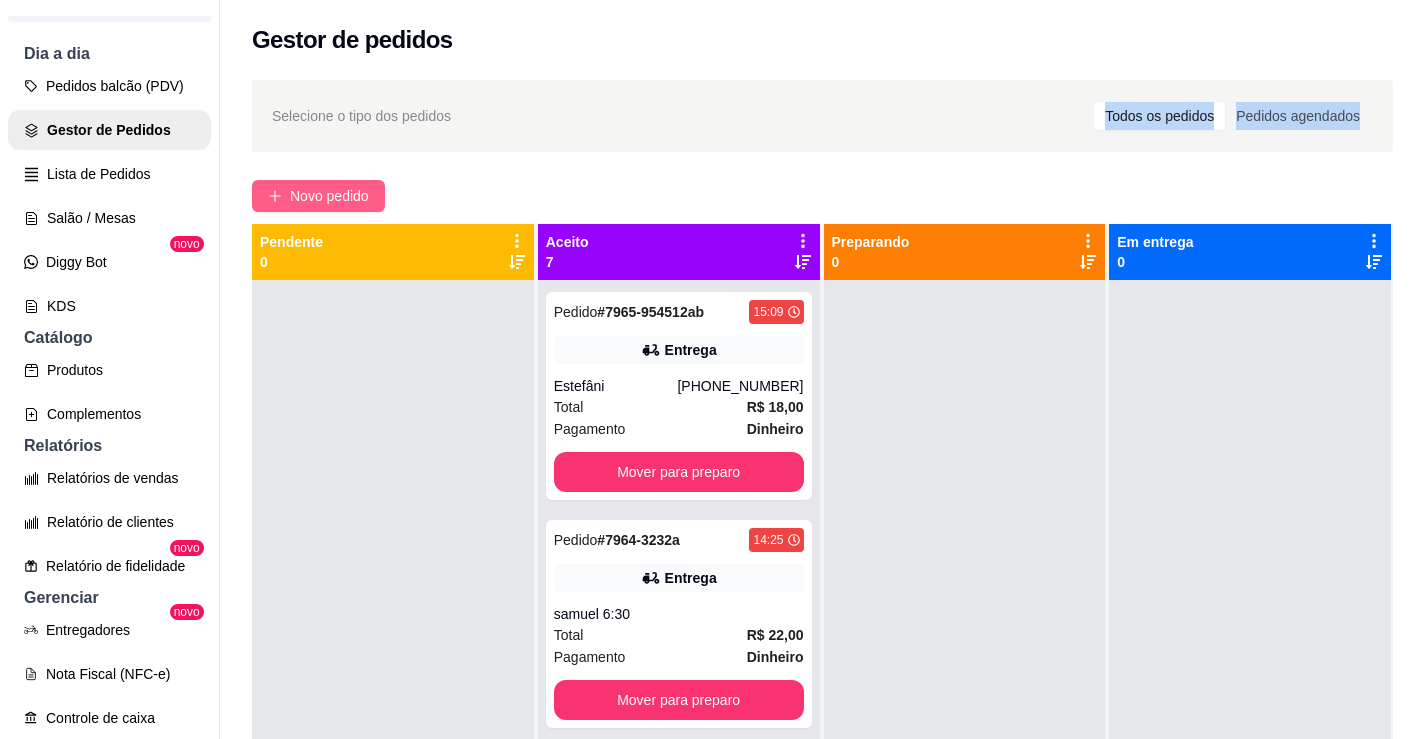 click on "Novo pedido" at bounding box center [329, 196] 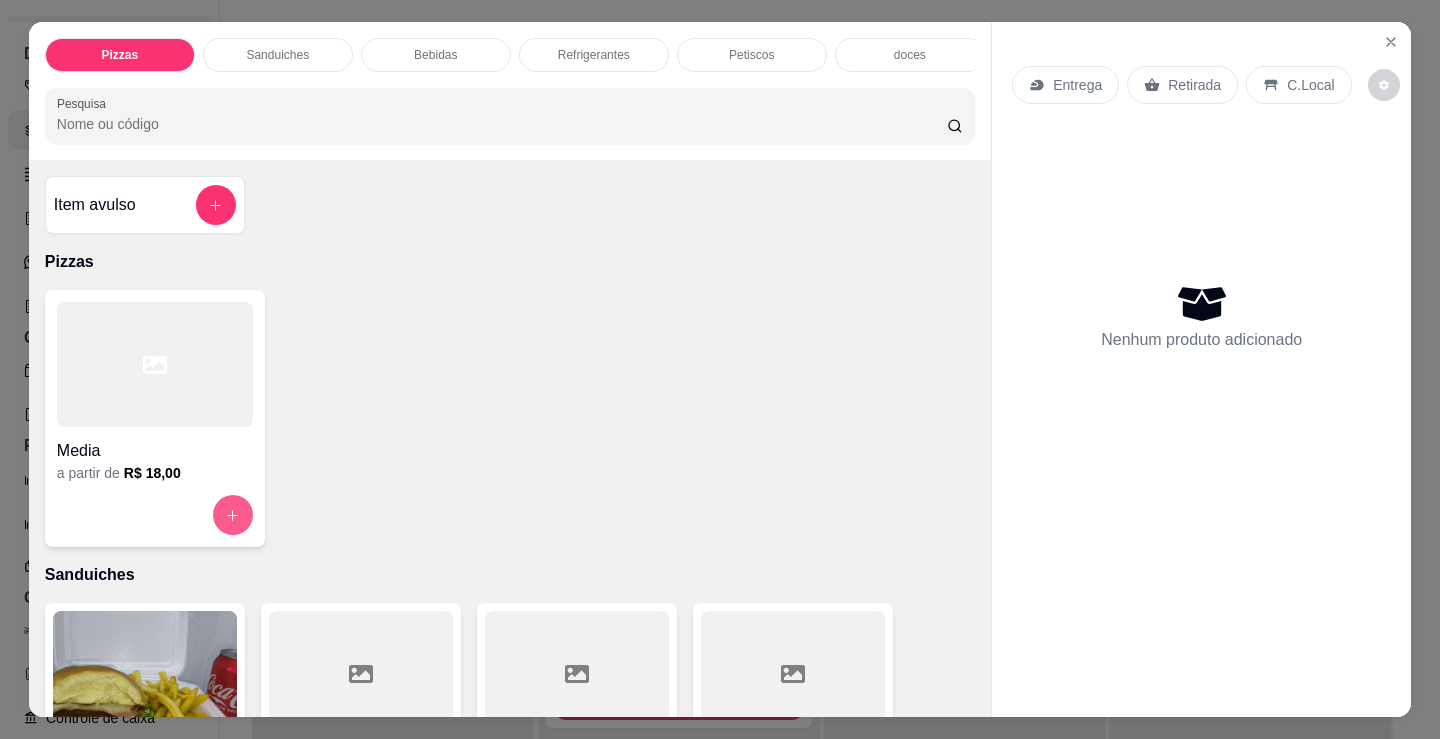 click at bounding box center (233, 515) 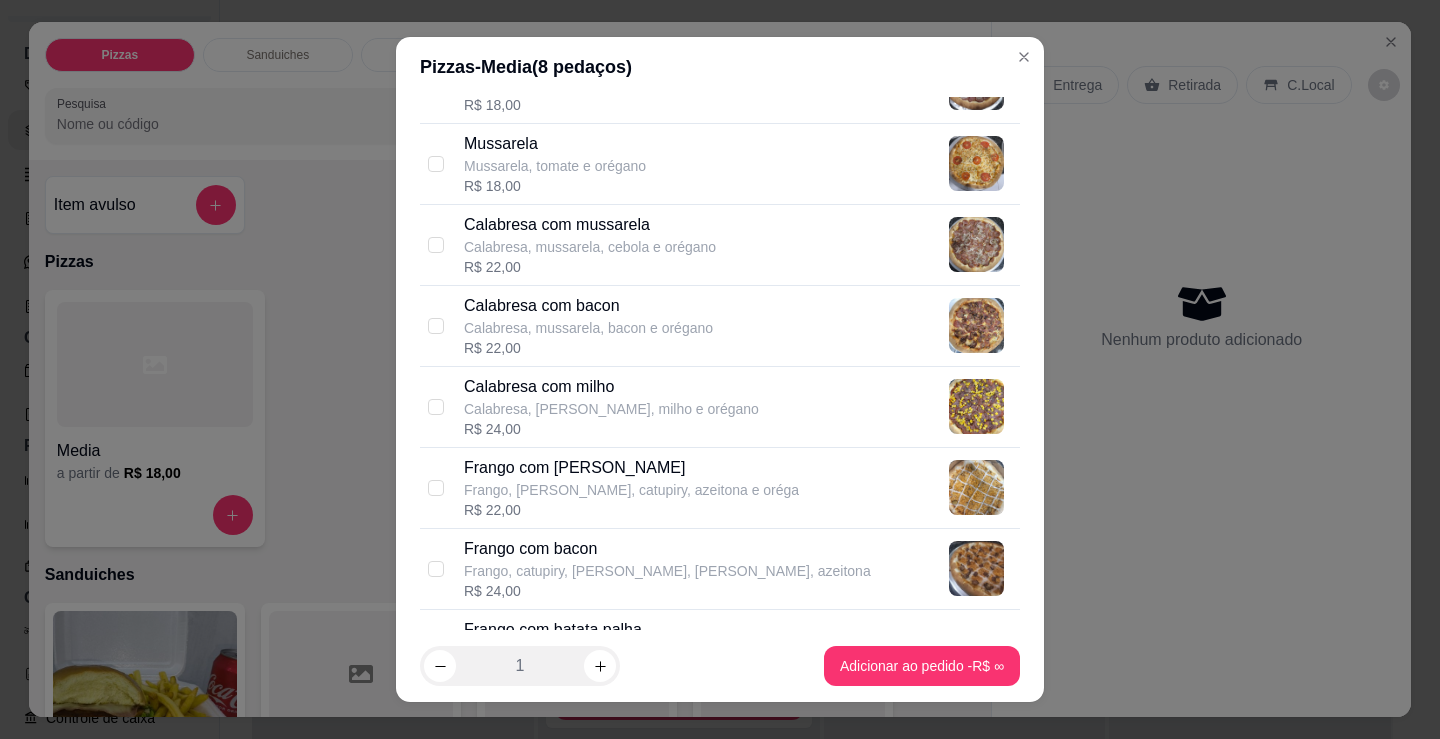scroll, scrollTop: 300, scrollLeft: 0, axis: vertical 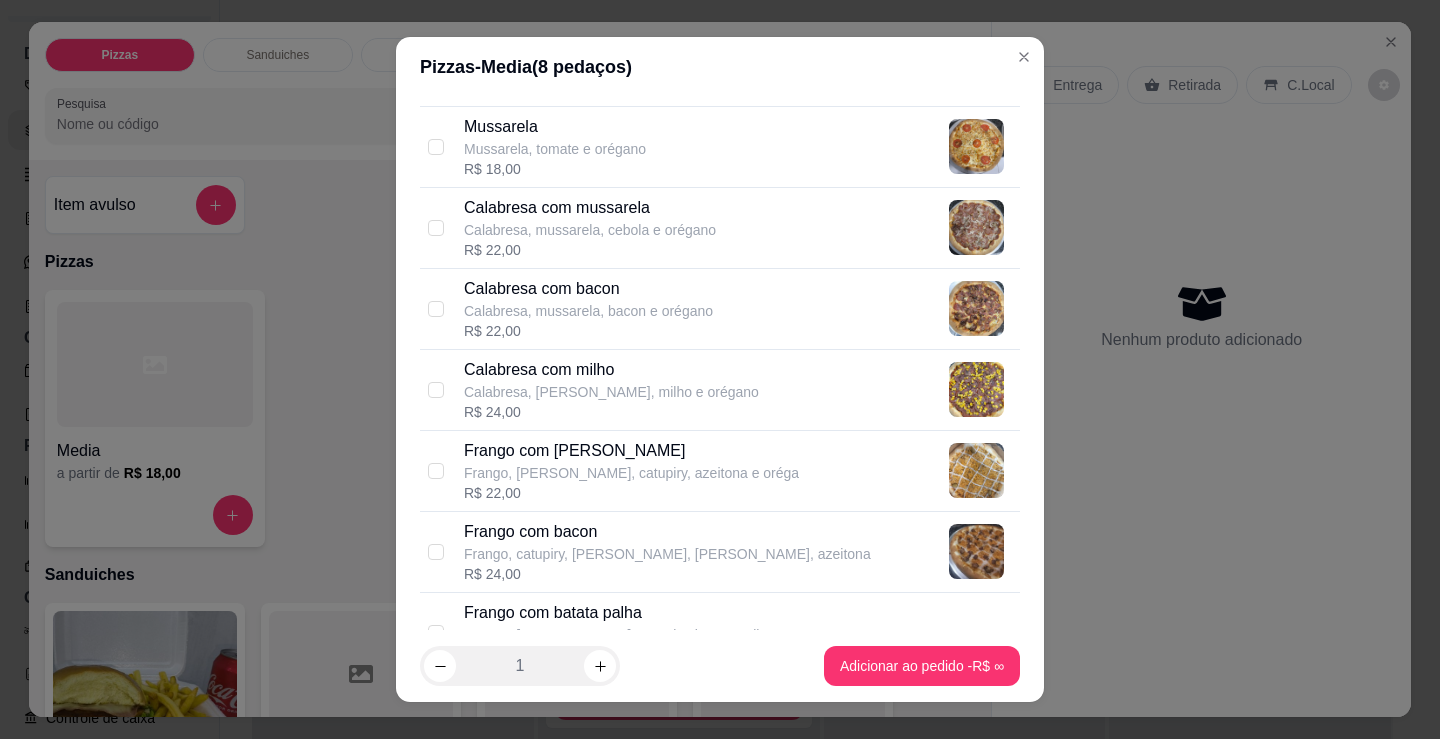 click on "Frango, [PERSON_NAME], catupiry, azeitona e oréga" at bounding box center [631, 473] 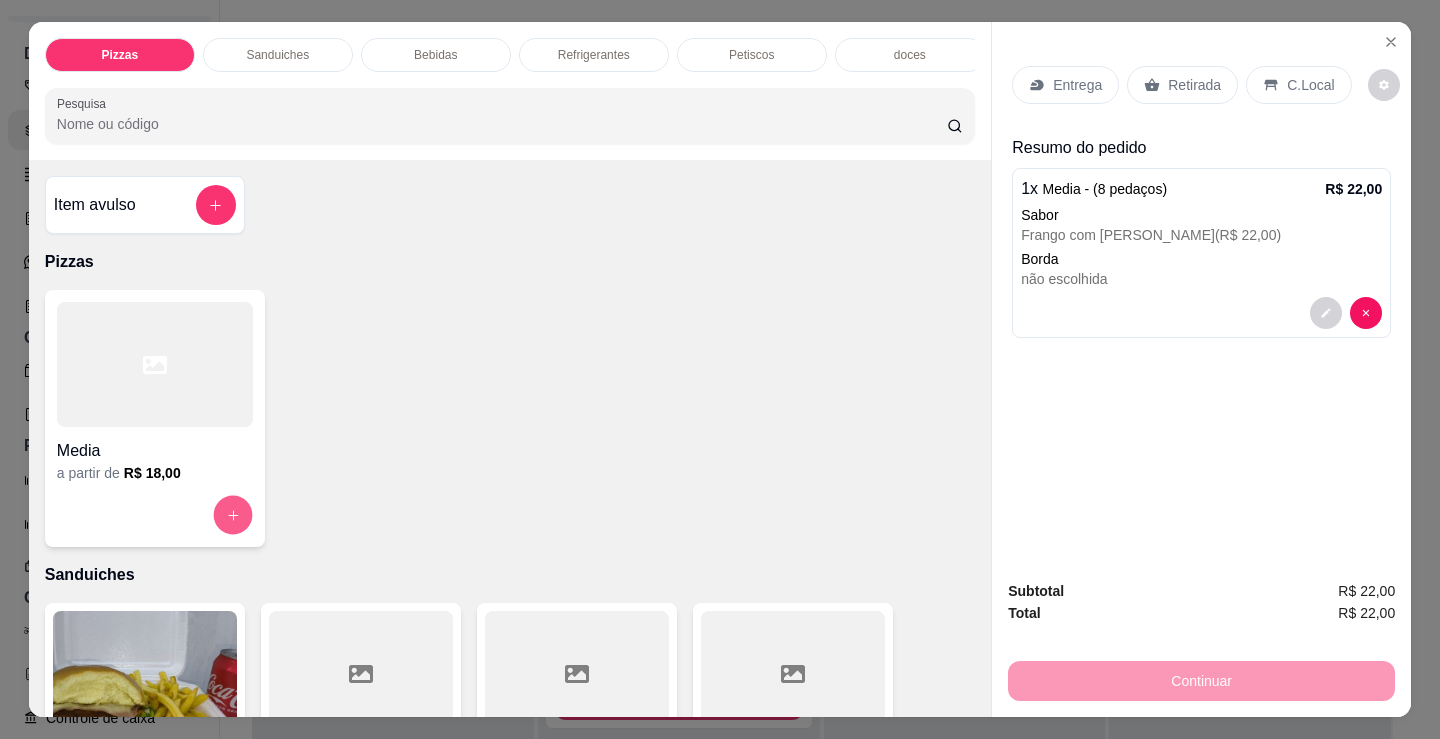 click 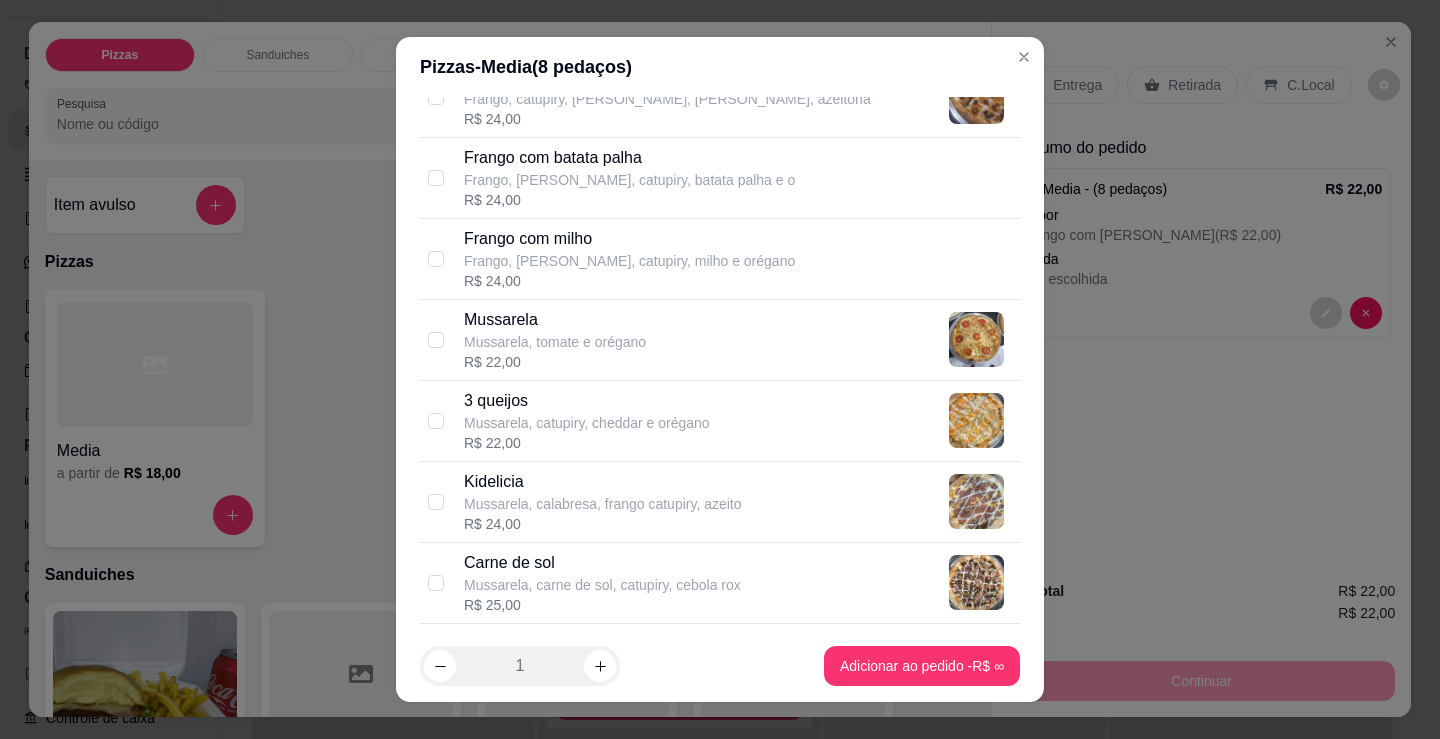 scroll, scrollTop: 800, scrollLeft: 0, axis: vertical 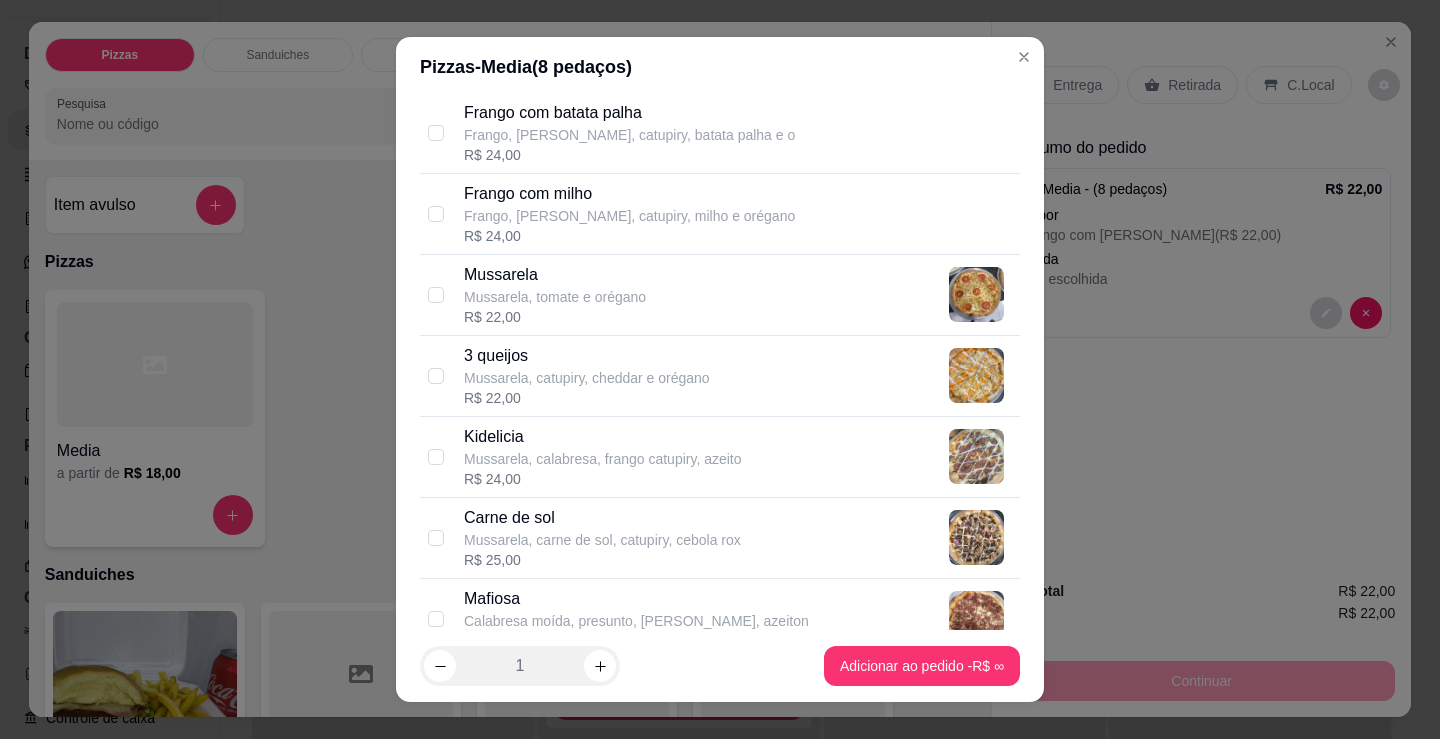 click on "Mussarela, carne de sol, catupiry, cebola rox" at bounding box center (602, 540) 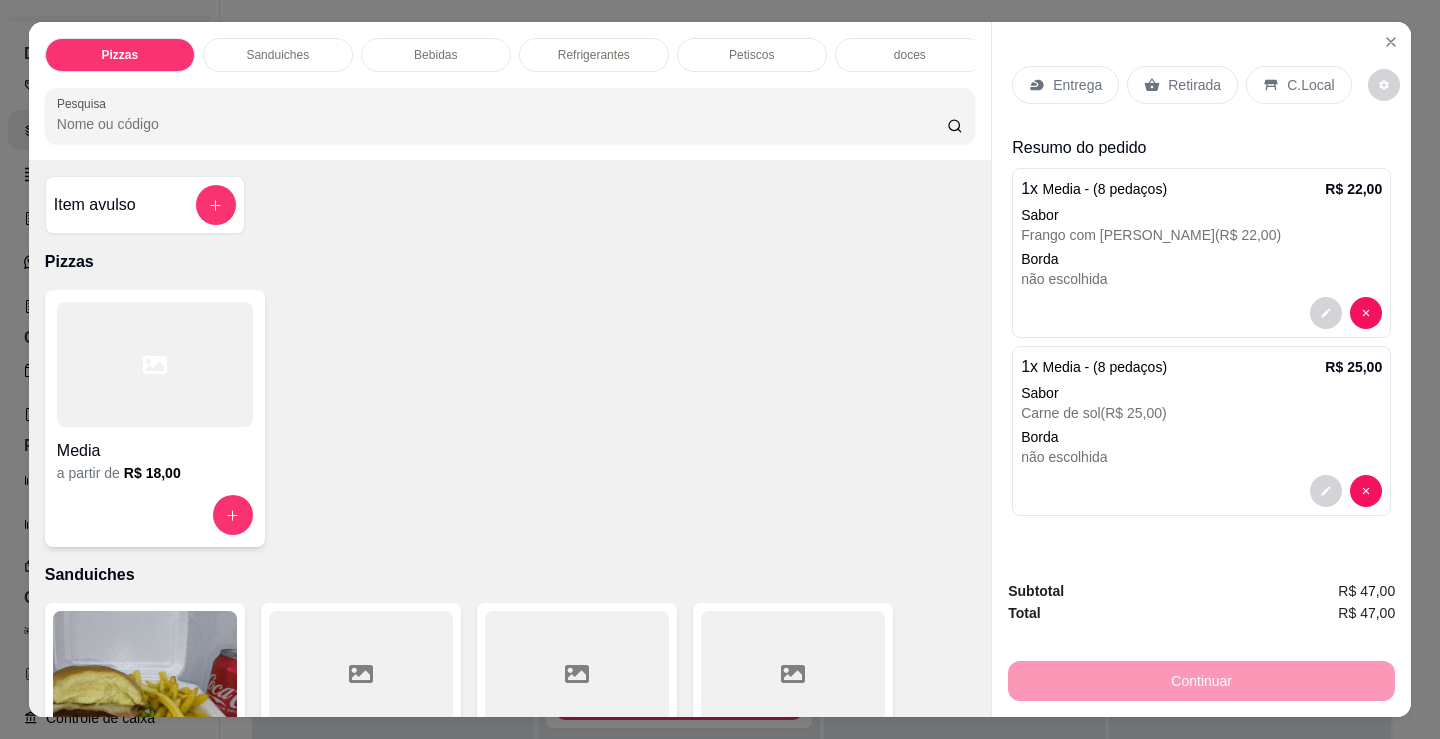 click on "Retirada" at bounding box center (1194, 85) 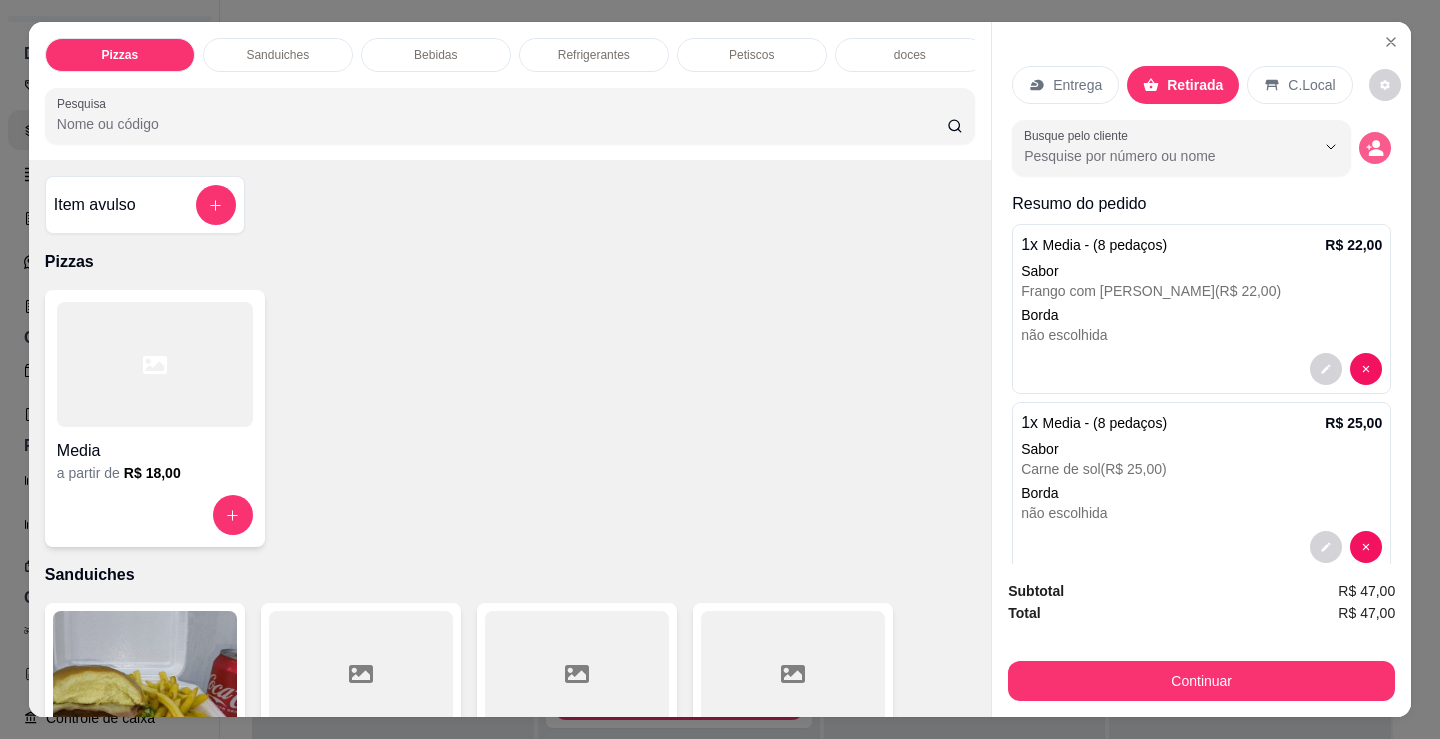 click 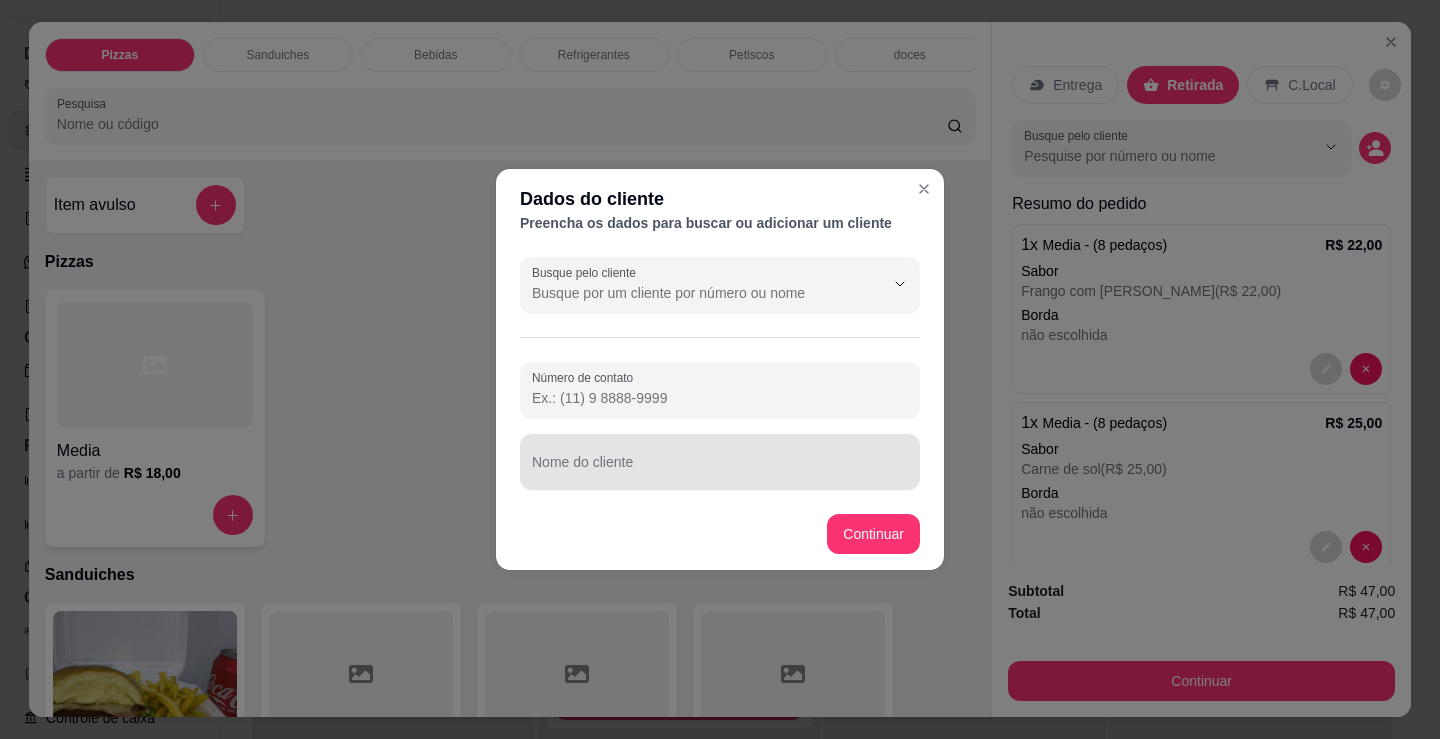 click on "Nome do cliente" at bounding box center [720, 470] 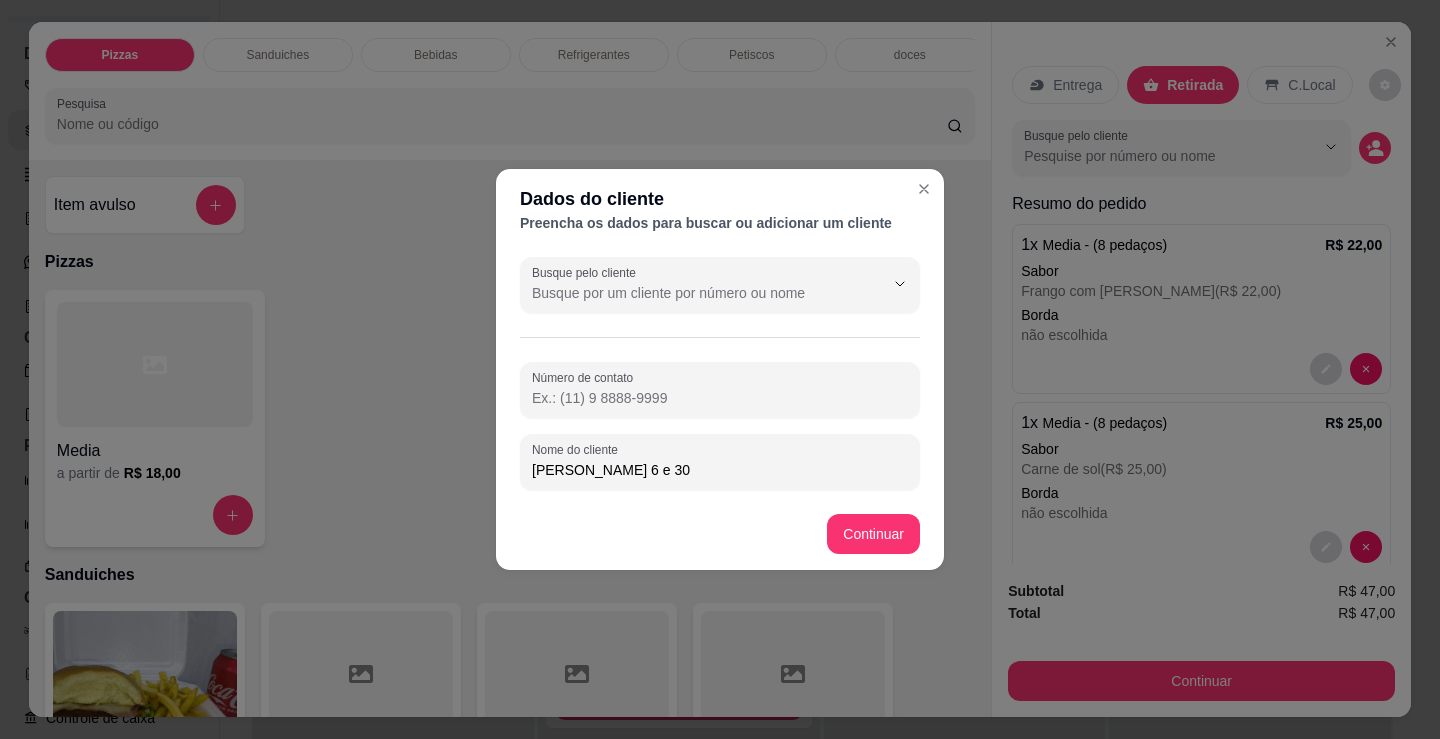 type on "[PERSON_NAME] 6 e 30" 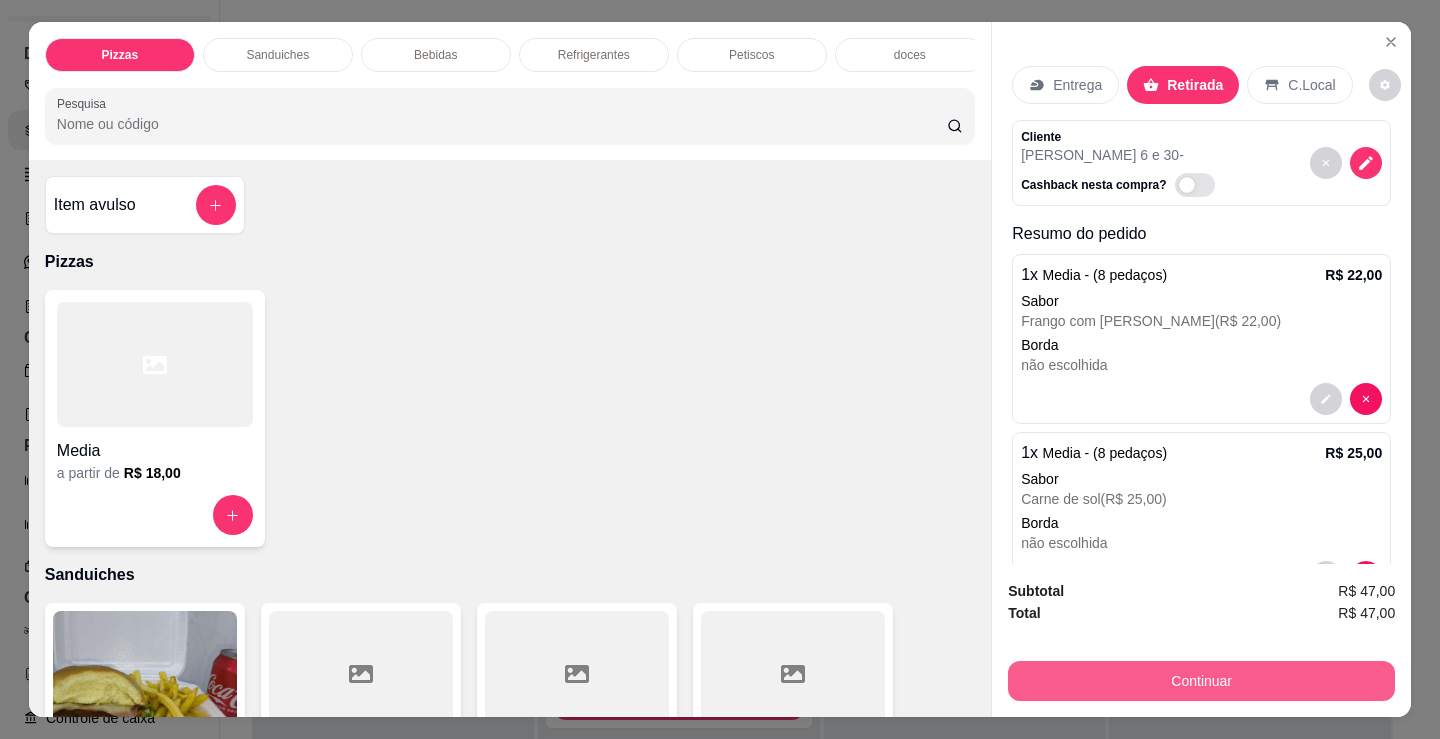 click on "Continuar" at bounding box center [1201, 681] 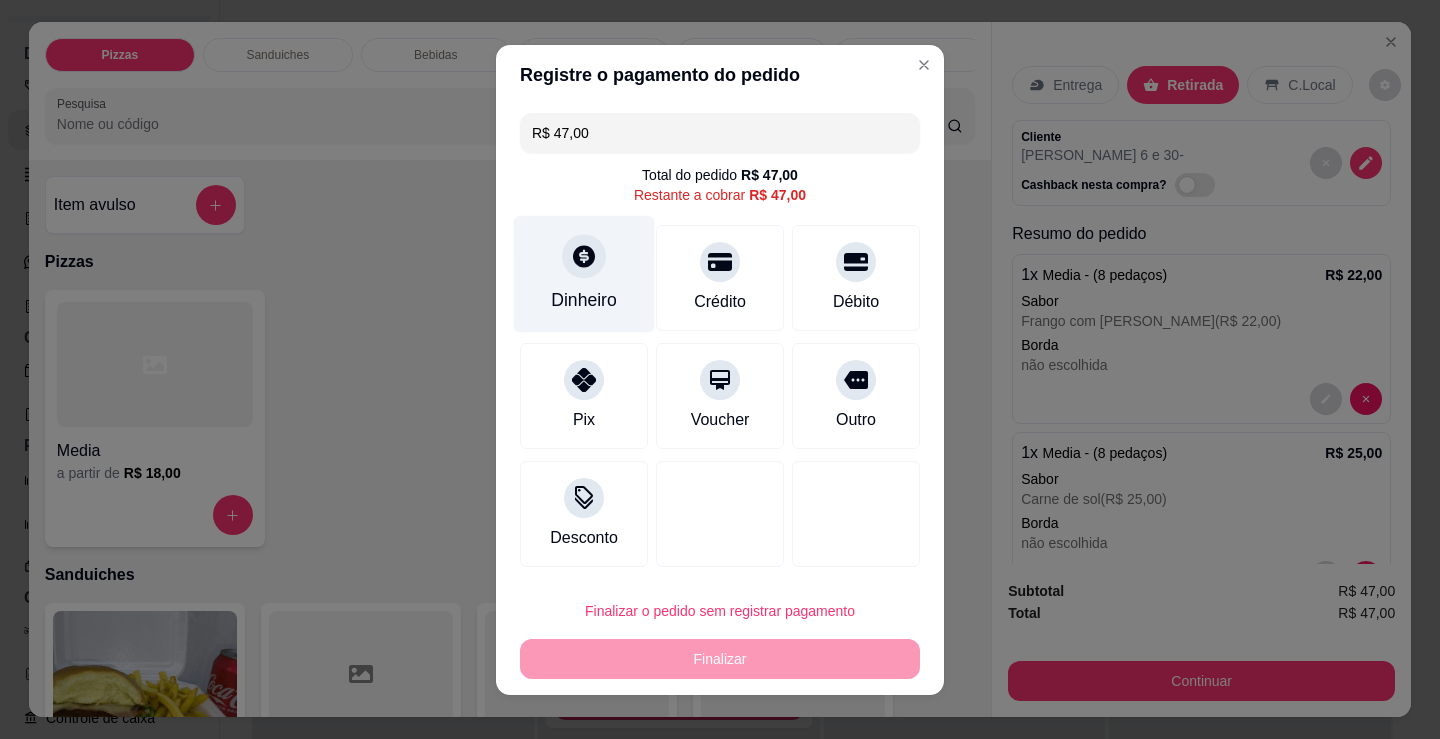 click on "Dinheiro" at bounding box center (584, 273) 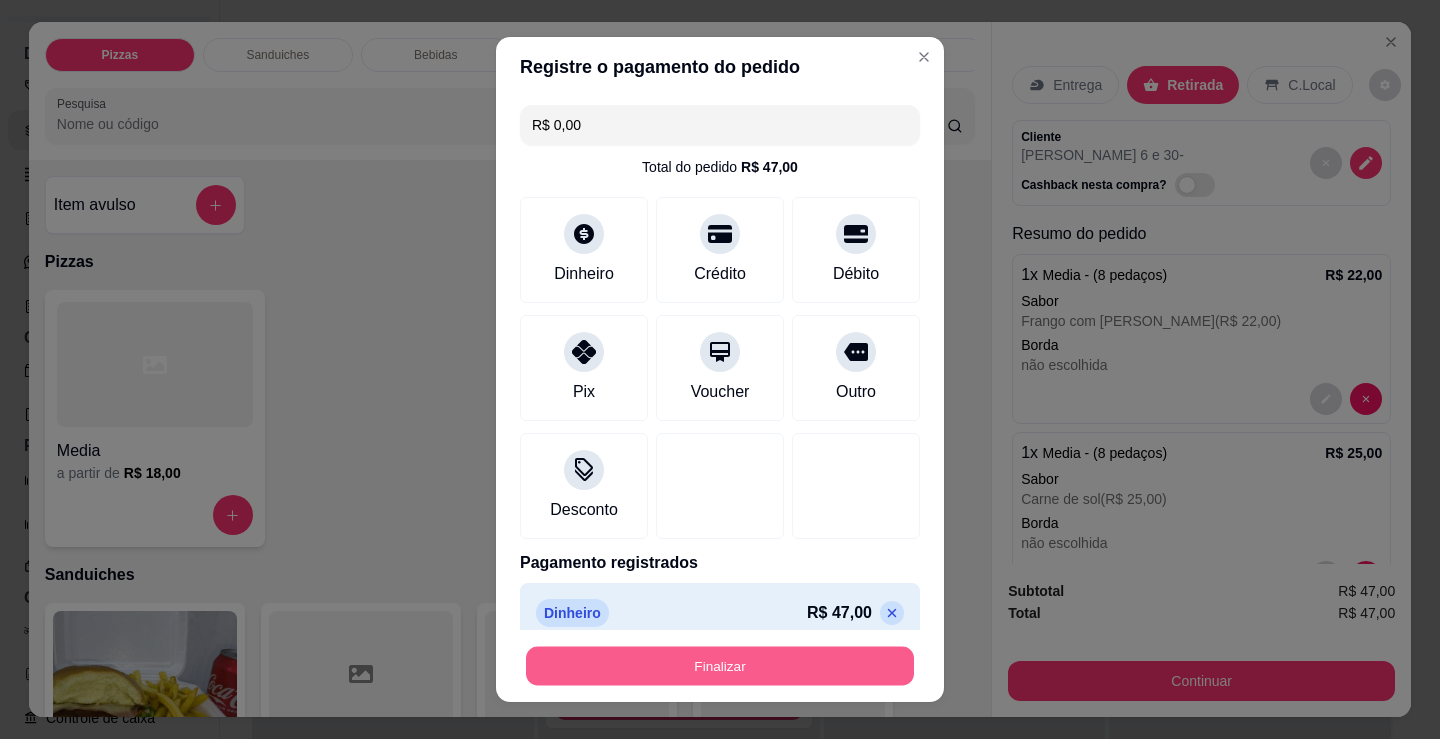 click on "Finalizar" at bounding box center [720, 666] 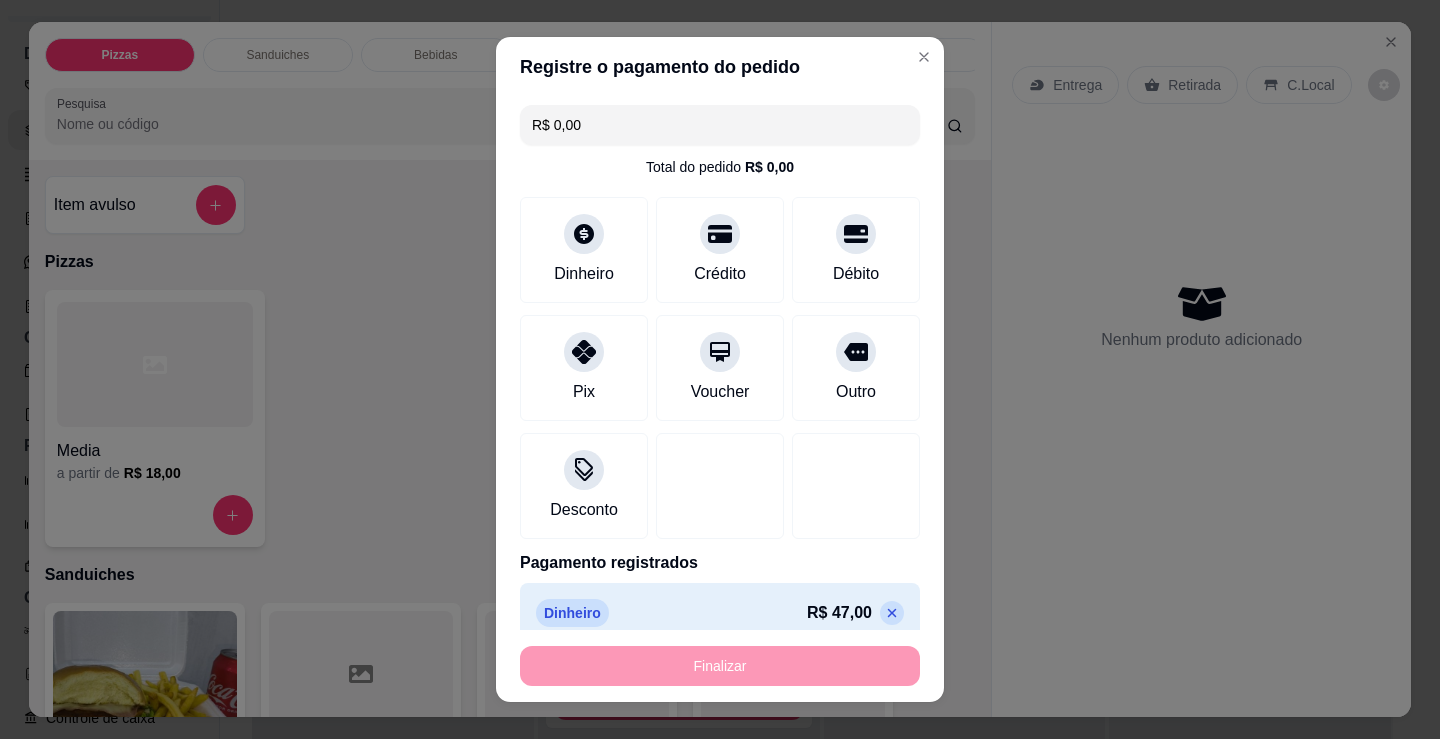 type on "-R$ 47,00" 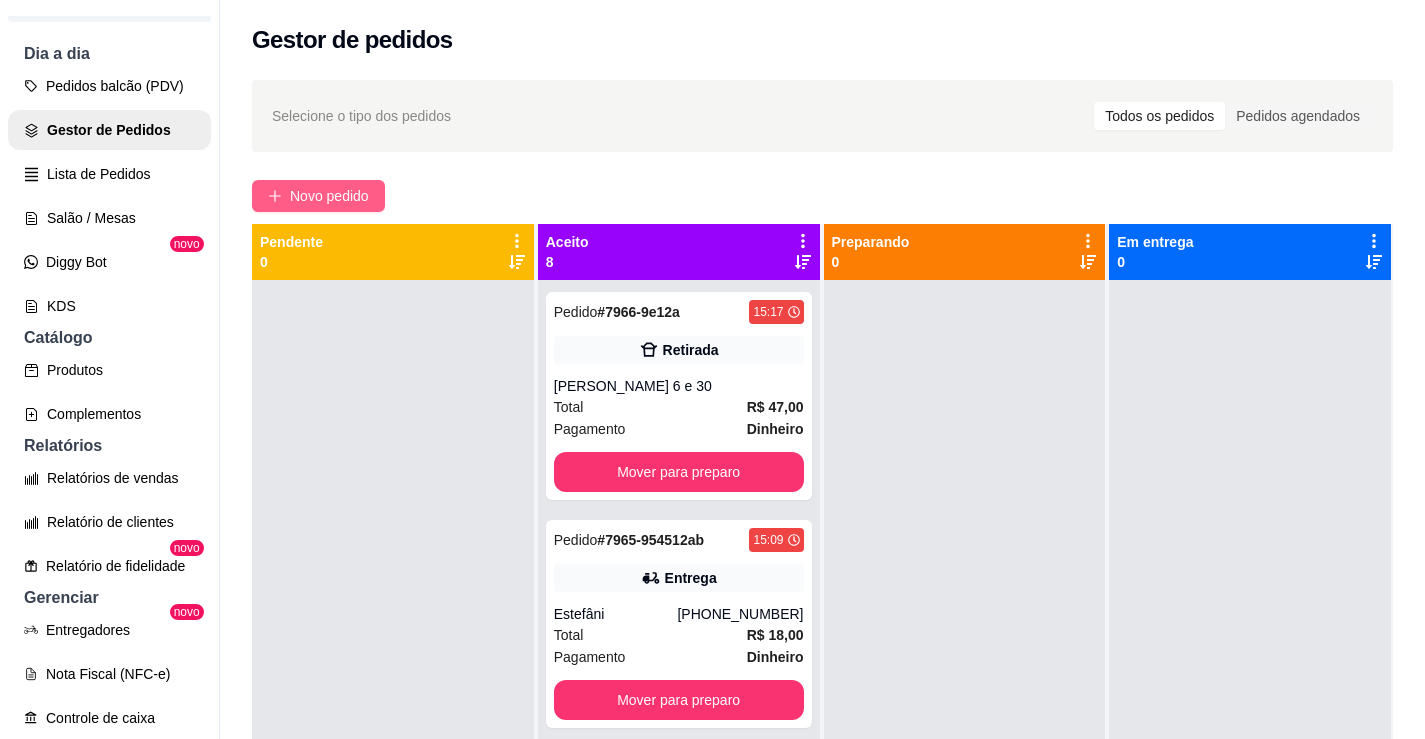 click on "Novo pedido" at bounding box center (318, 196) 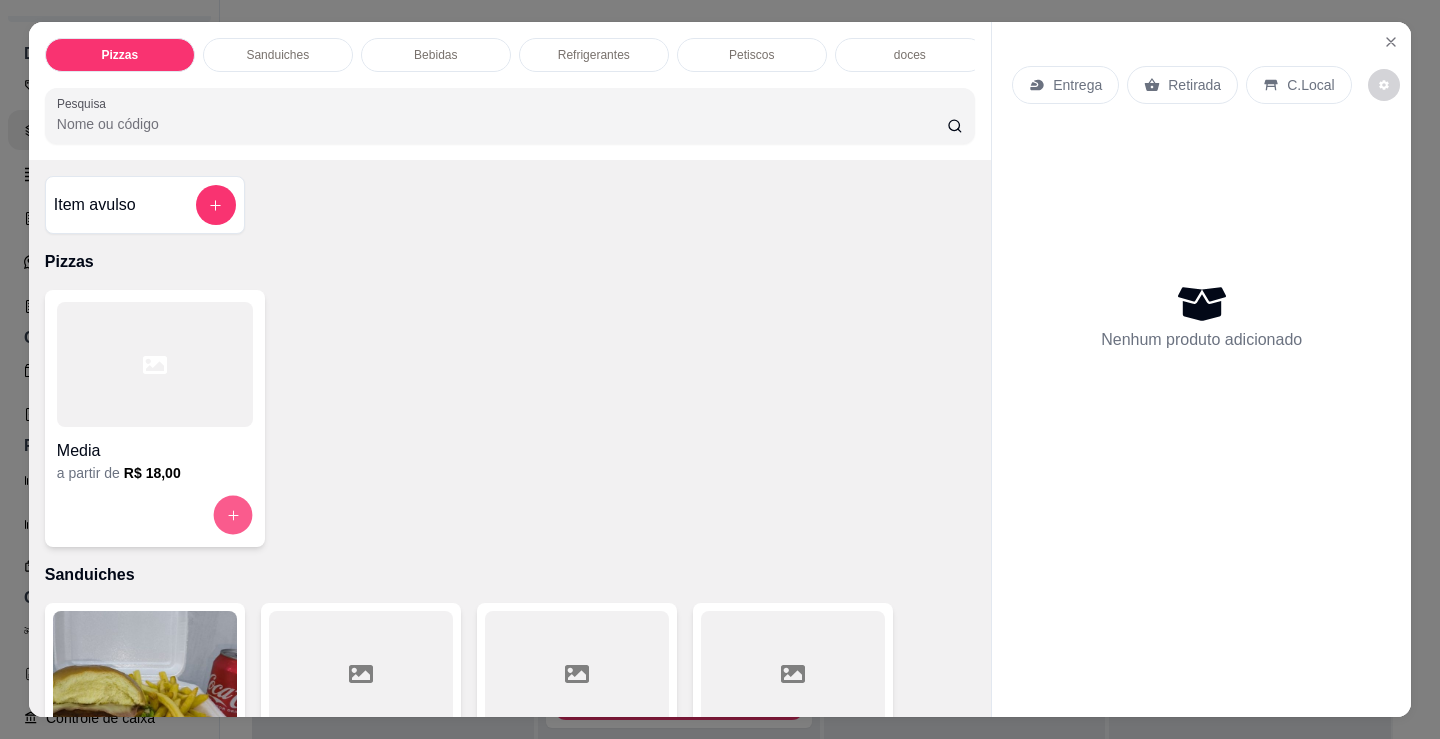 click 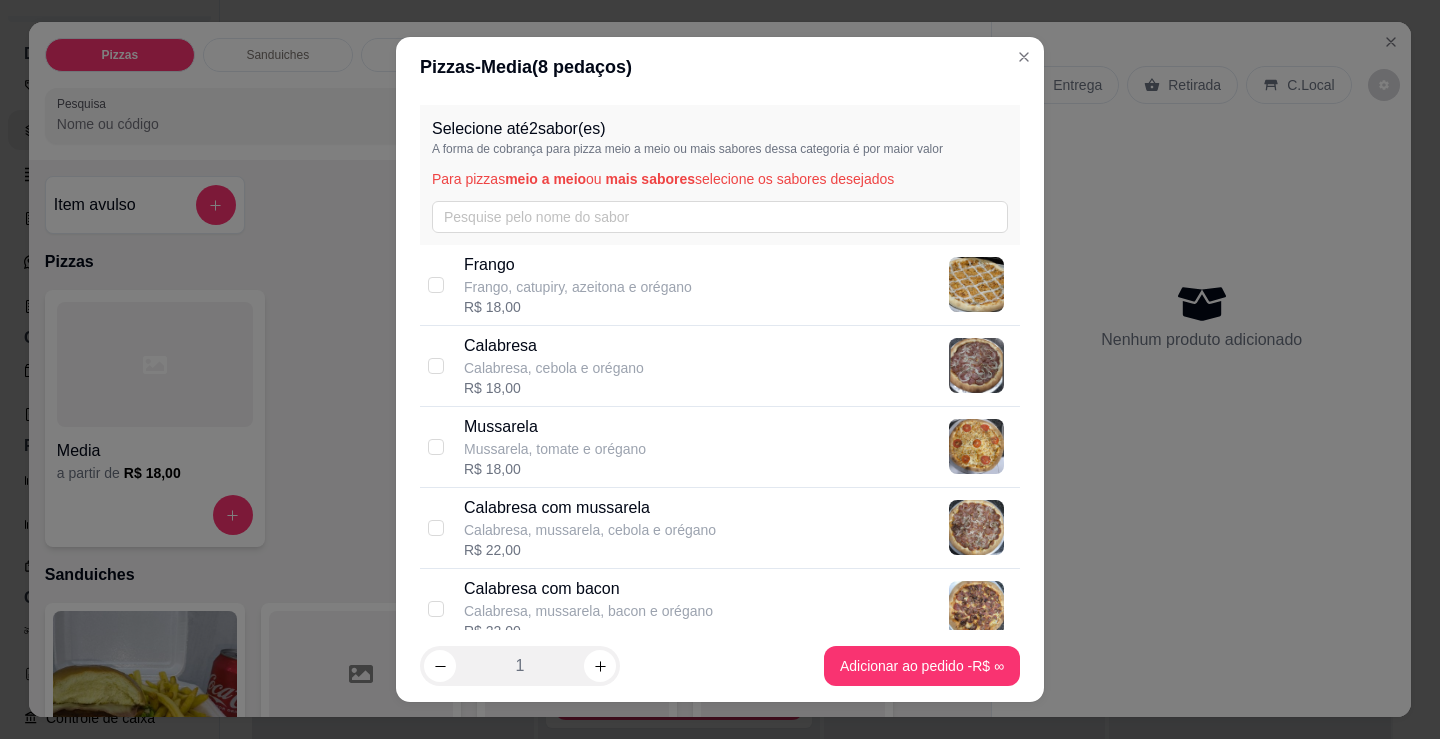click on "R$ 18,00" at bounding box center [578, 307] 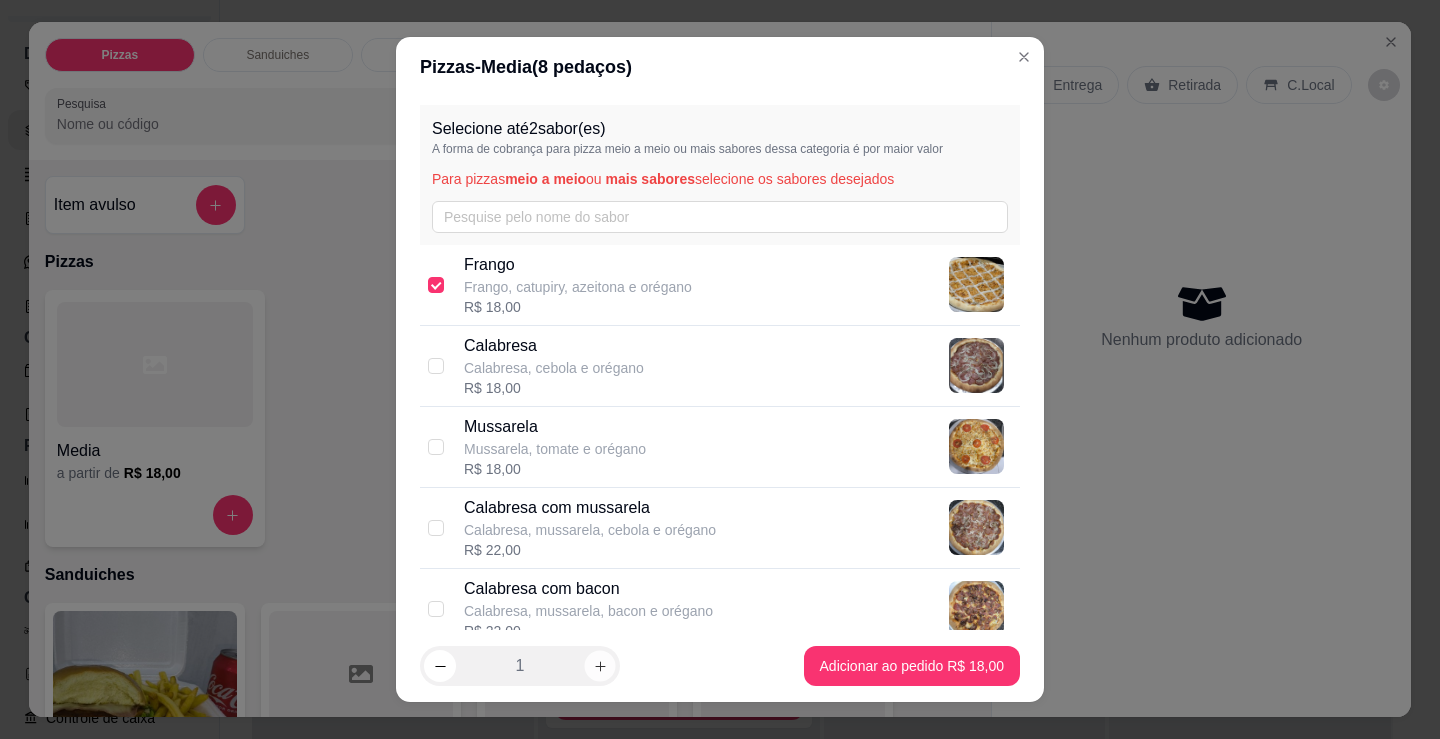click 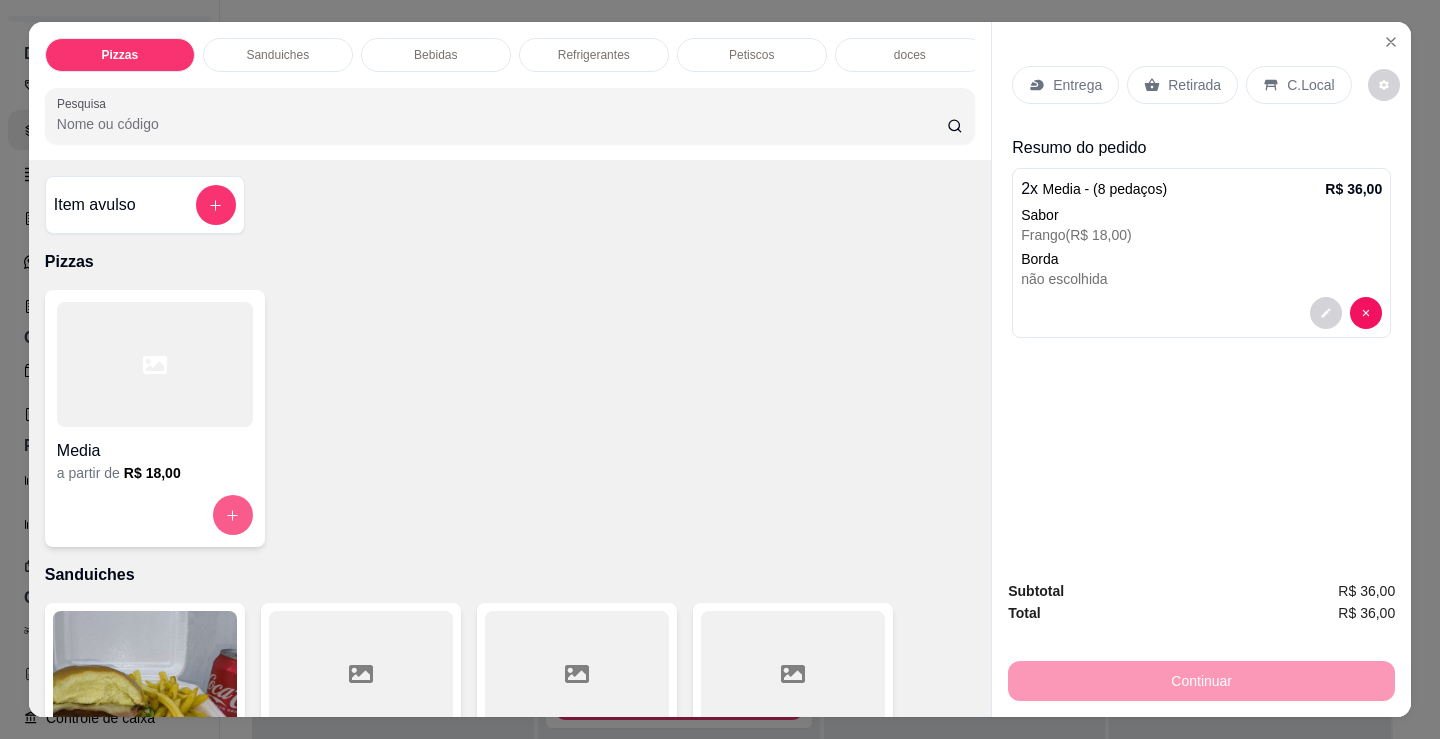 click at bounding box center [233, 515] 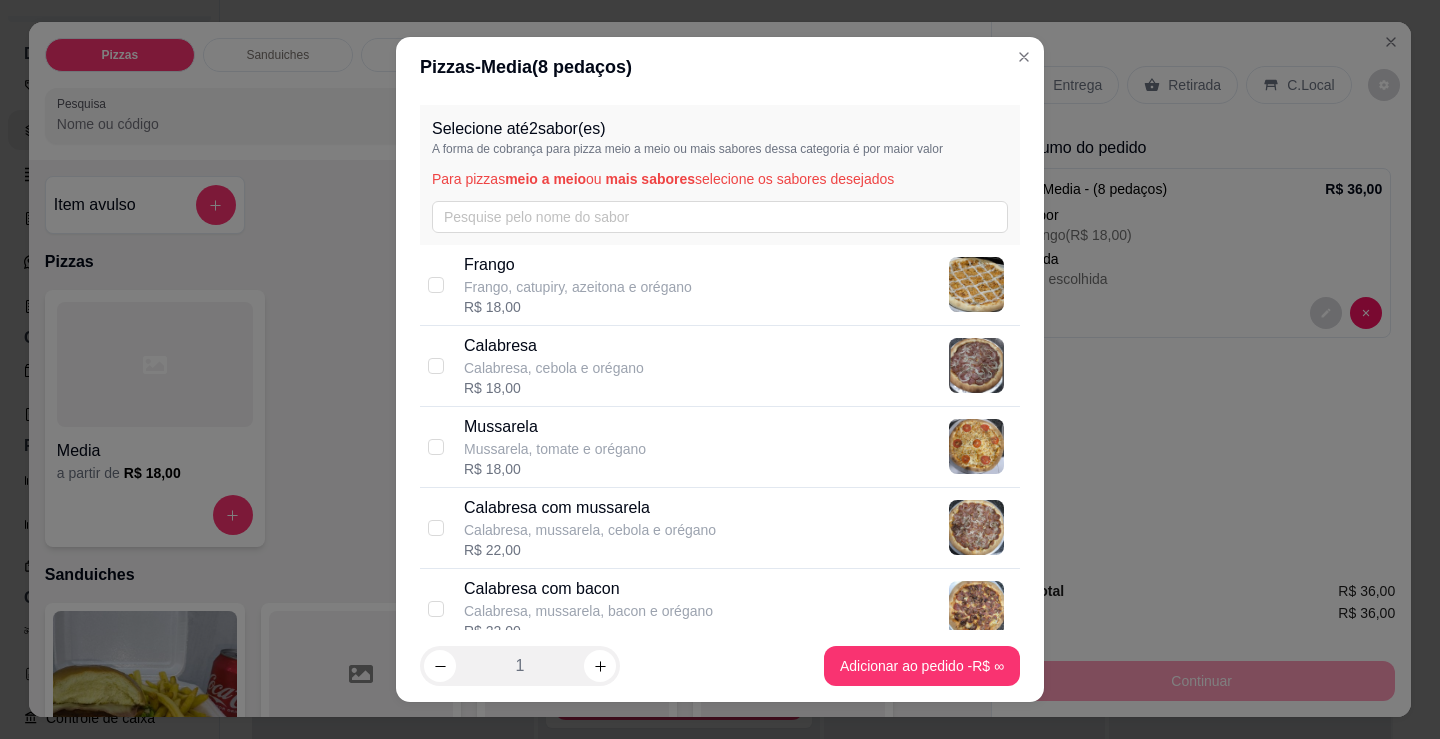 click on "Calabresa, cebola e orégano" at bounding box center (554, 368) 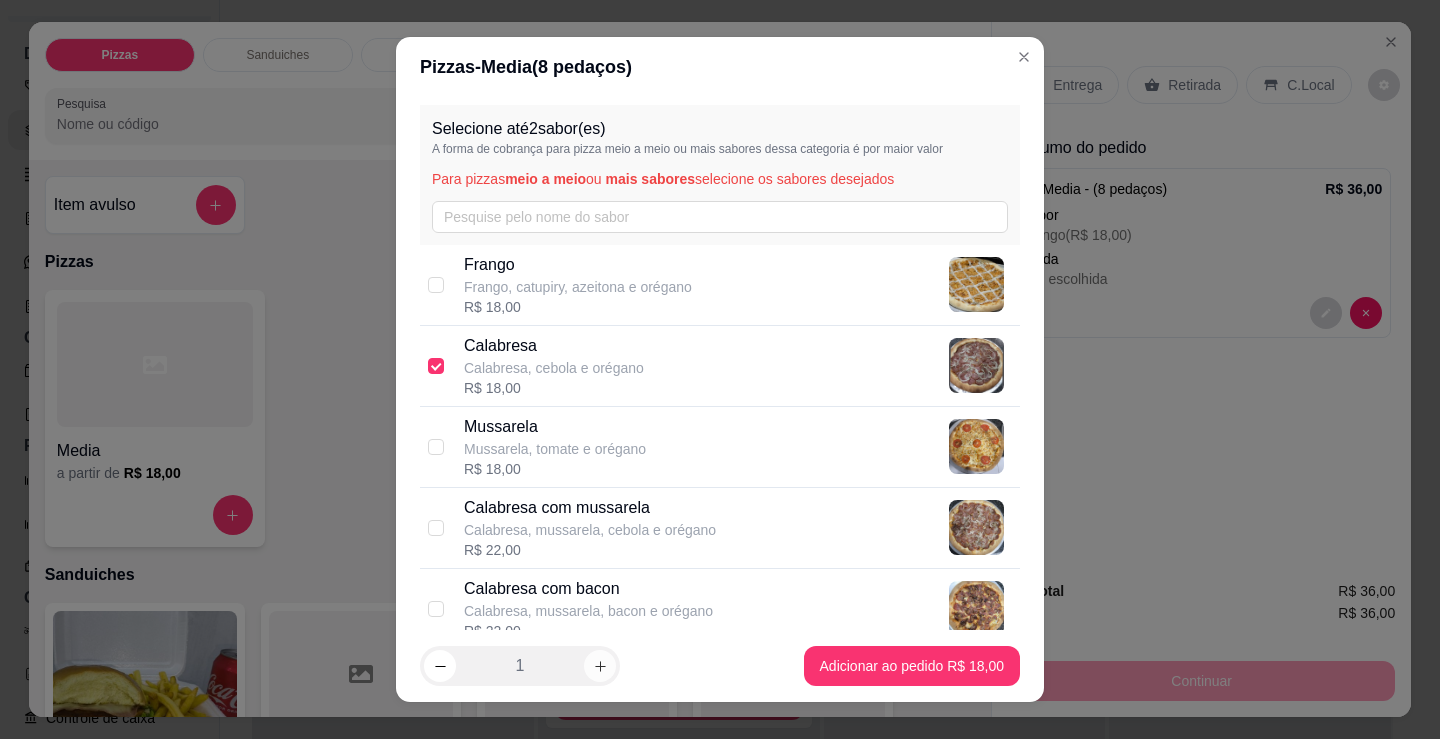 click at bounding box center (600, 666) 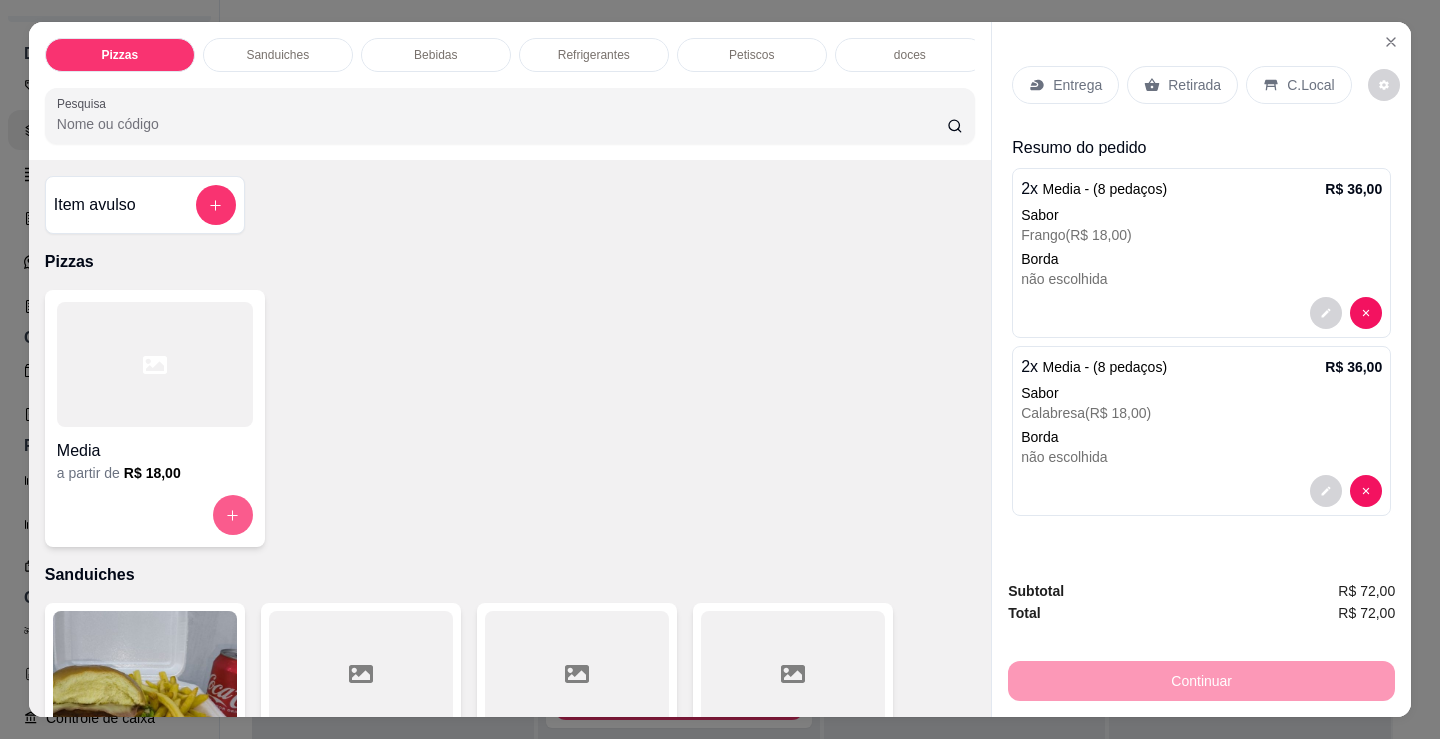click at bounding box center [233, 515] 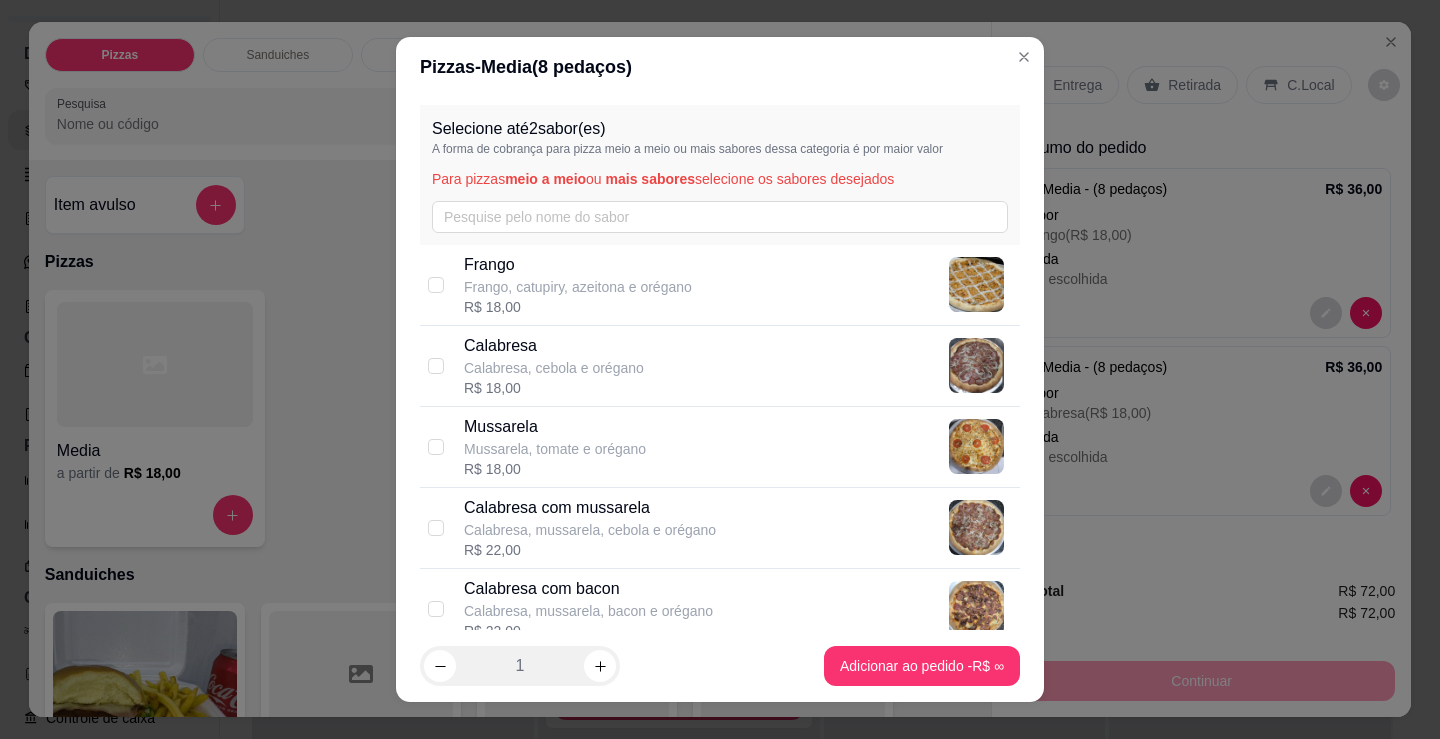 click on "Mussarela, tomate e orégano" at bounding box center (555, 449) 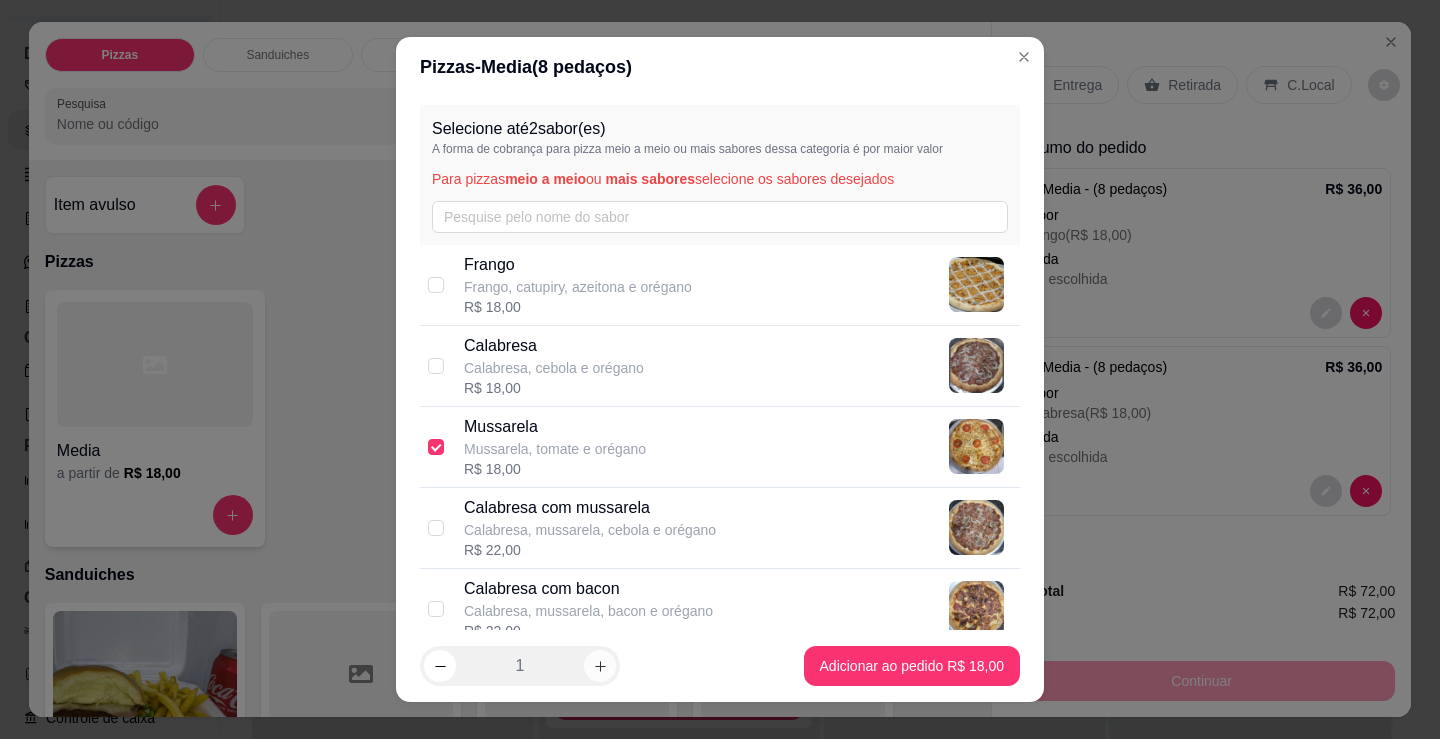 click at bounding box center [600, 666] 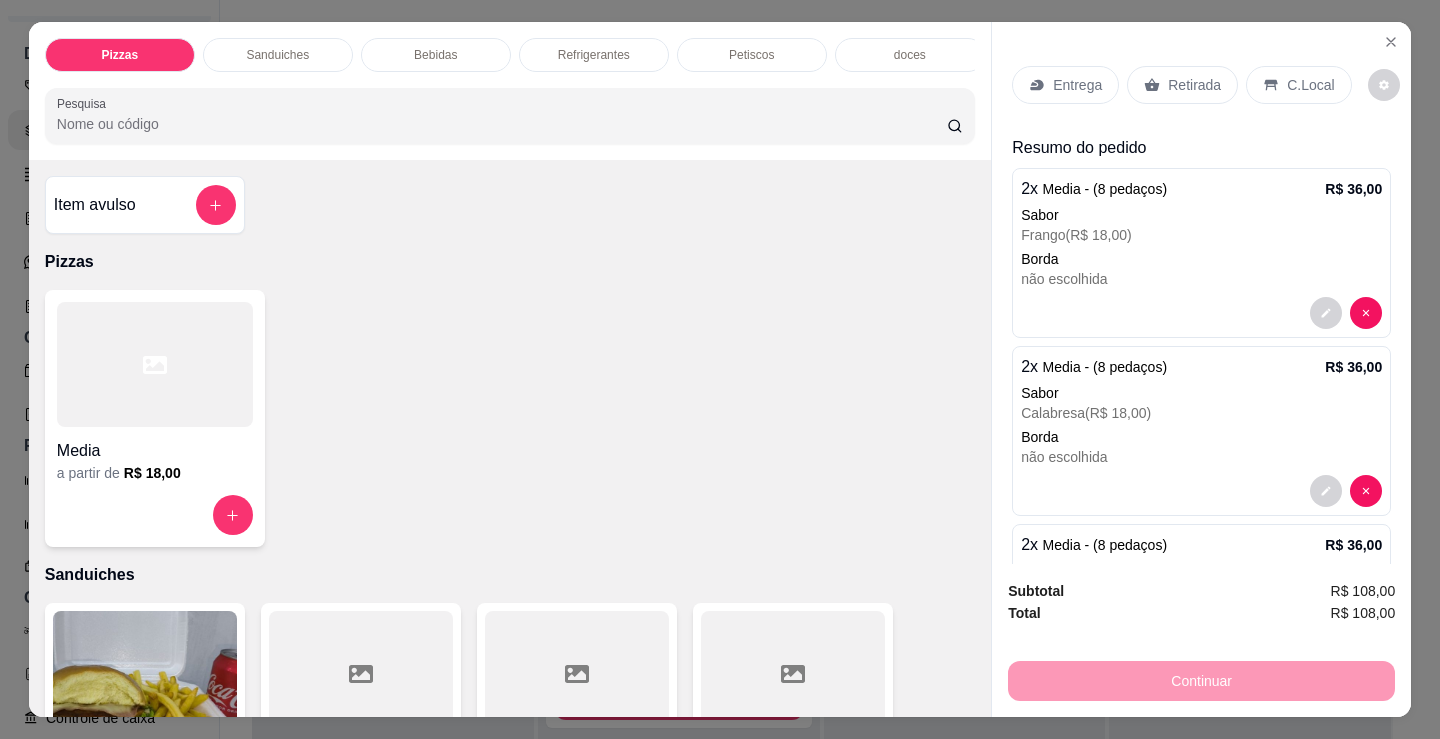 click on "Media a partir de     R$ 18,00" at bounding box center (510, 418) 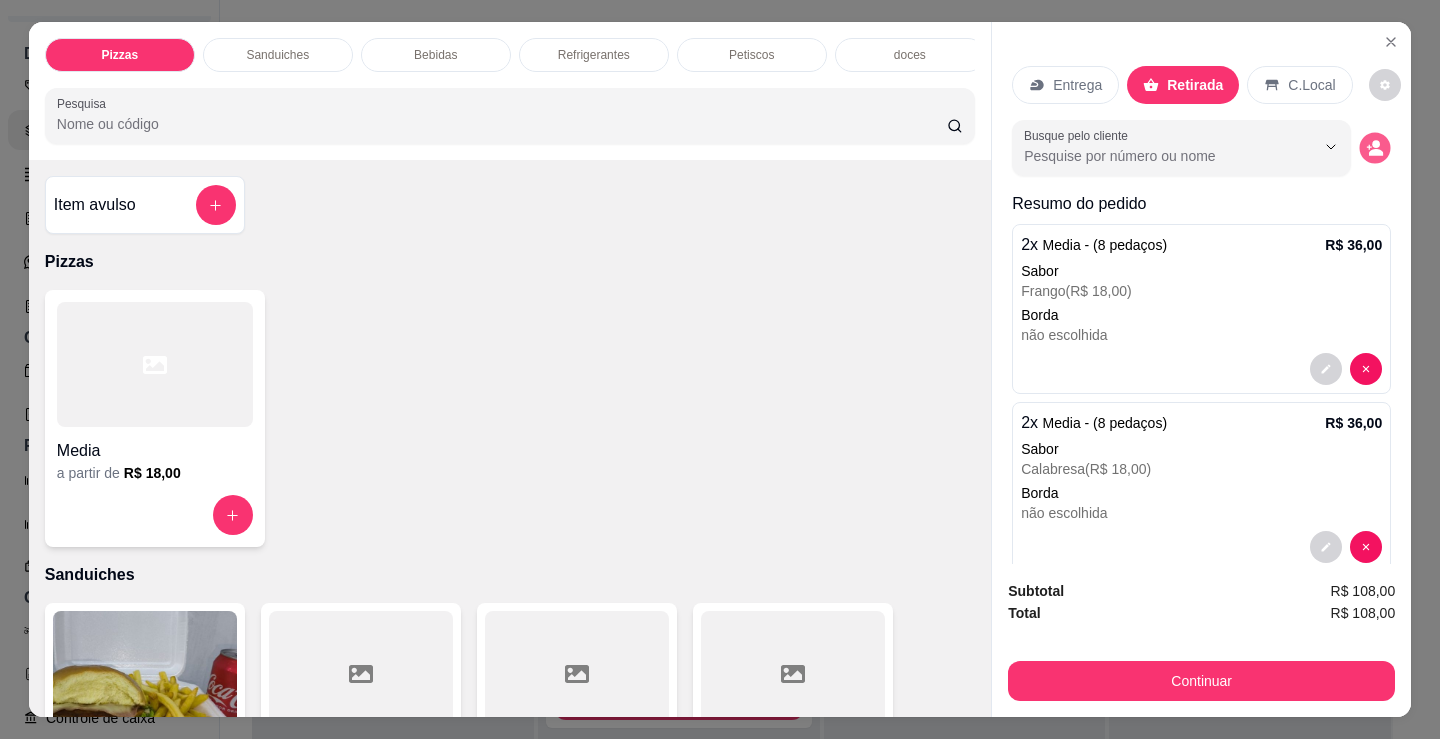 click 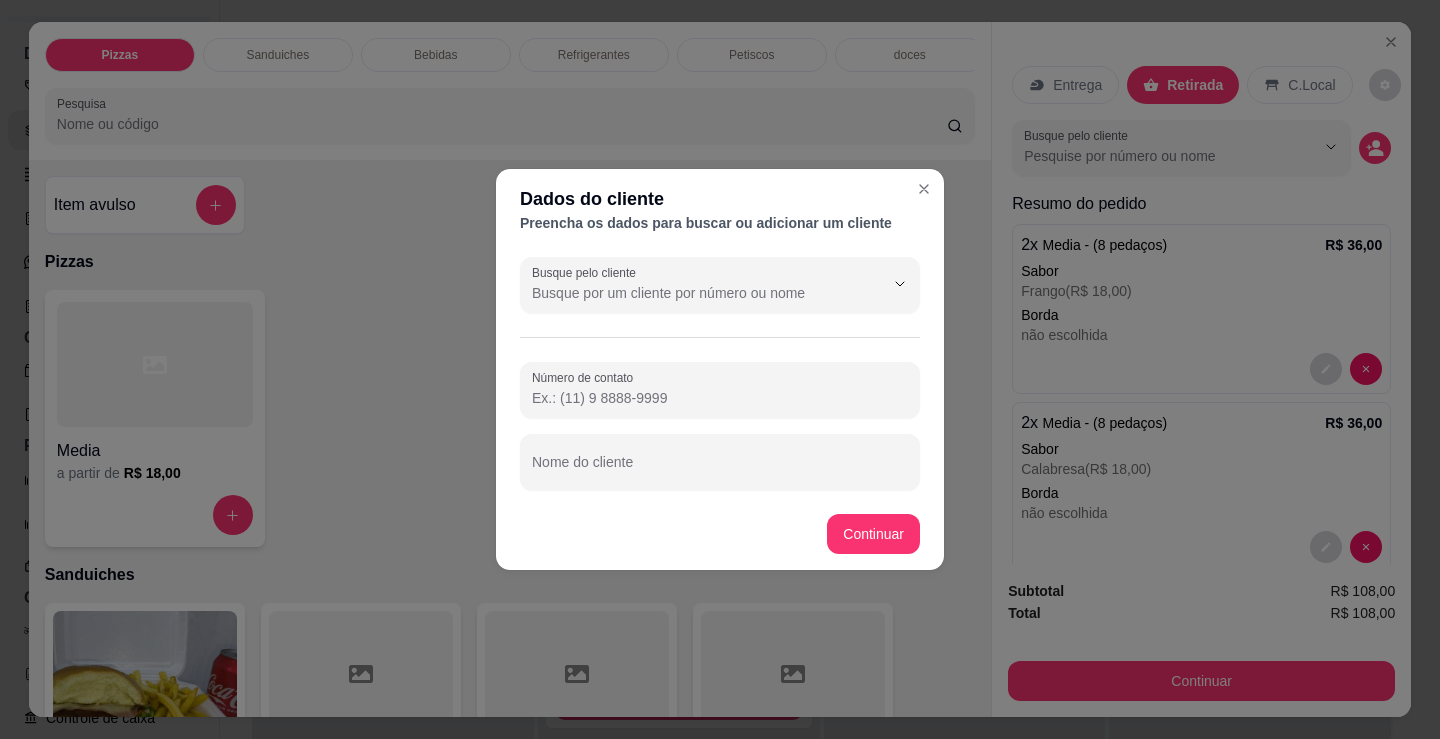 click on "Busque pelo cliente Número de contato Nome do cliente" at bounding box center (720, 373) 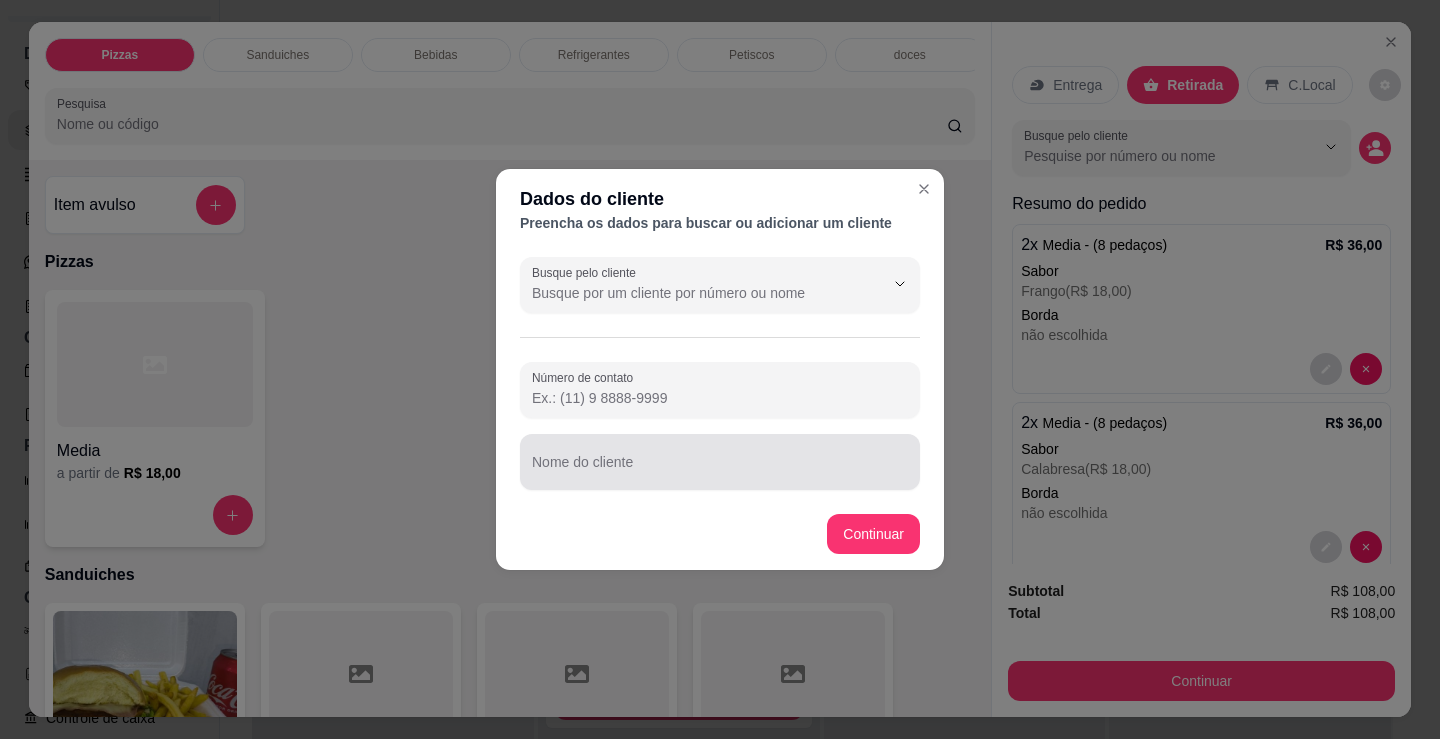 click on "Nome do cliente" at bounding box center (720, 470) 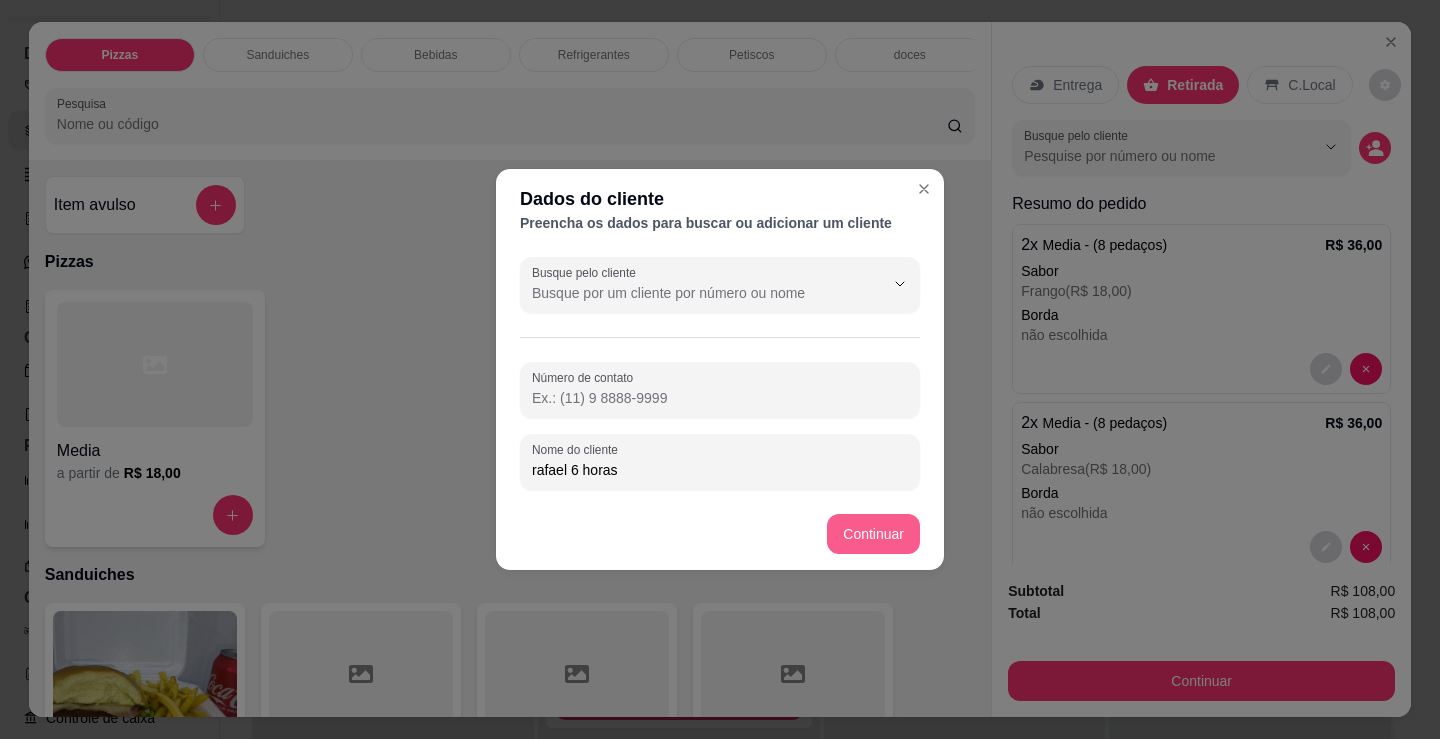 type on "rafael 6 horas" 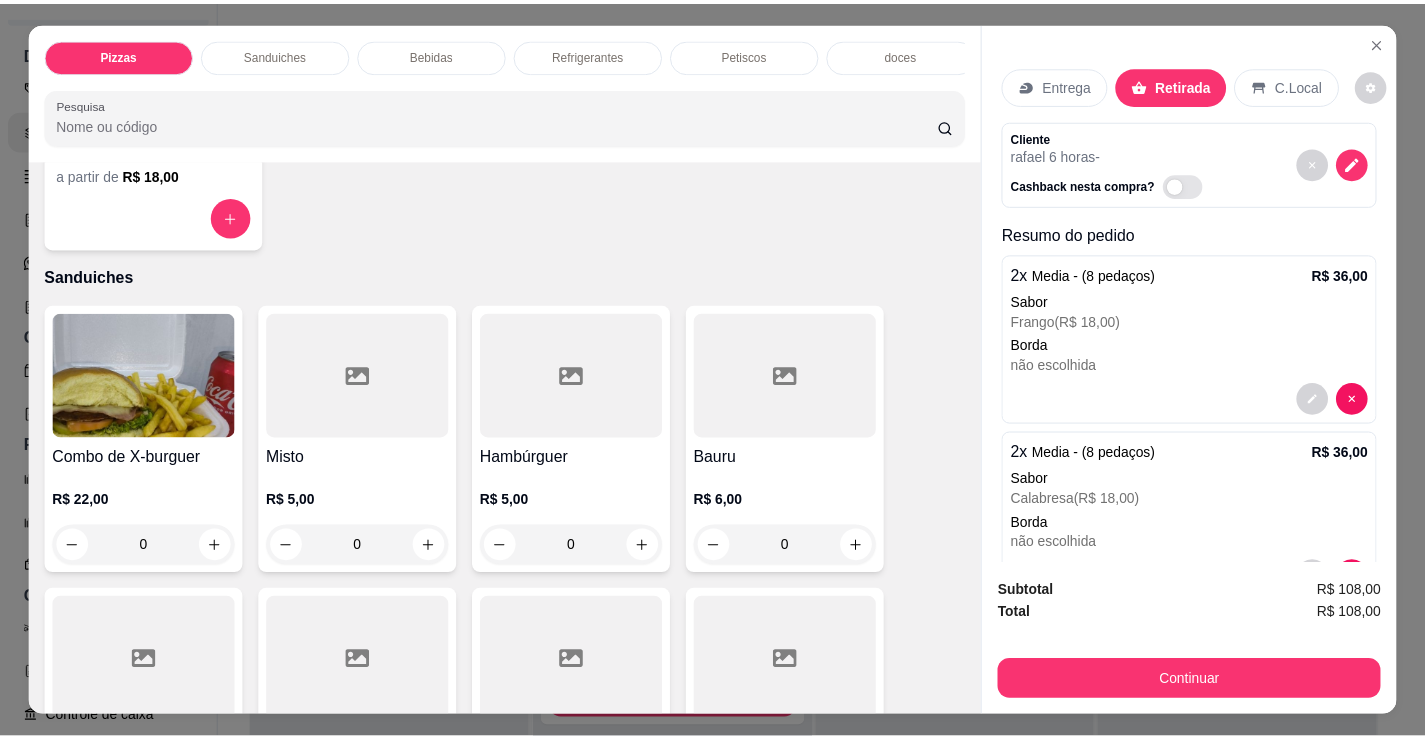 scroll, scrollTop: 300, scrollLeft: 0, axis: vertical 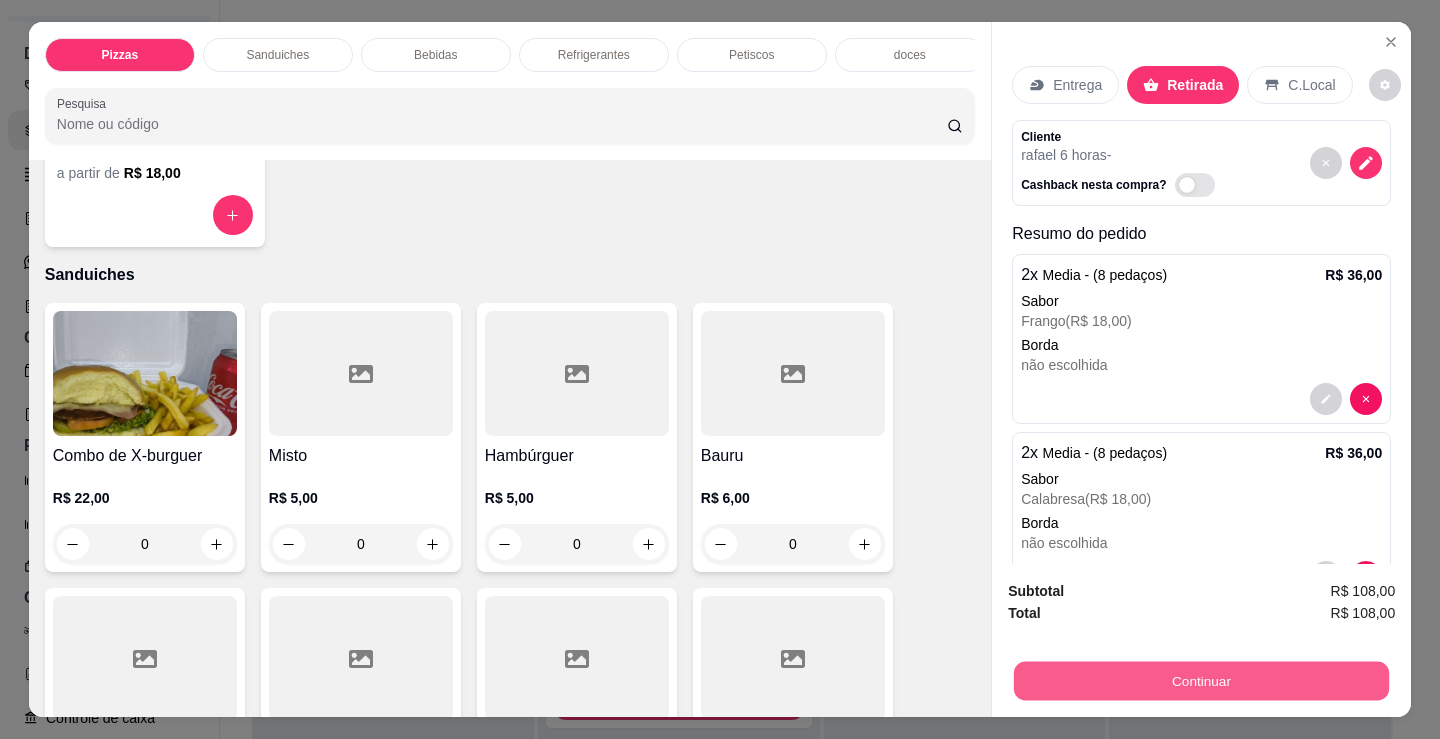 click on "Continuar" at bounding box center (1201, 680) 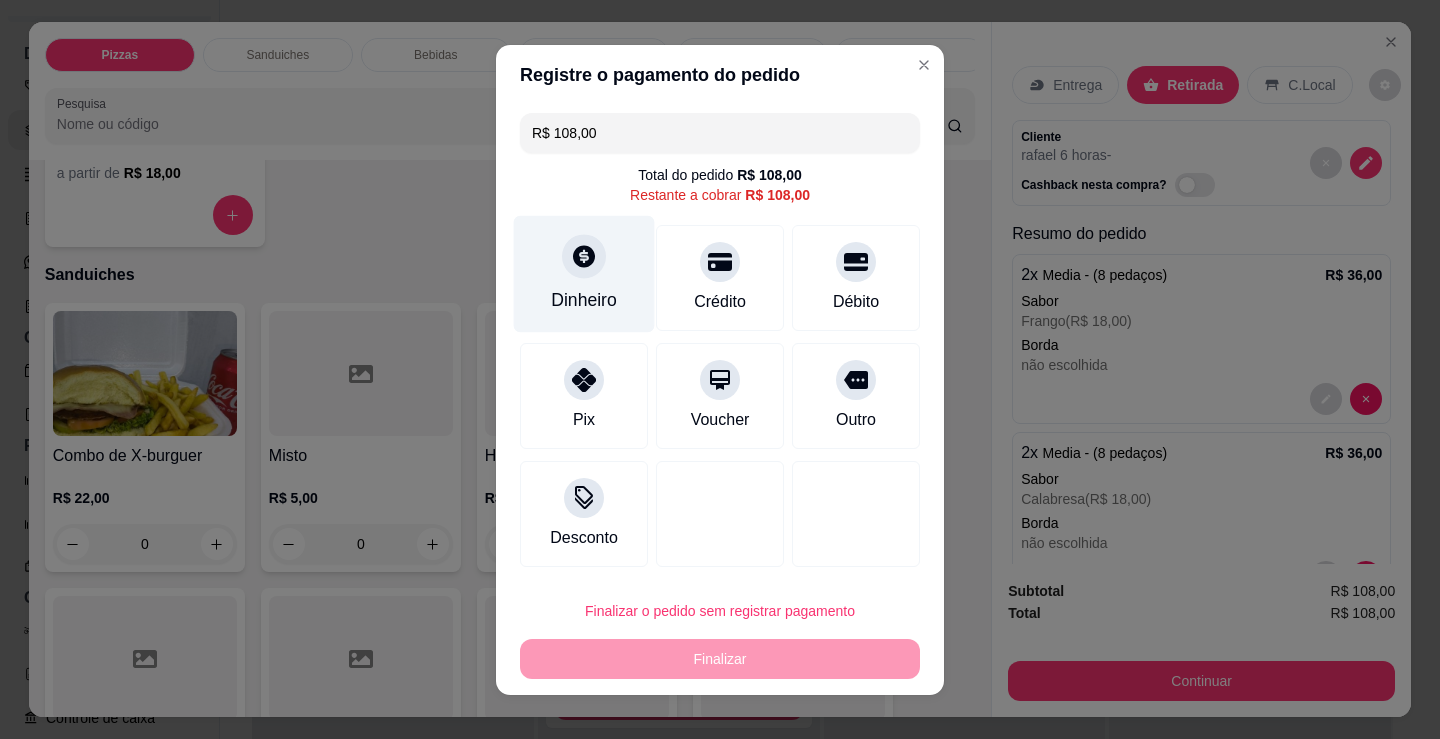 click 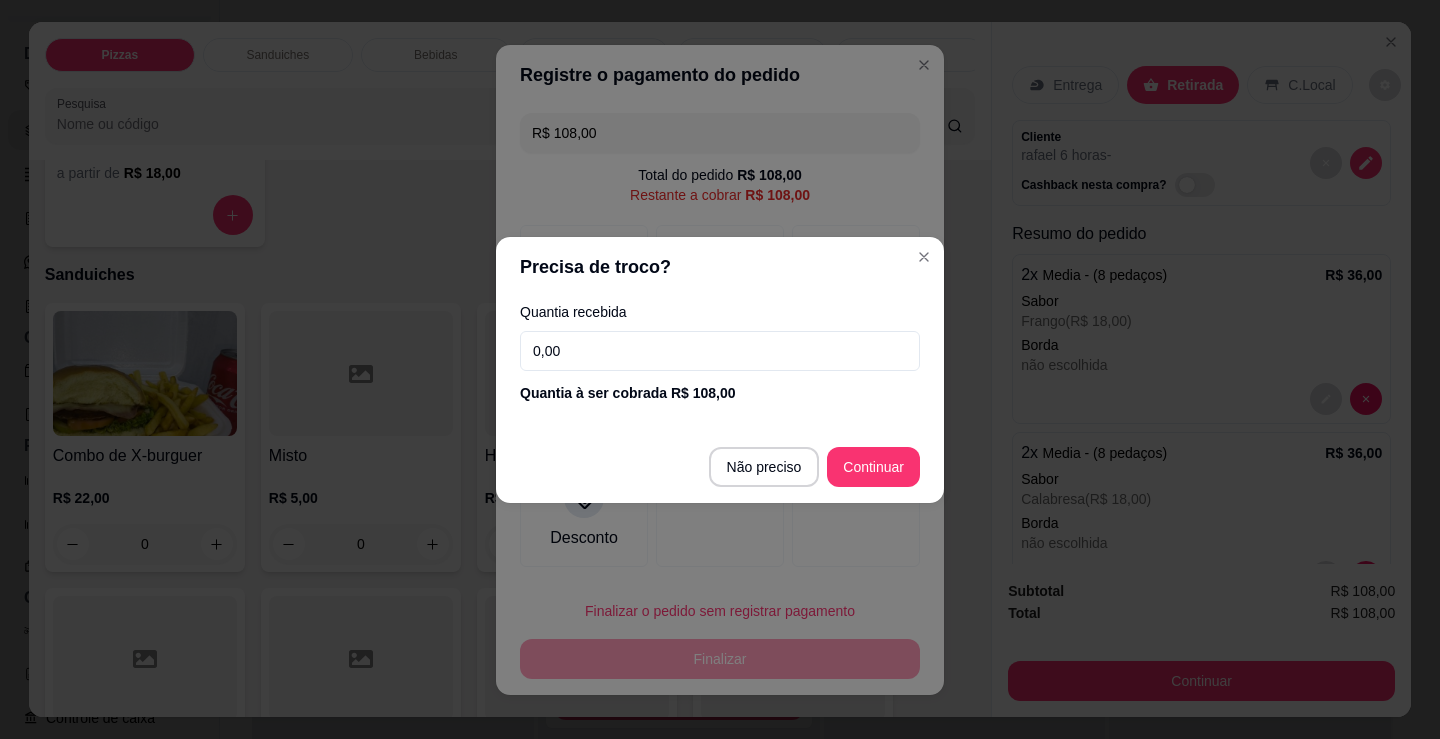 click on "Não preciso Continuar" at bounding box center (720, 467) 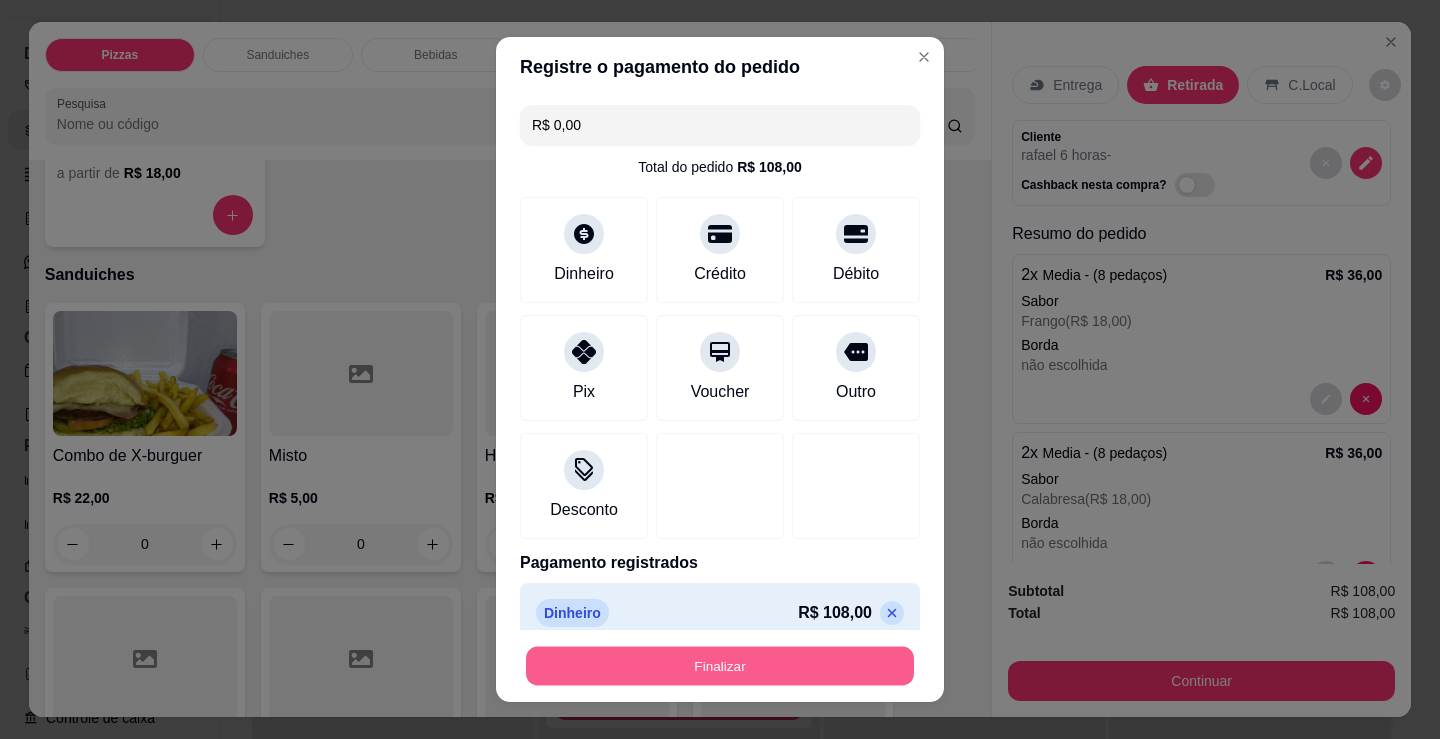 click on "Finalizar" at bounding box center (720, 666) 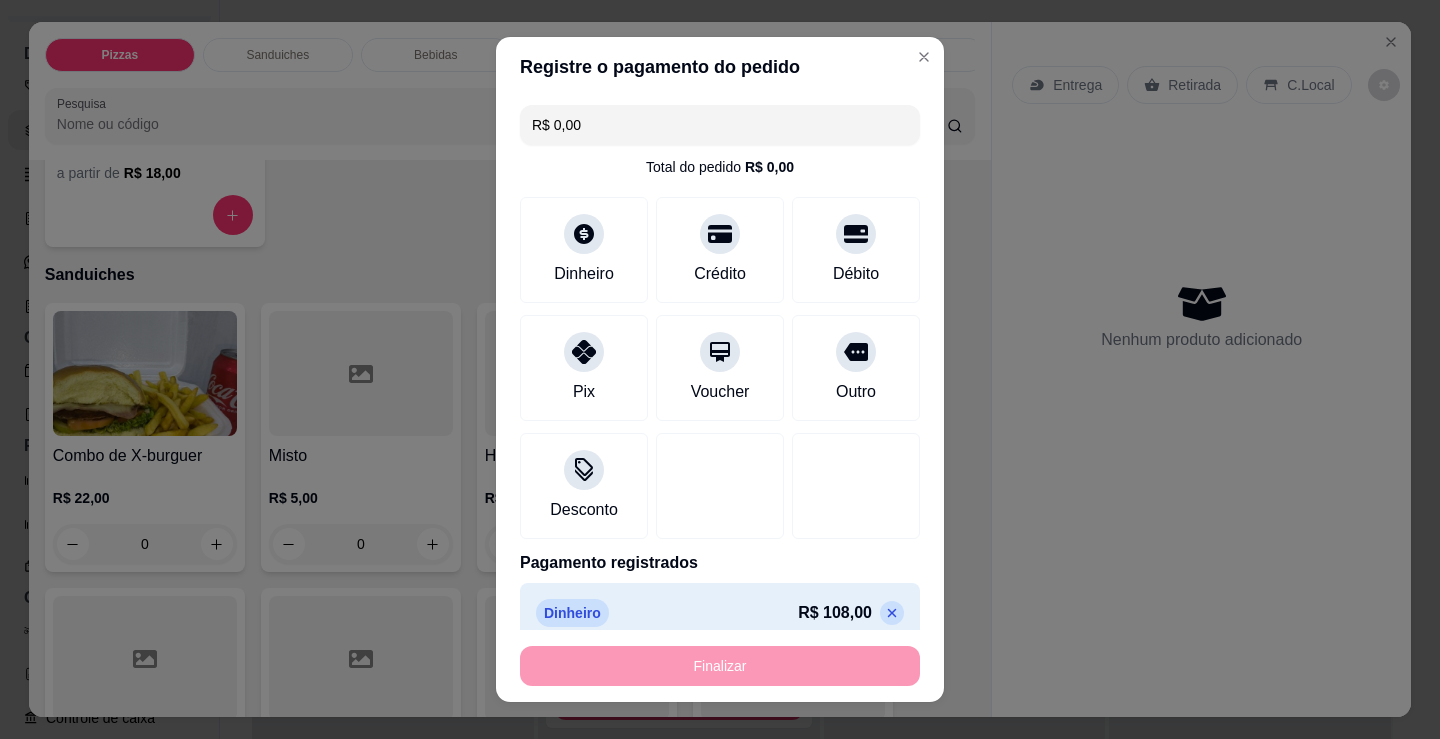 type on "-R$ 108,00" 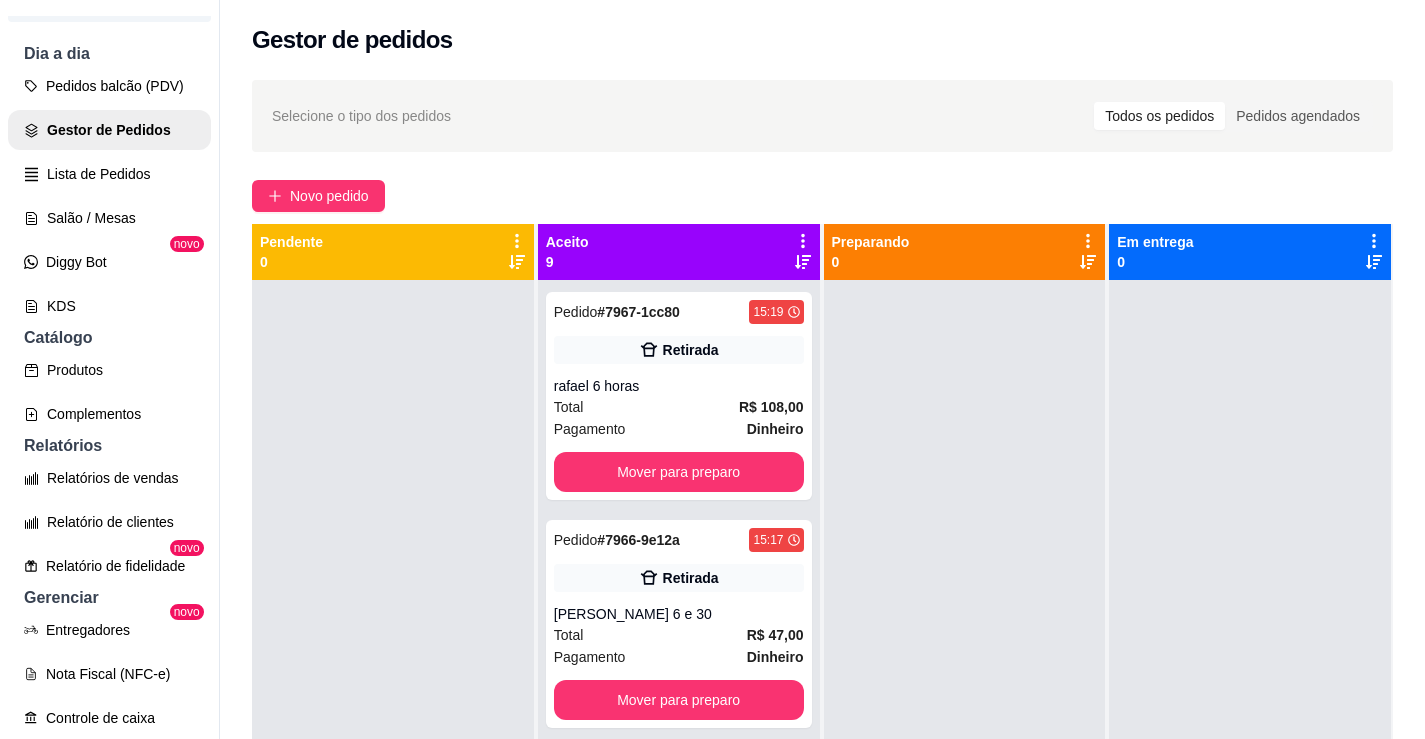 click on "Selecione o tipo dos pedidos Todos os pedidos Pedidos agendados" at bounding box center (822, 116) 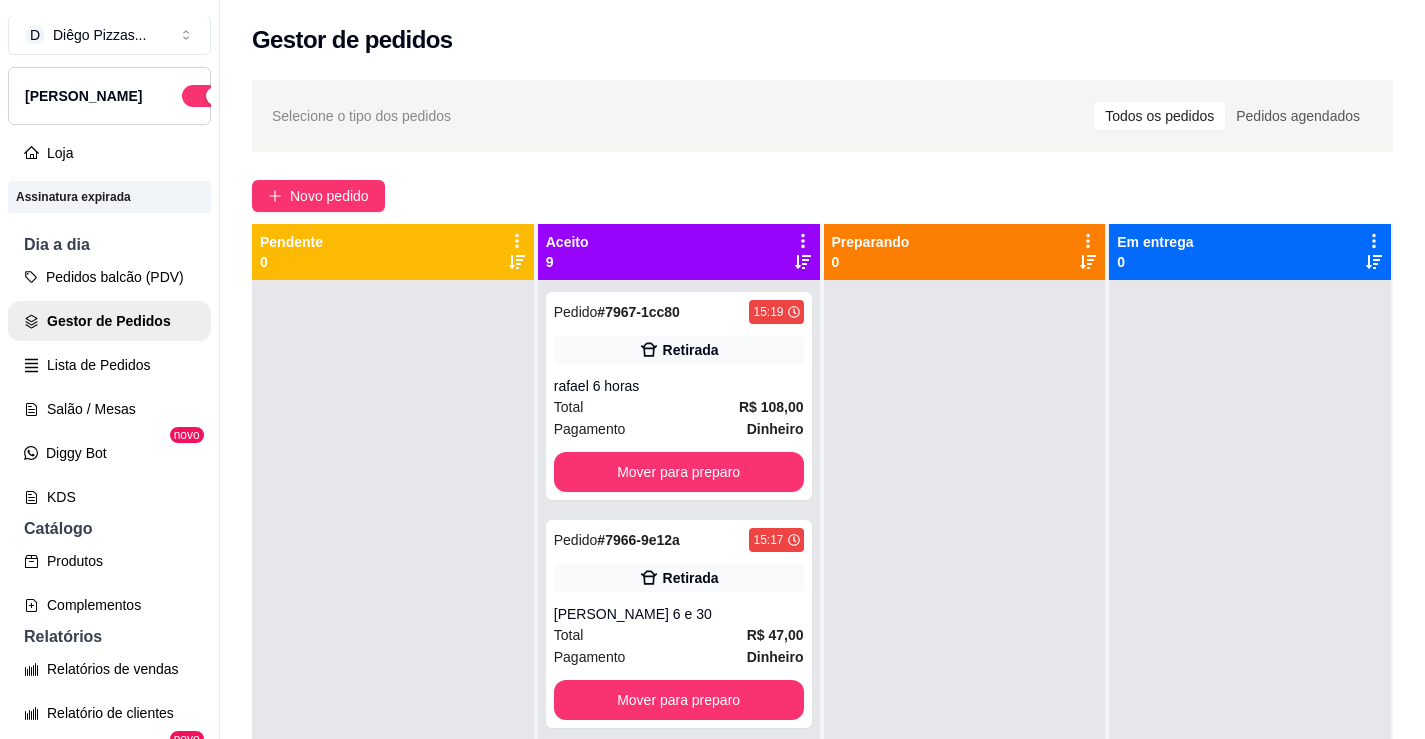 scroll, scrollTop: 0, scrollLeft: 0, axis: both 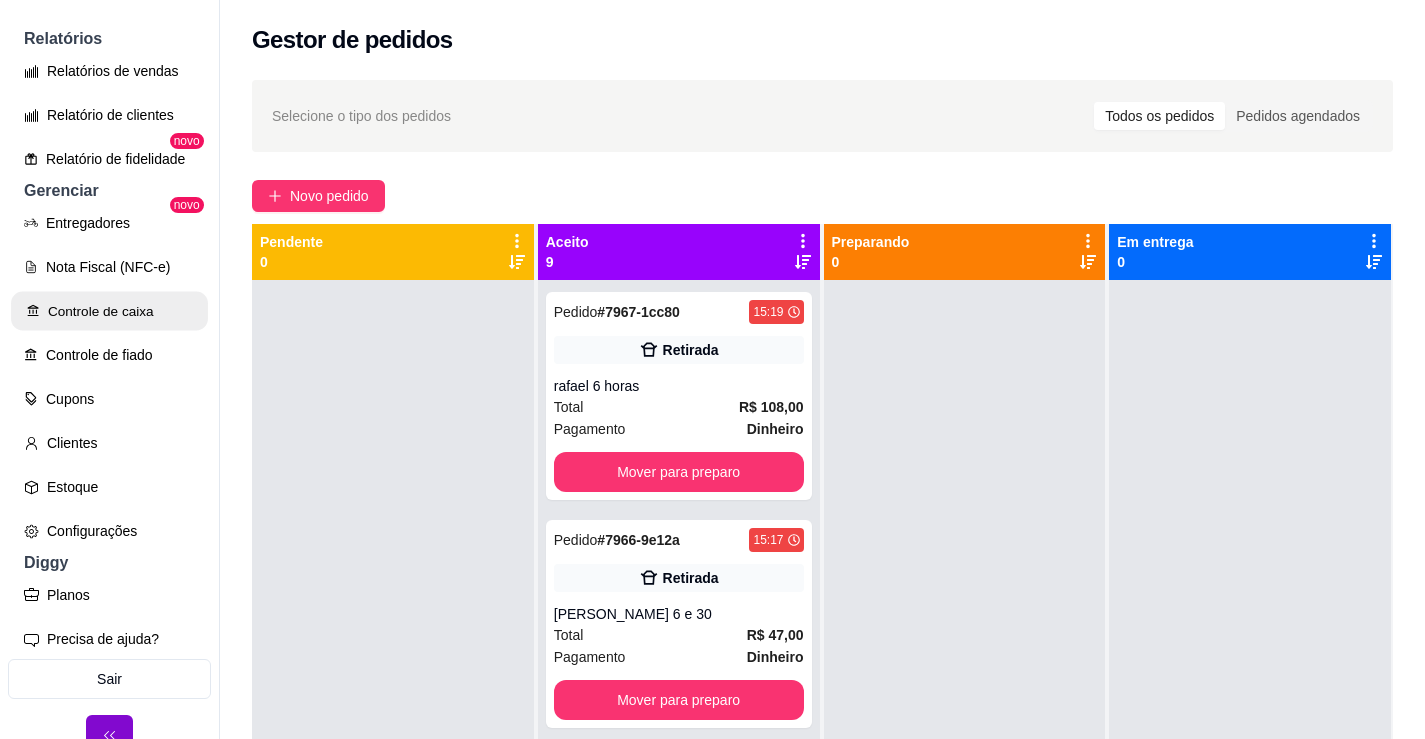 click on "Controle de caixa" at bounding box center [109, 311] 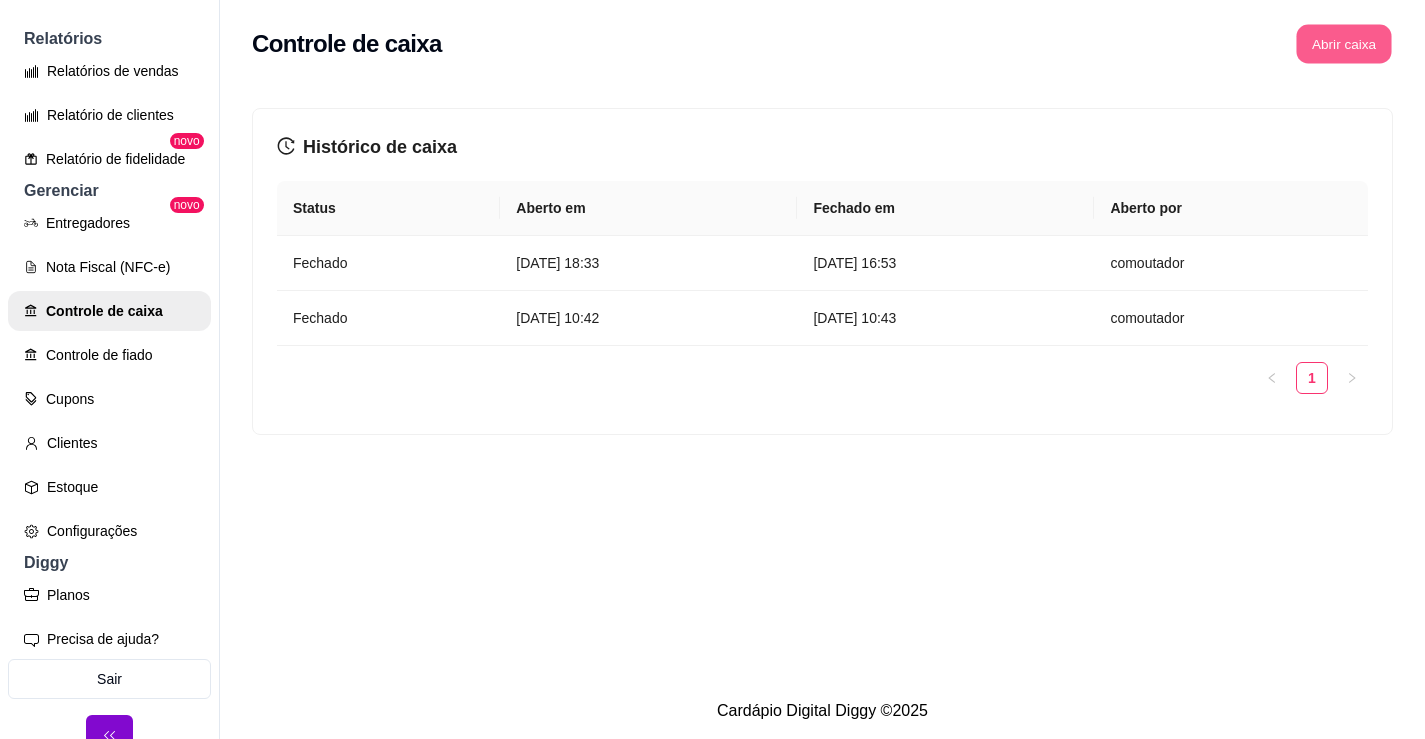 click on "Abrir caixa" at bounding box center (1343, 44) 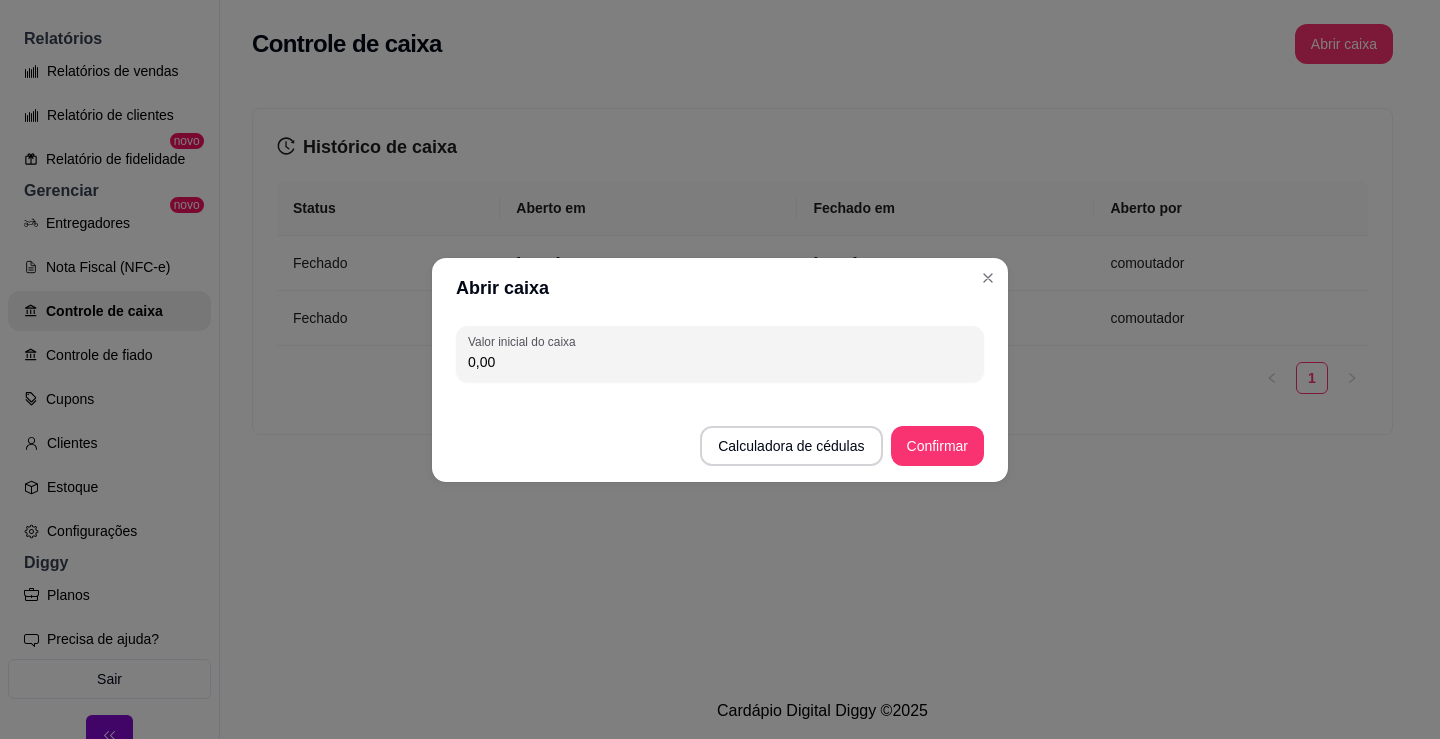 click on "0,00" at bounding box center [720, 362] 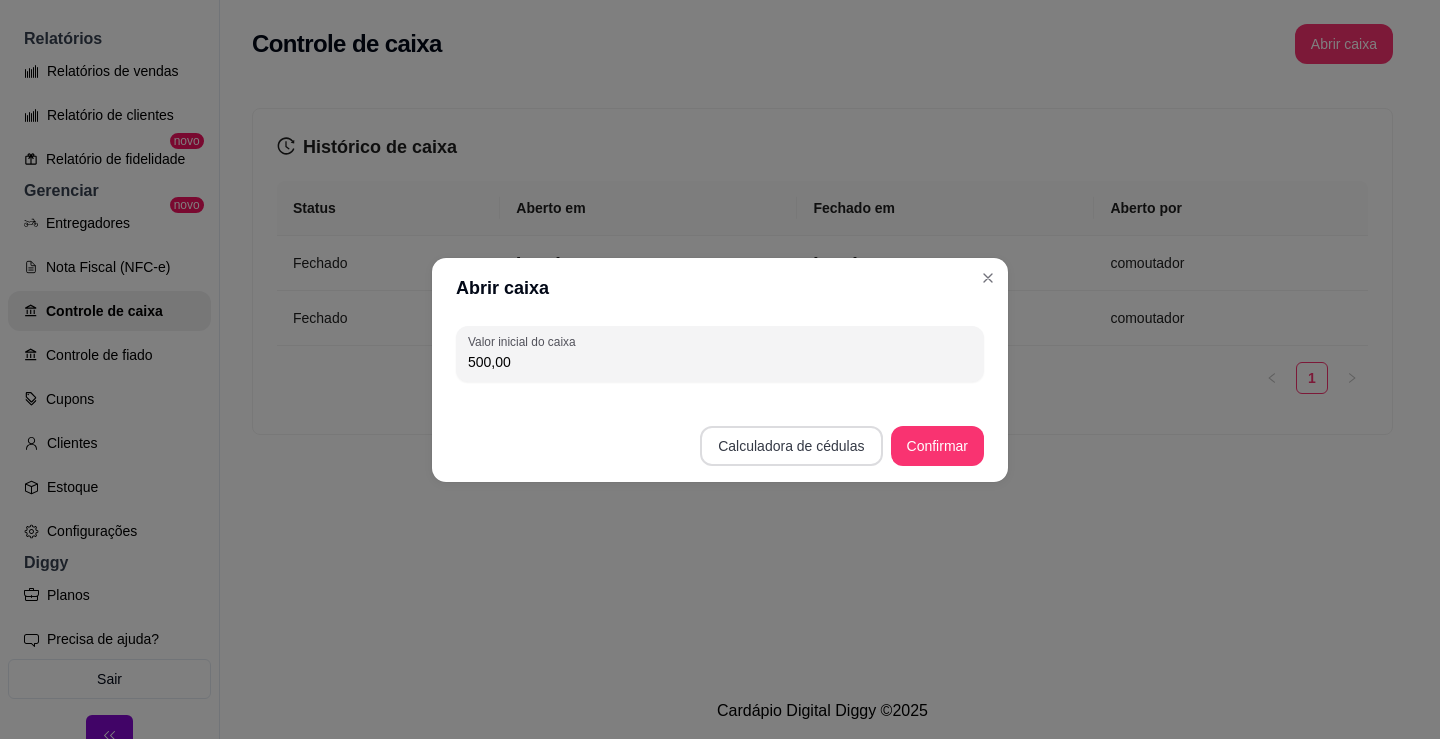 click on "Calculadora de cédulas" at bounding box center (791, 446) 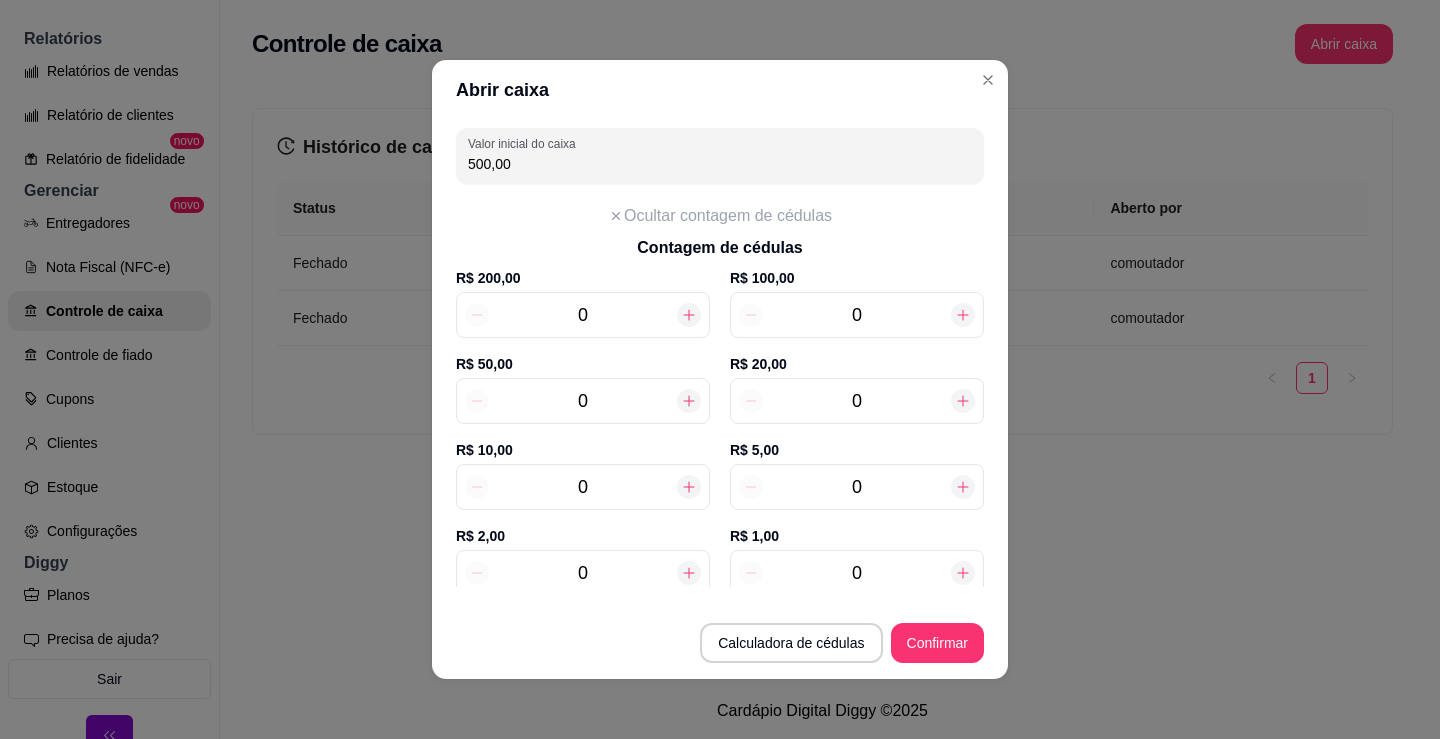 click 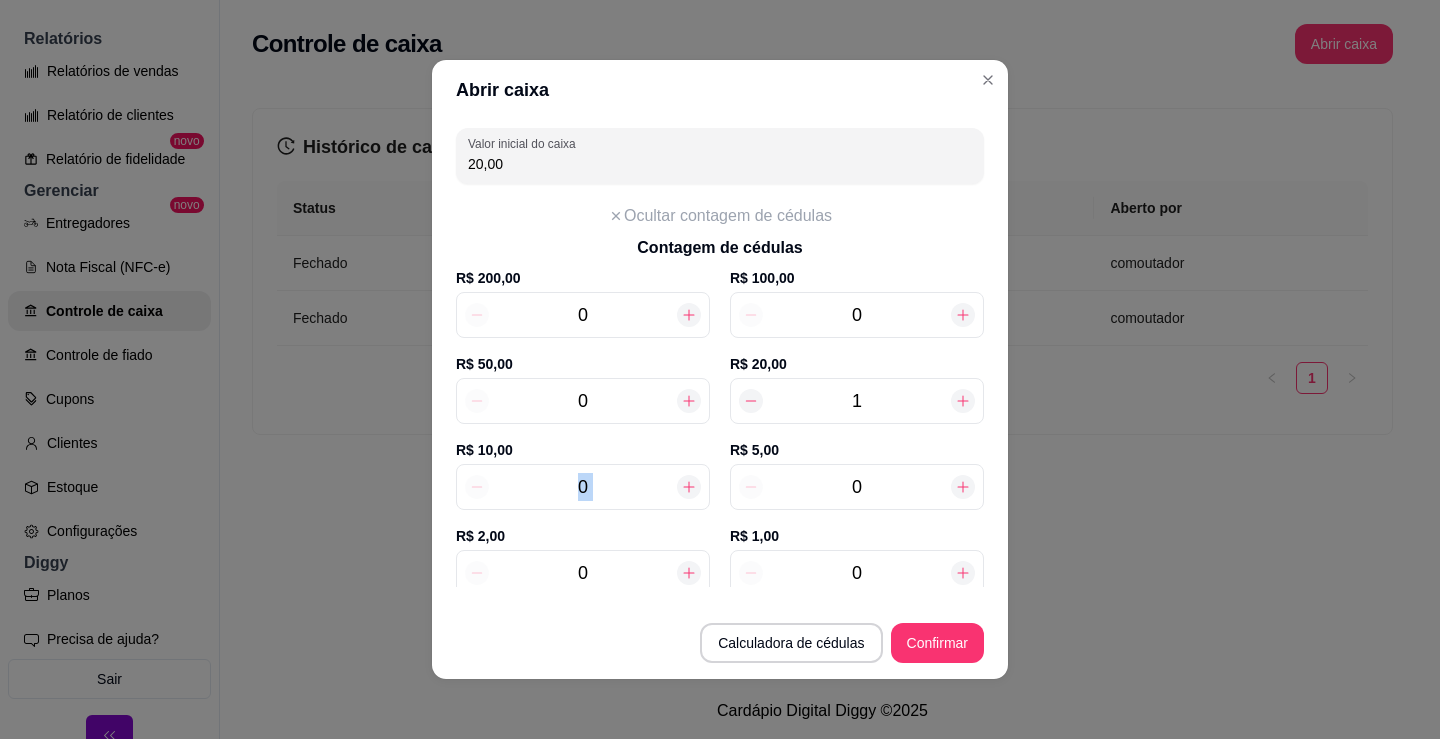 click 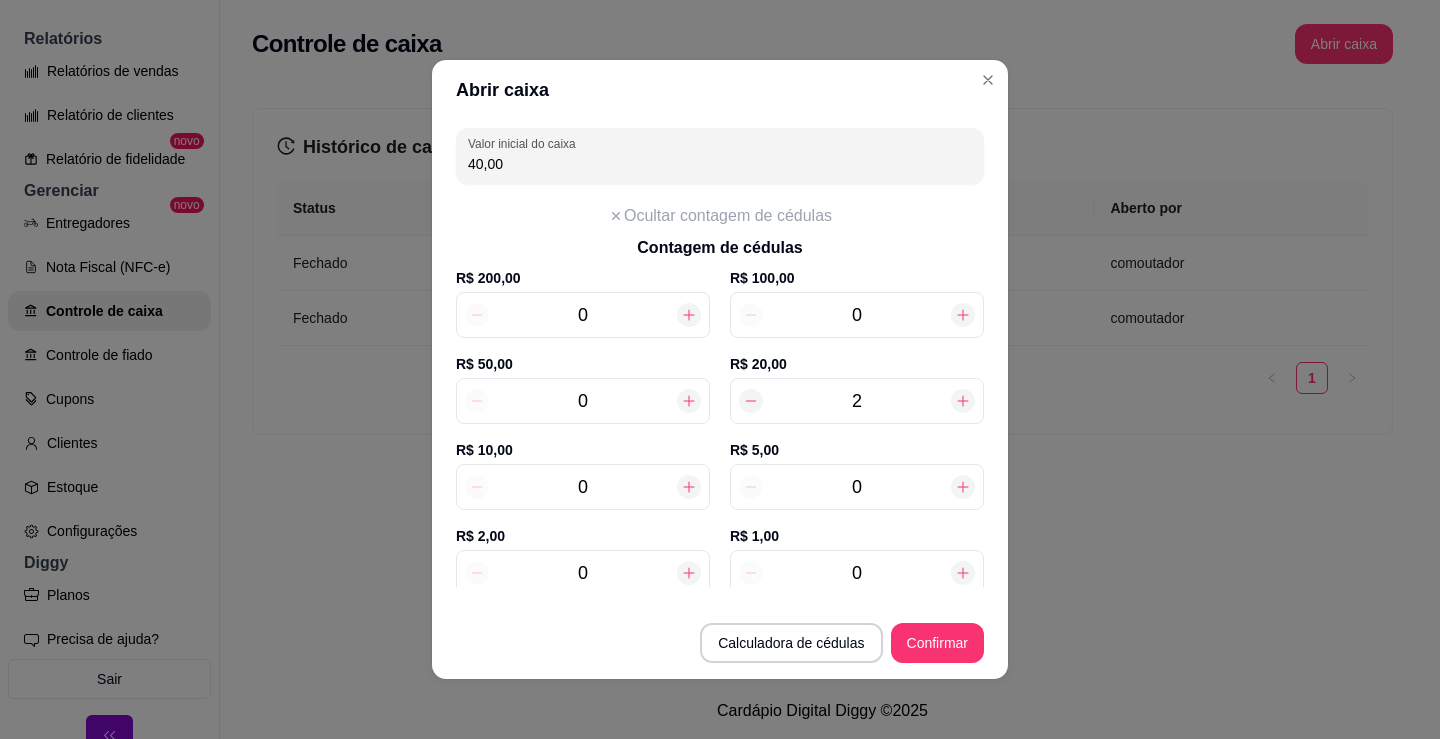 click 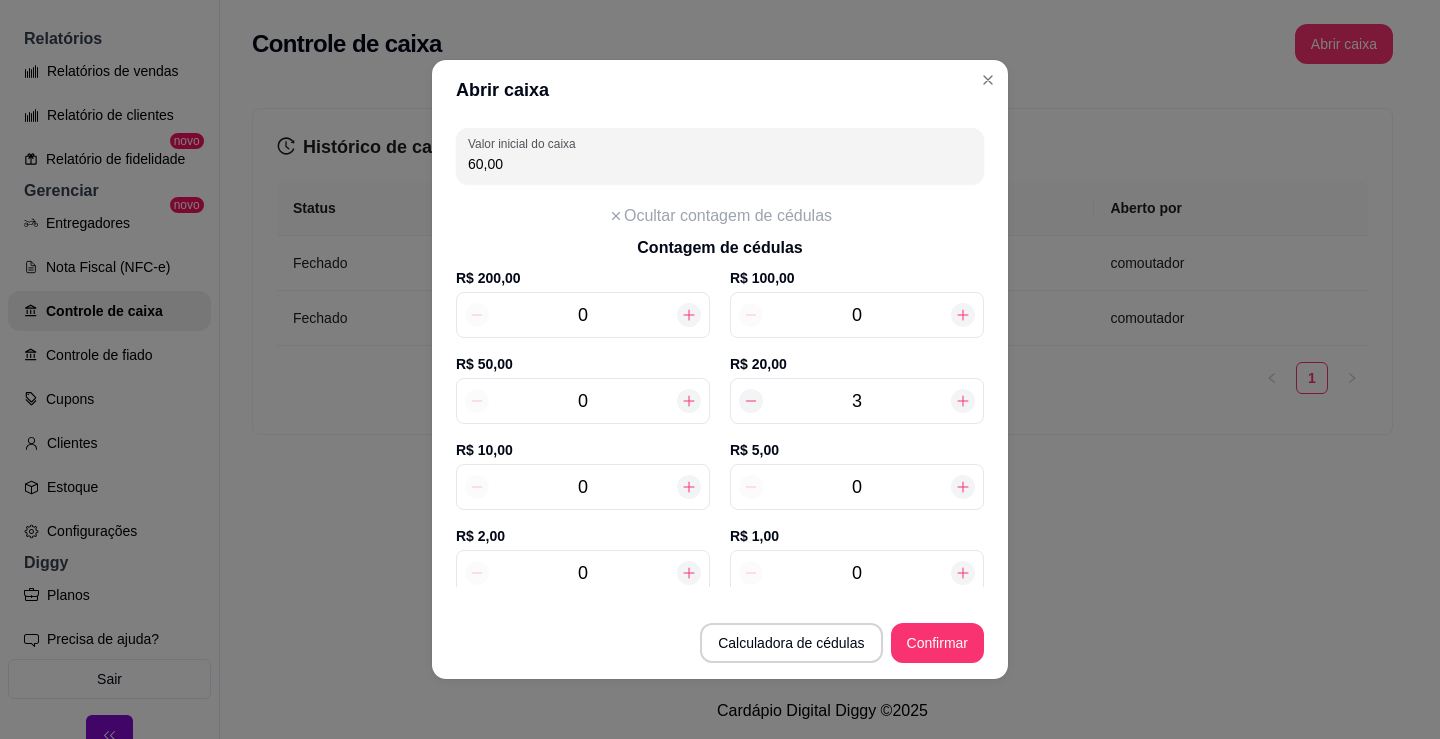 click 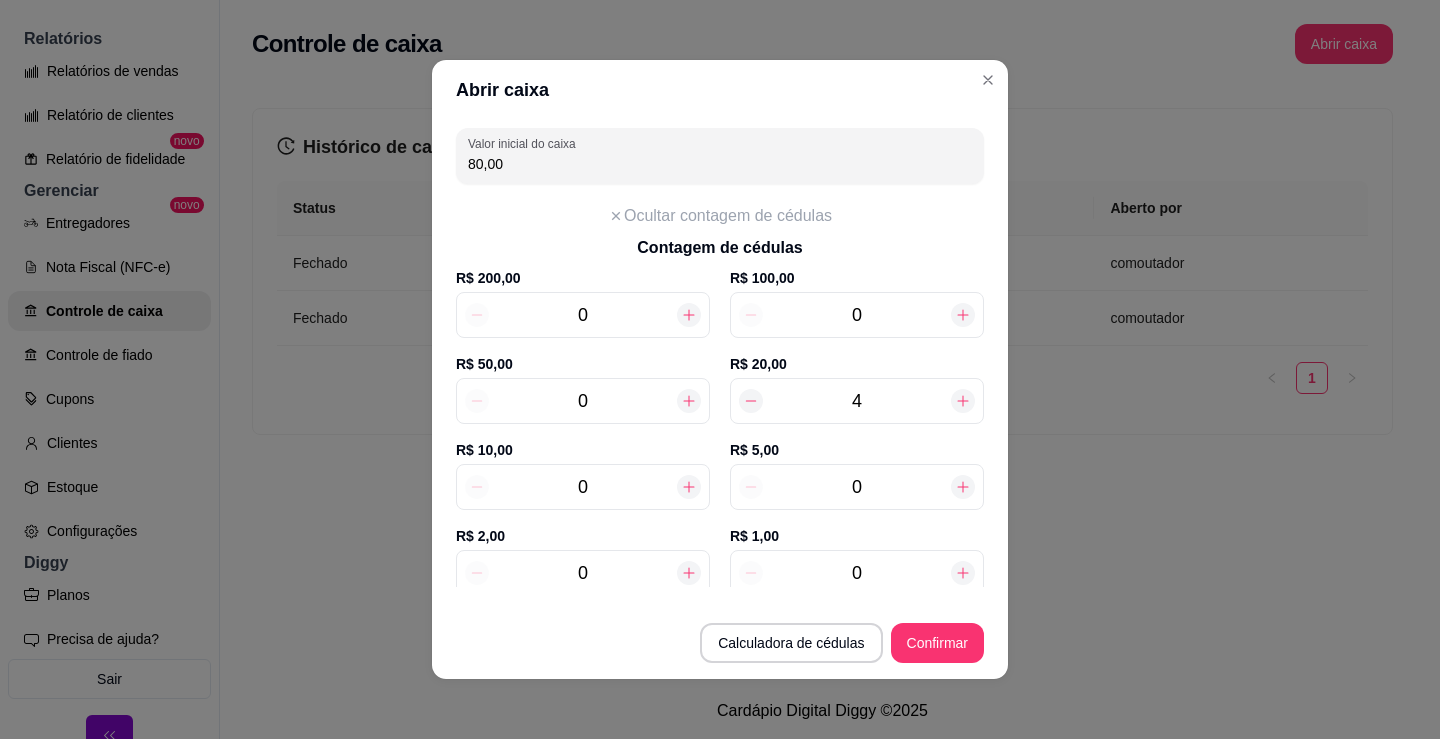 click 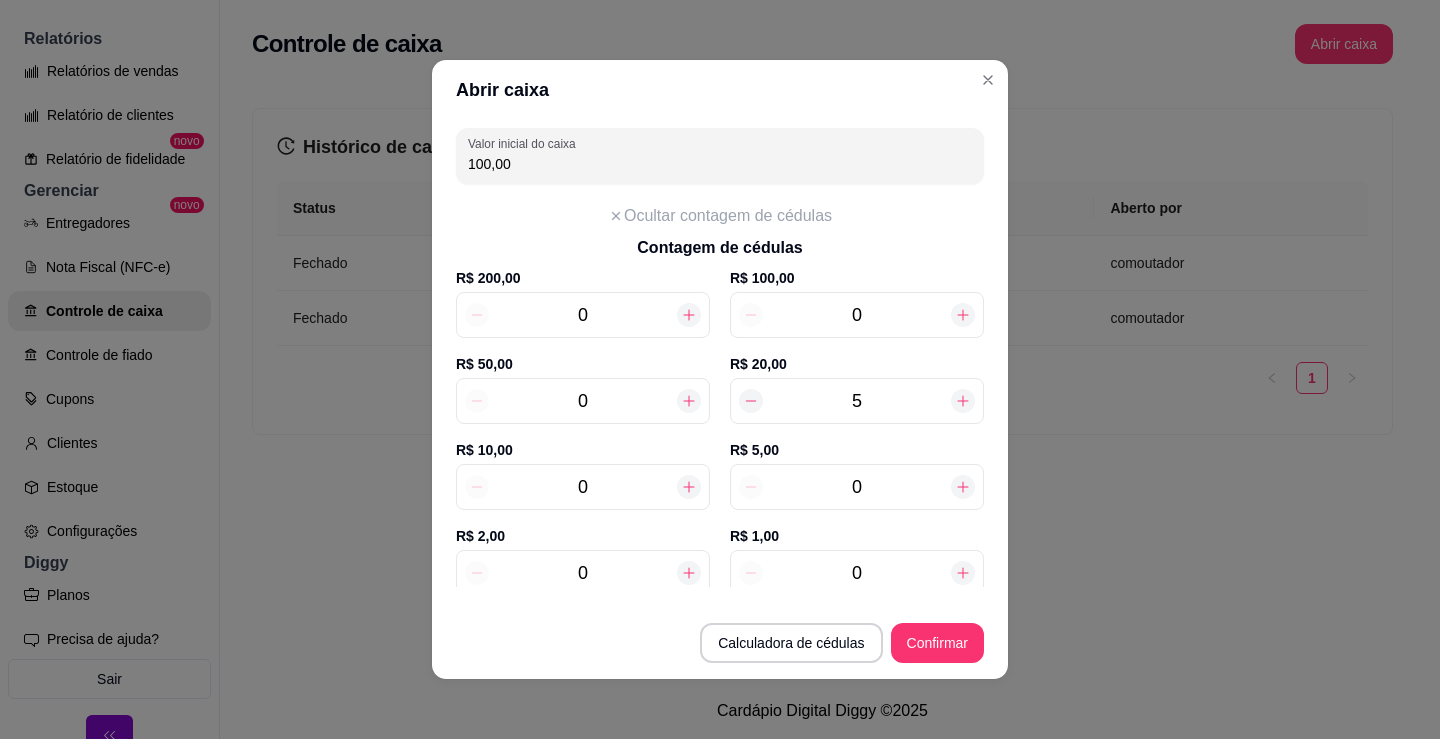 click 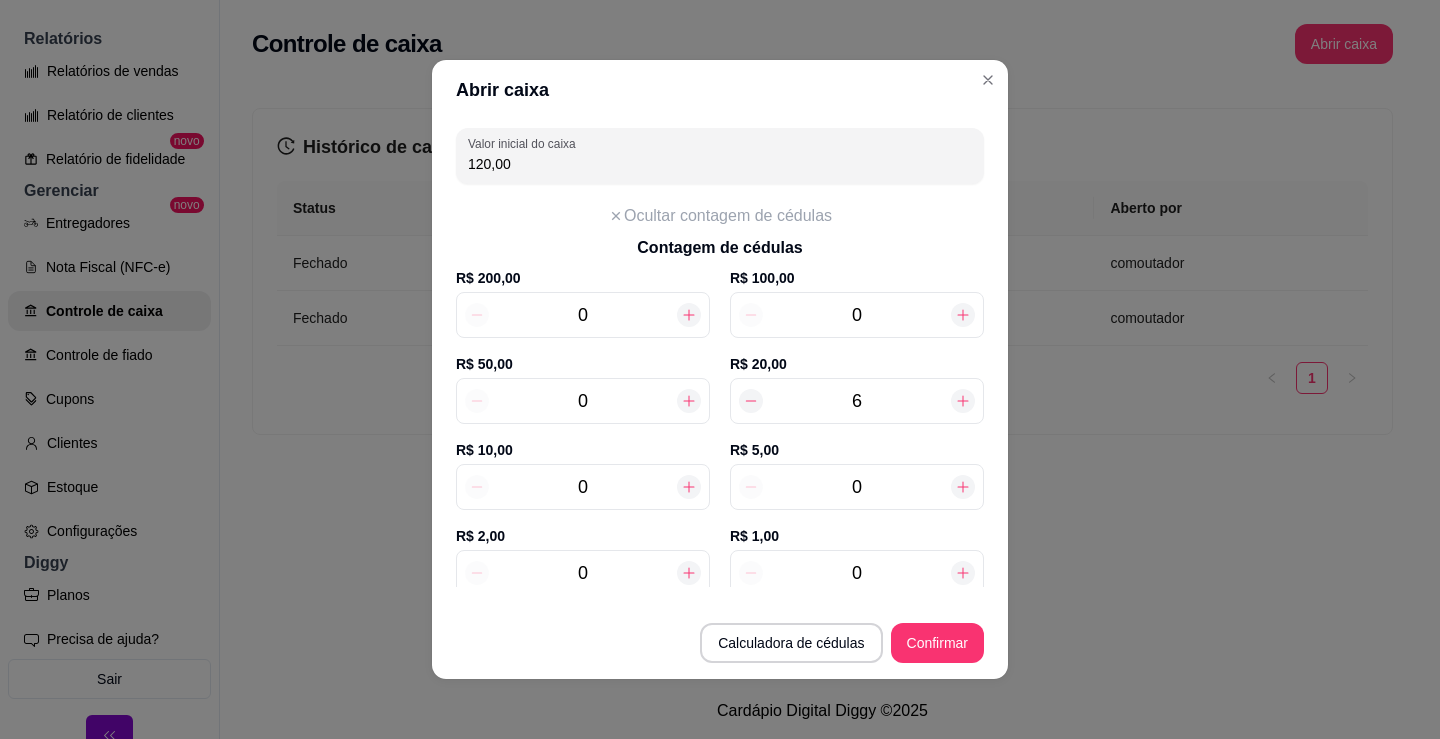 click 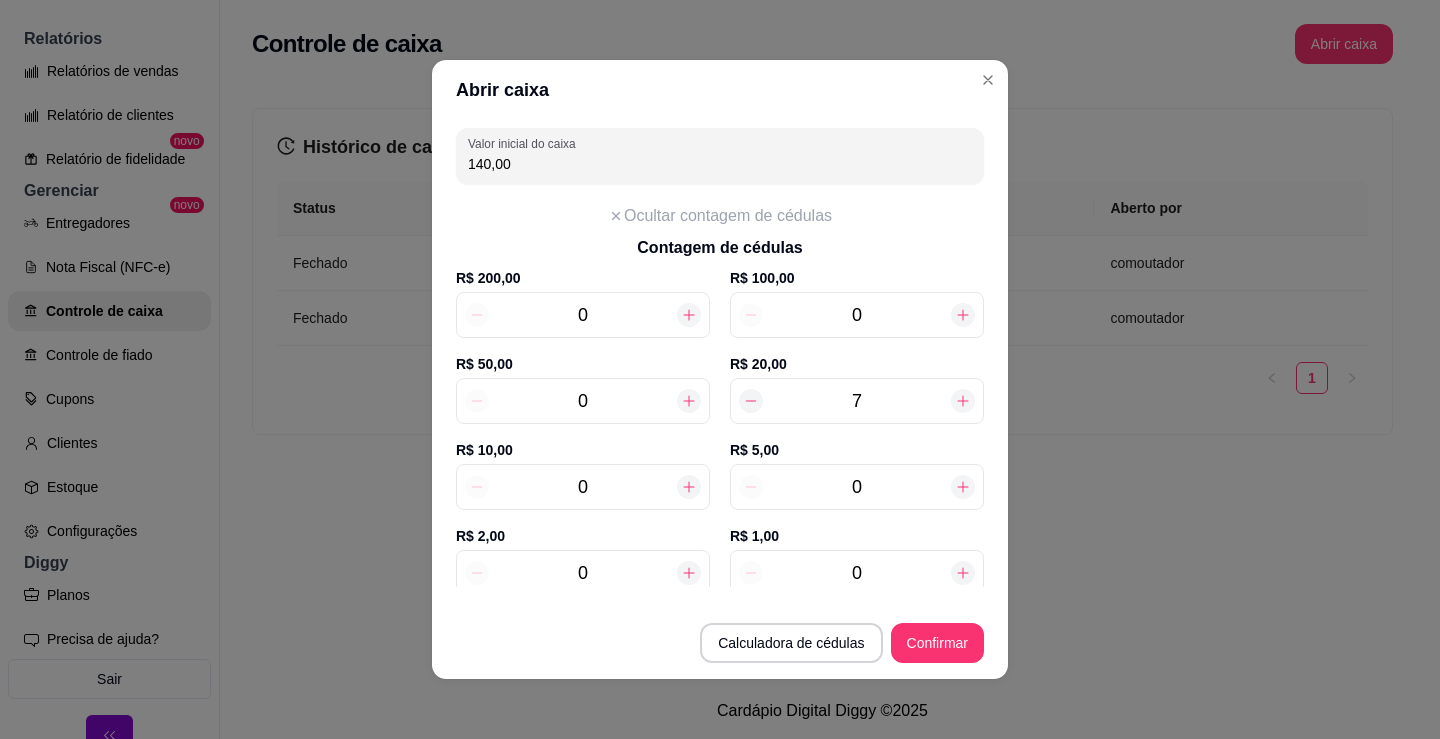 click 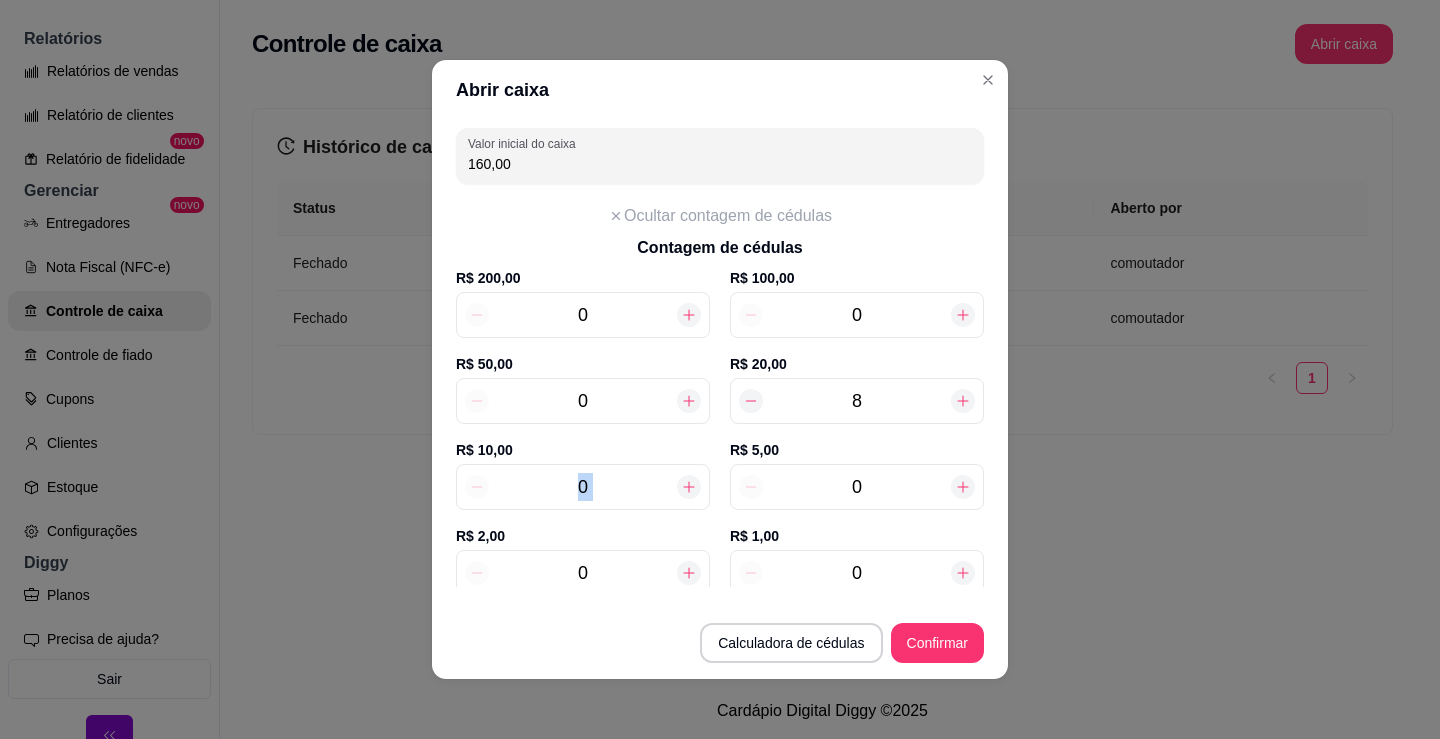 click 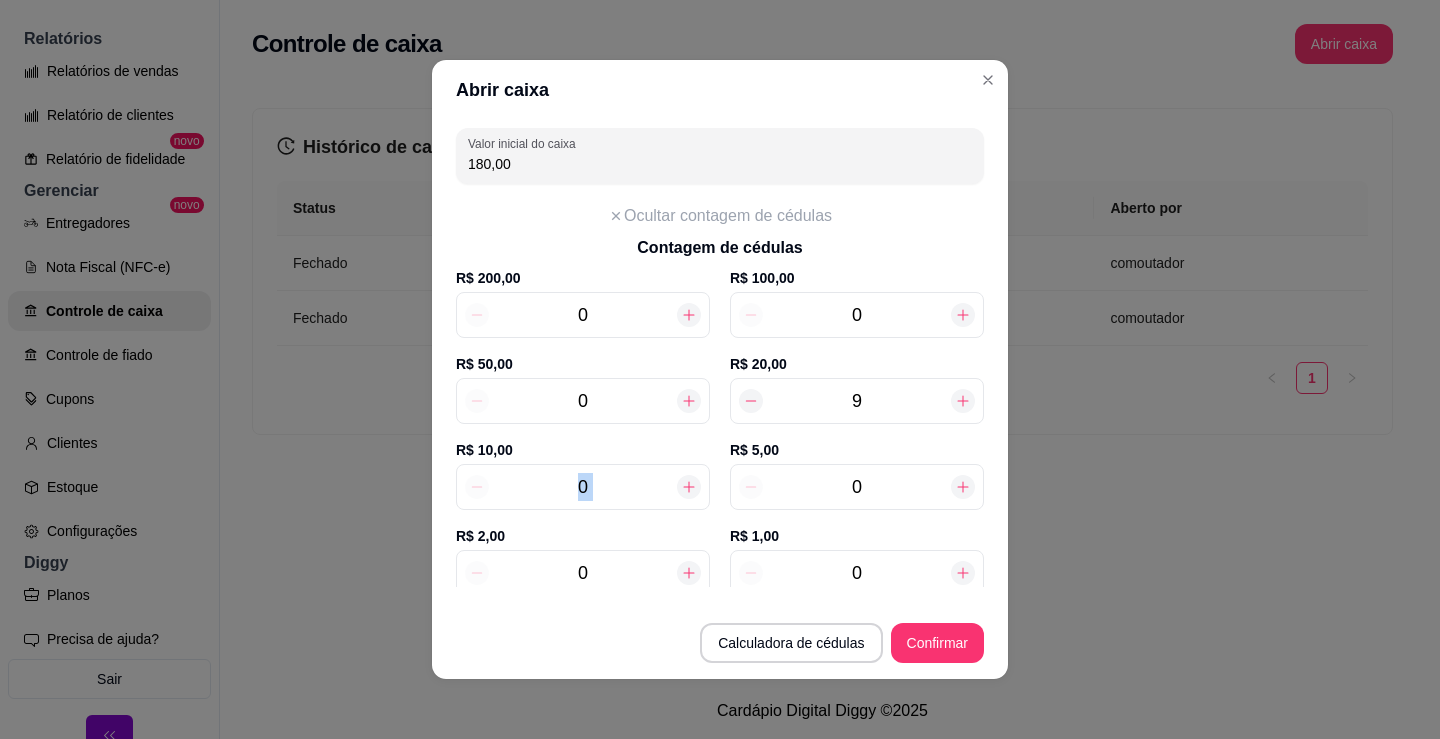 click 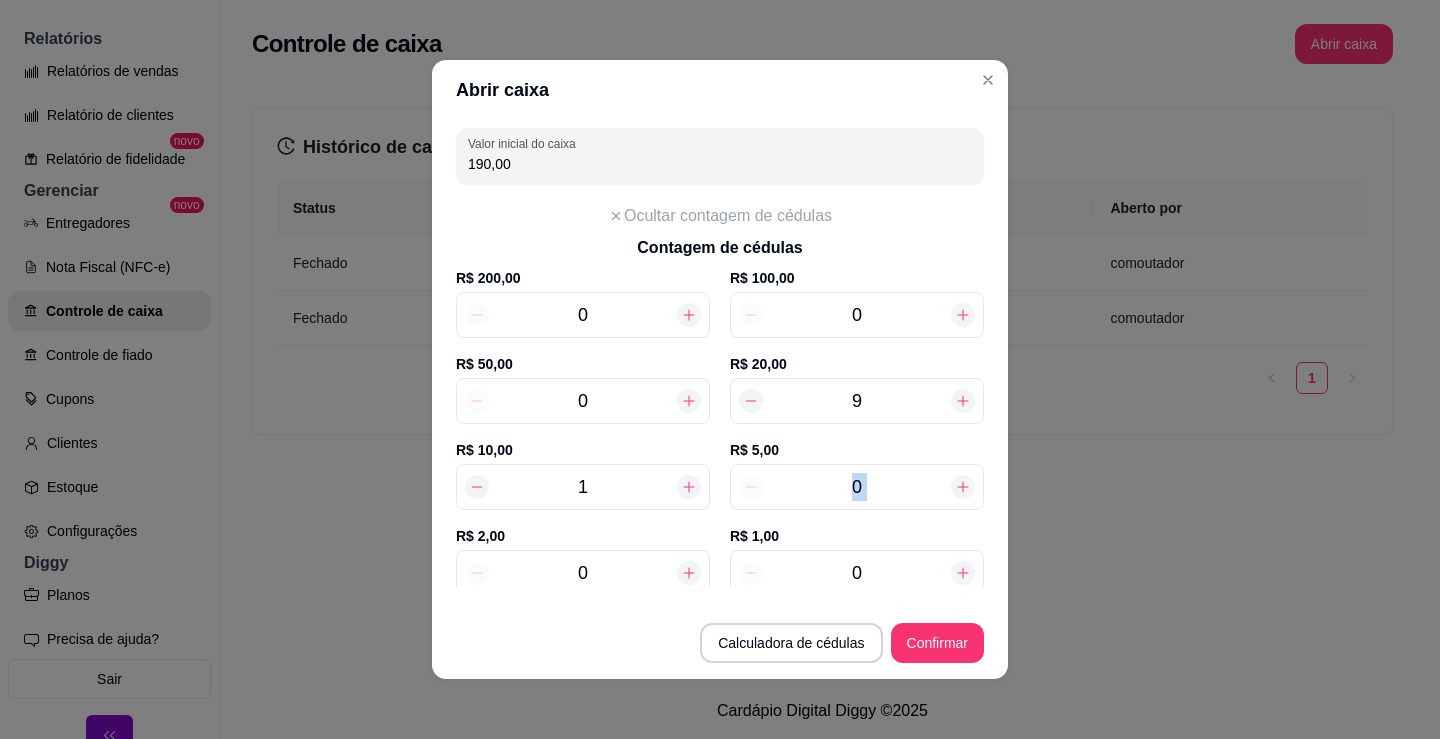 click 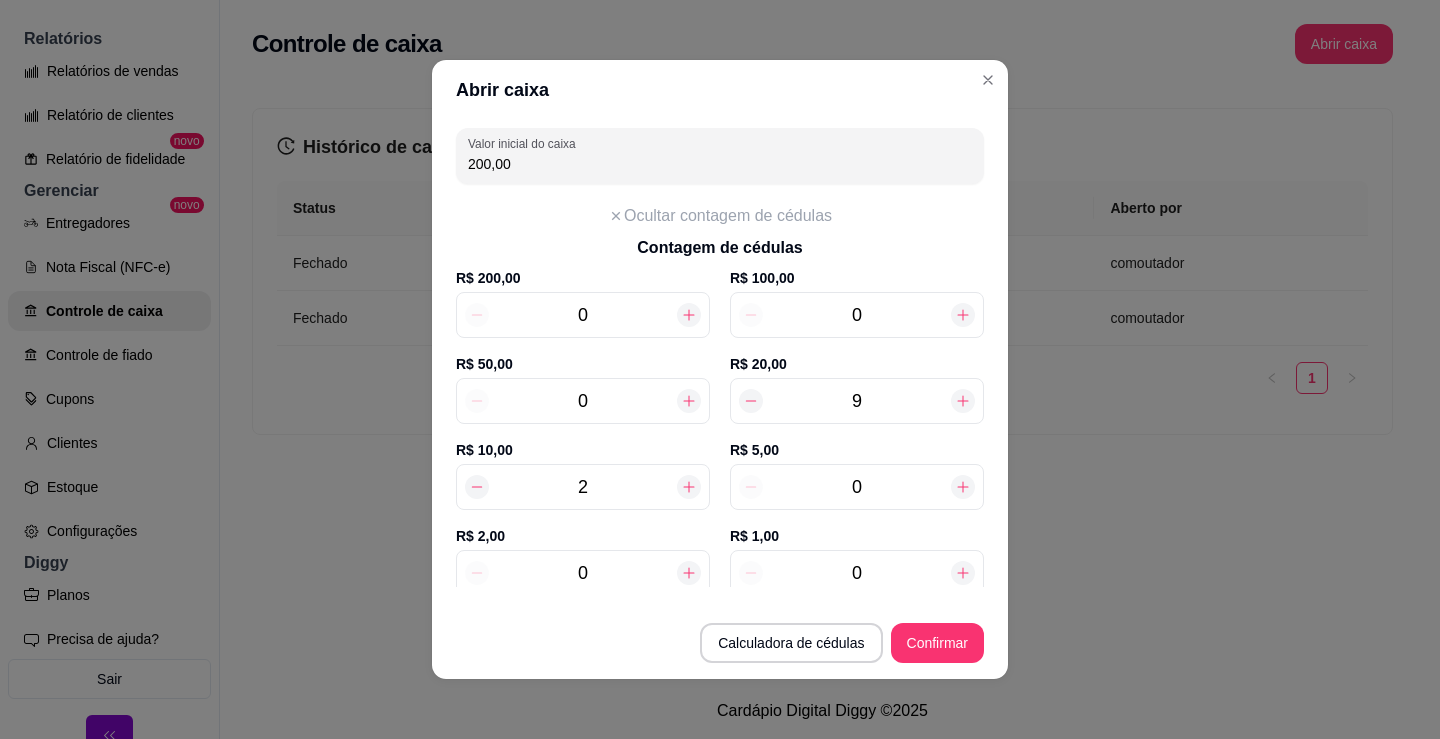 click 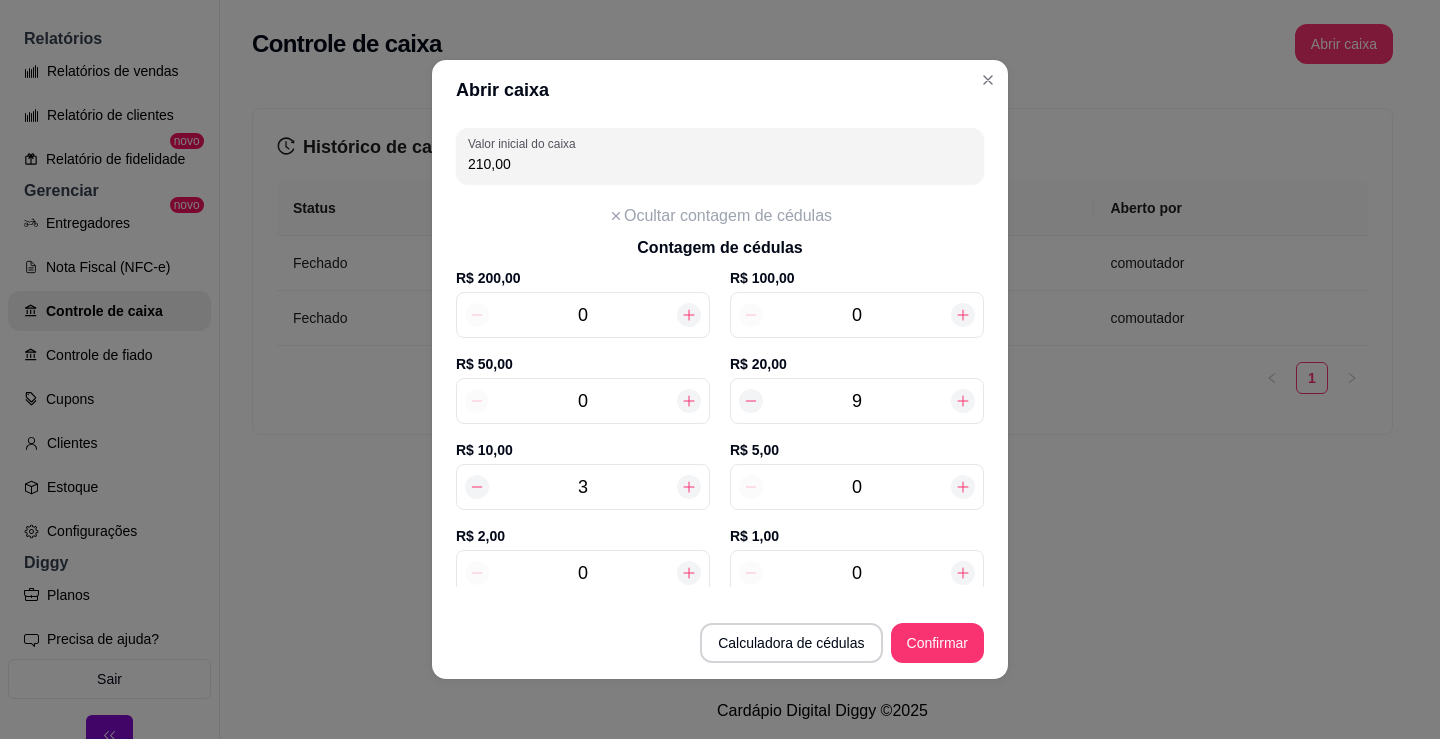 click 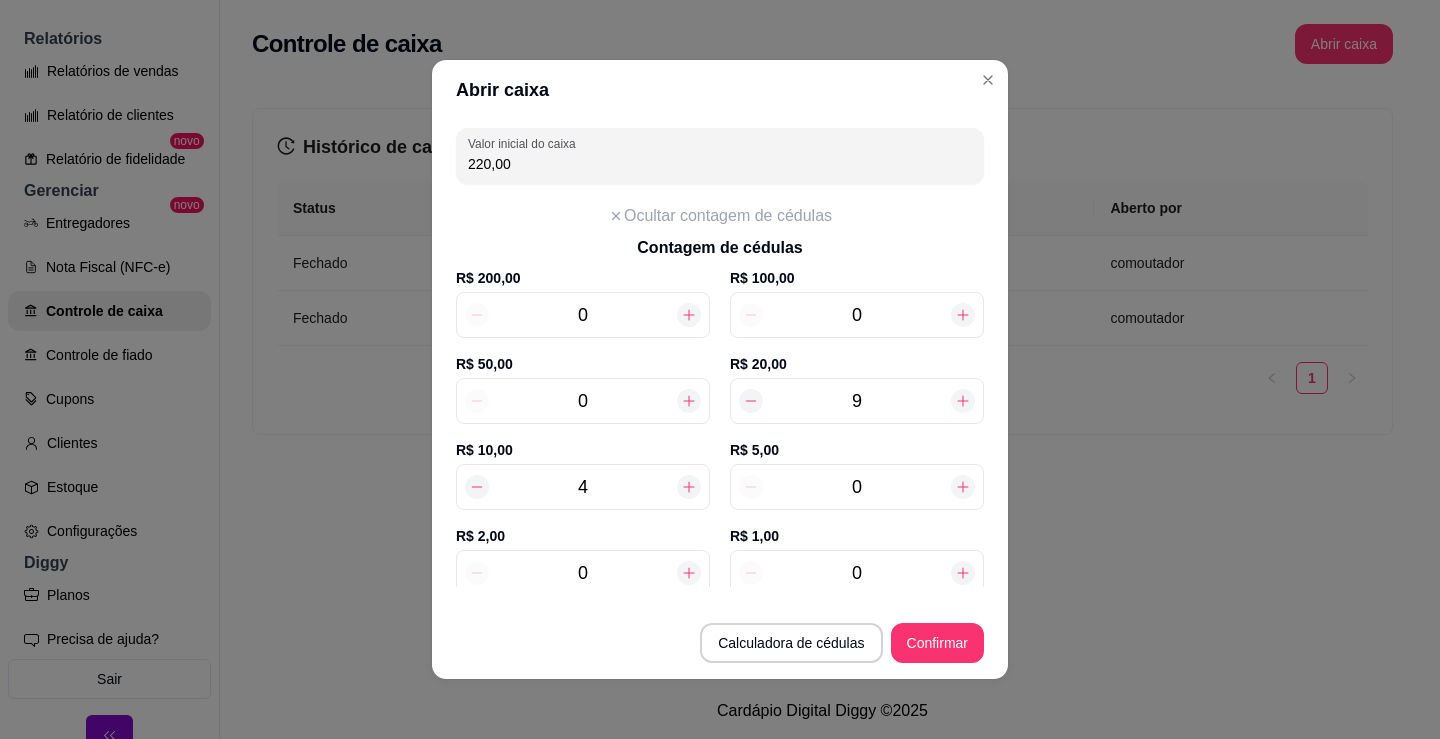click 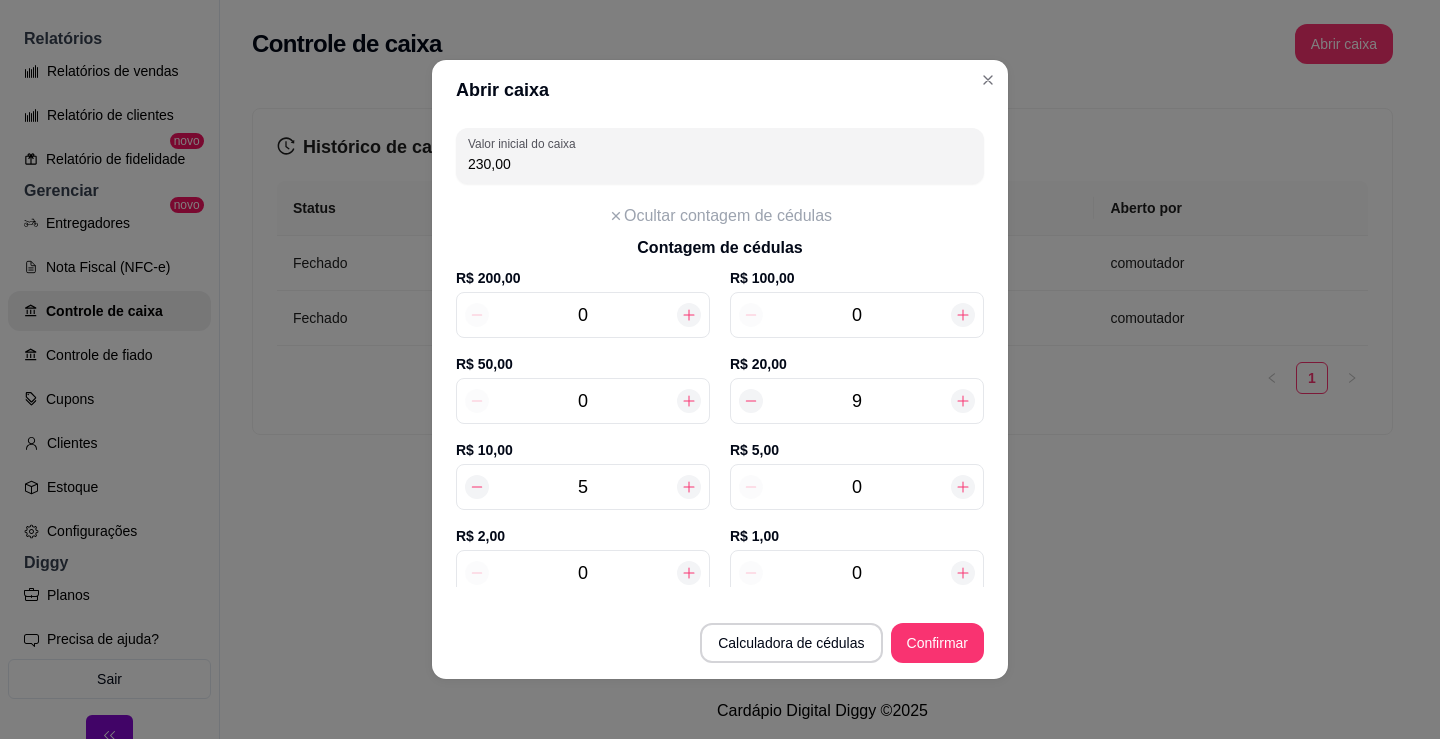 click 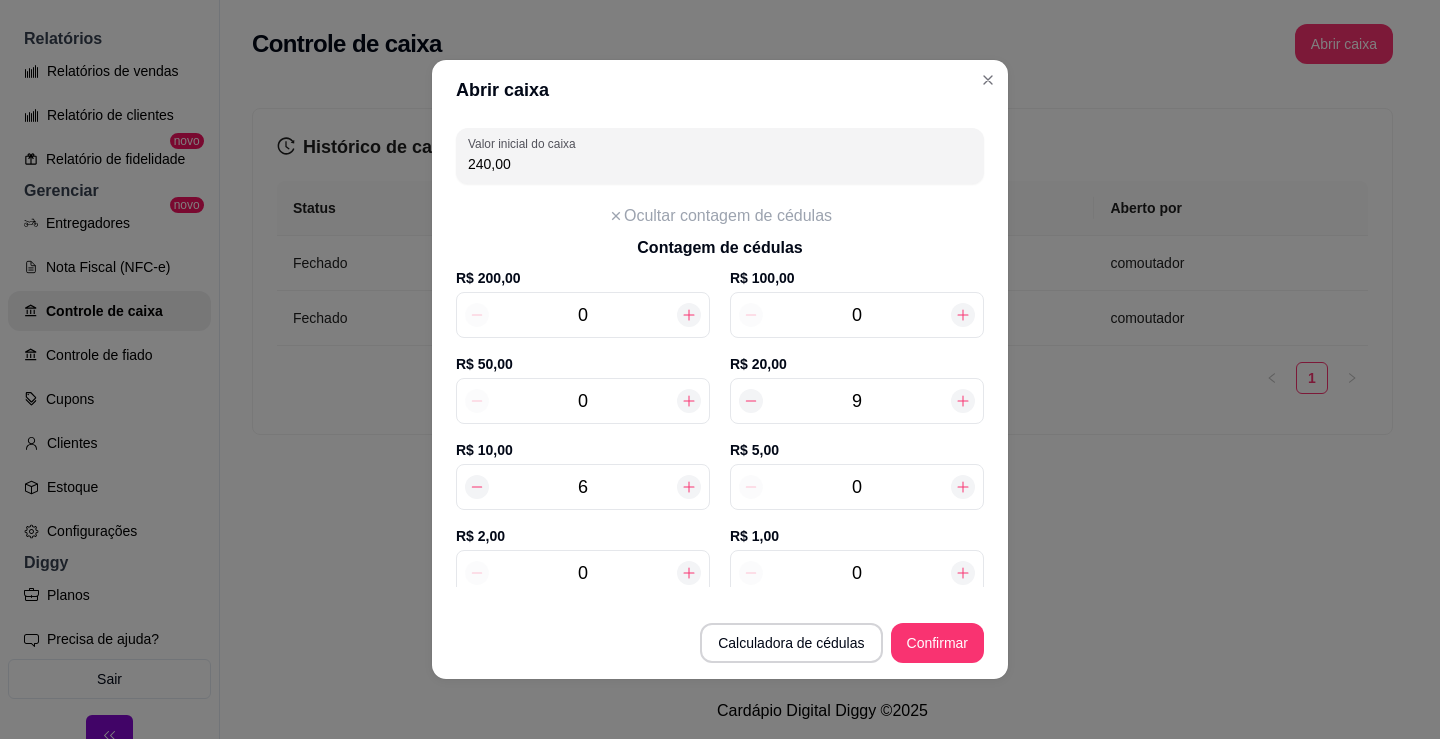 click 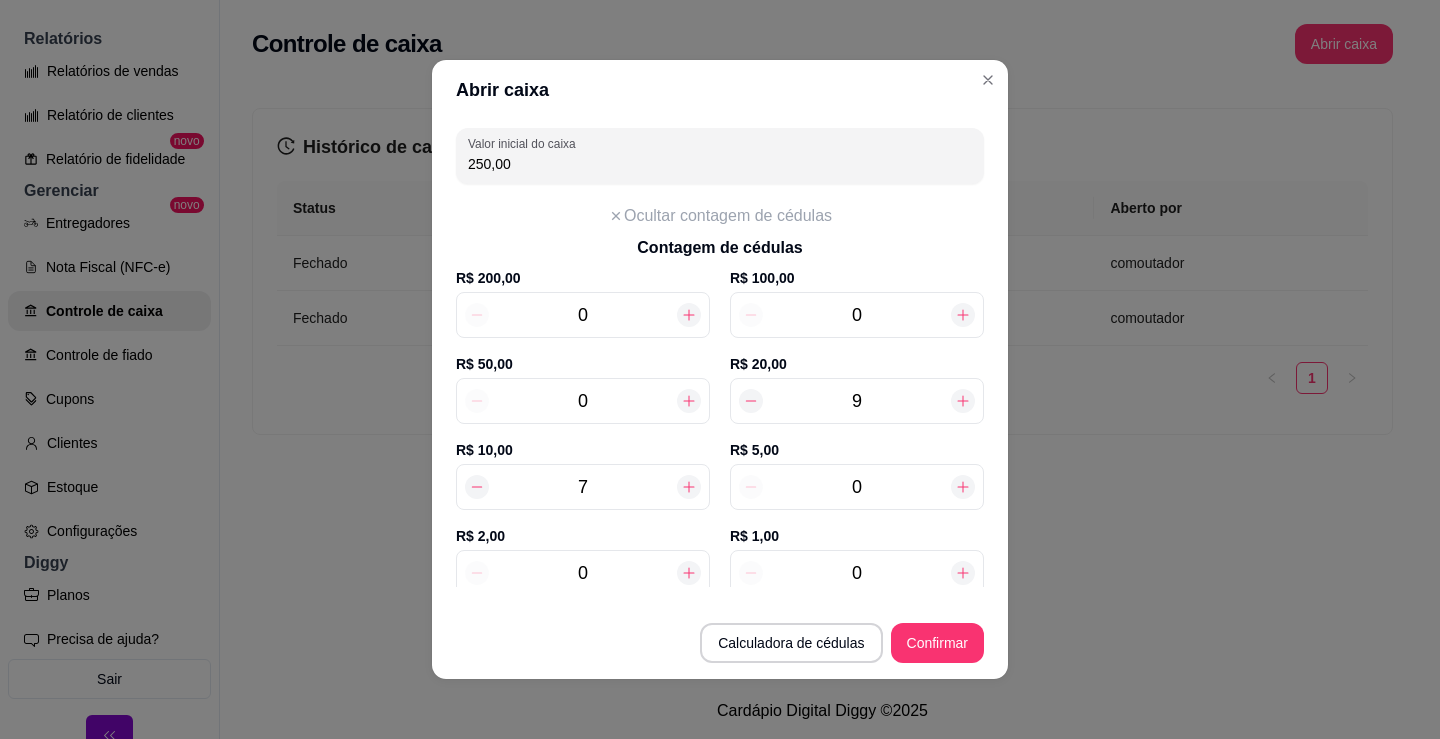 click 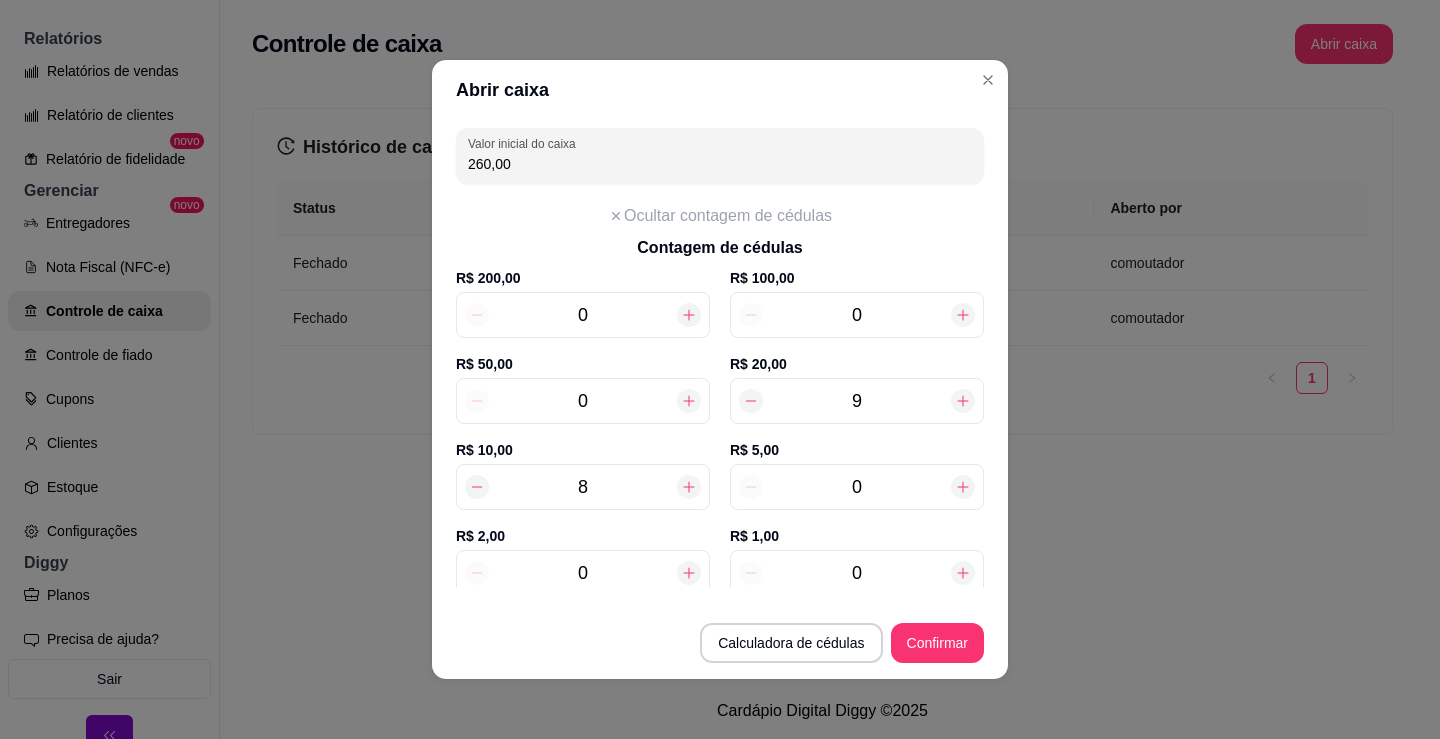 click 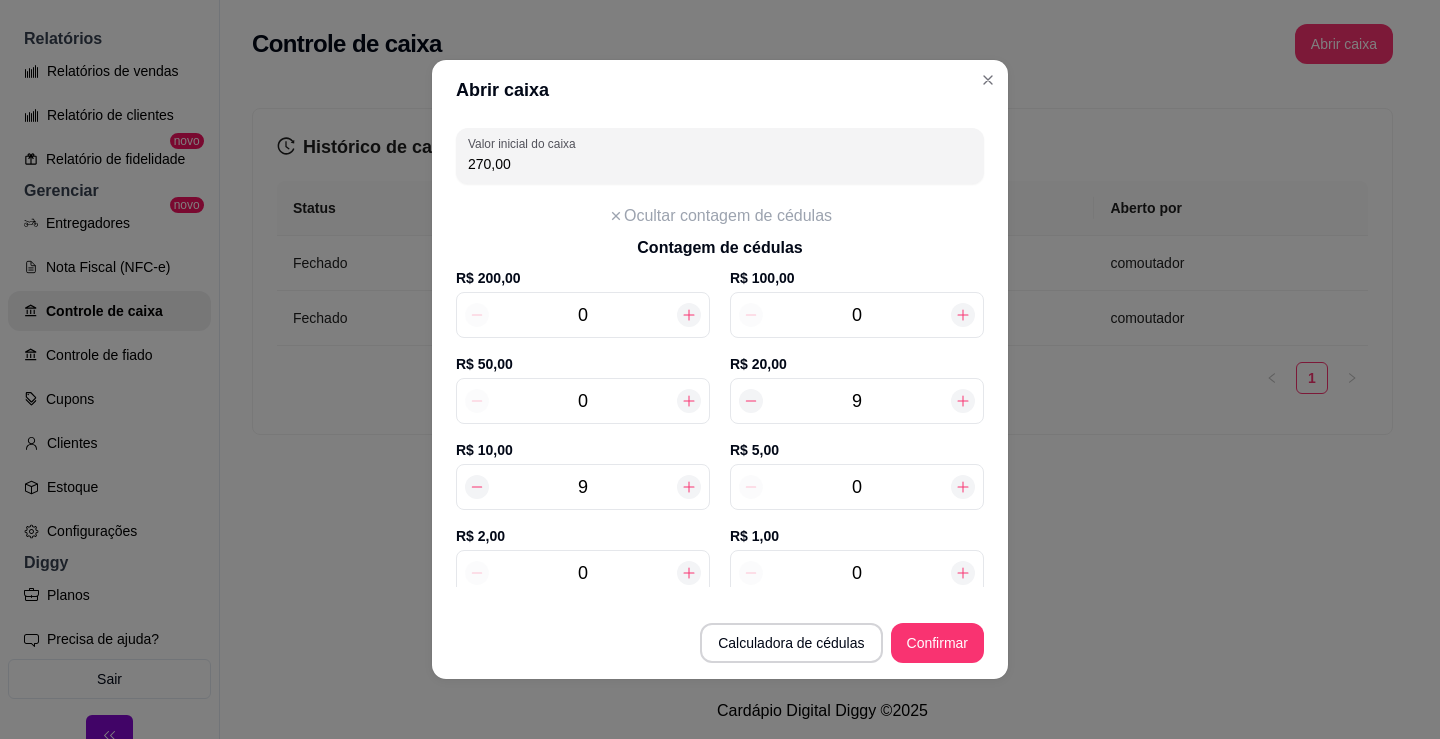 click 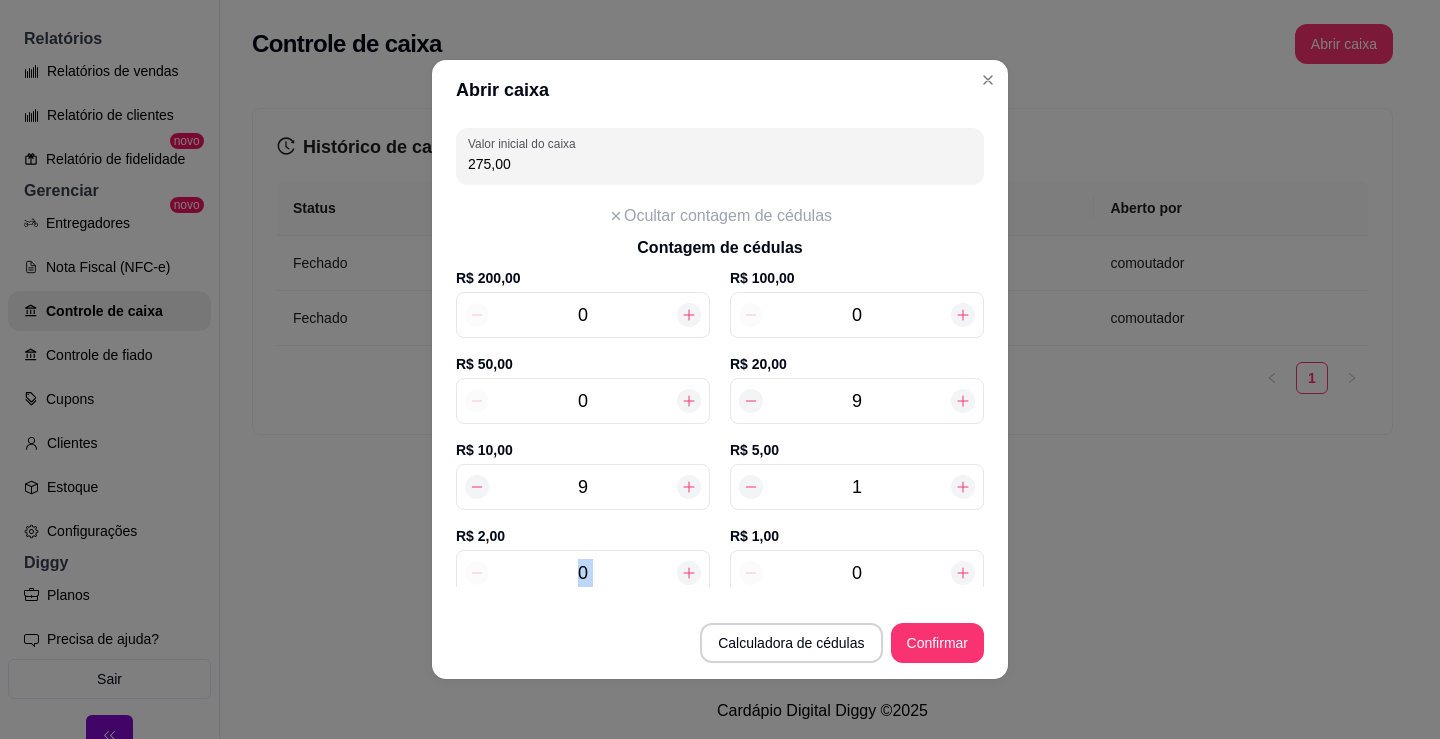 click 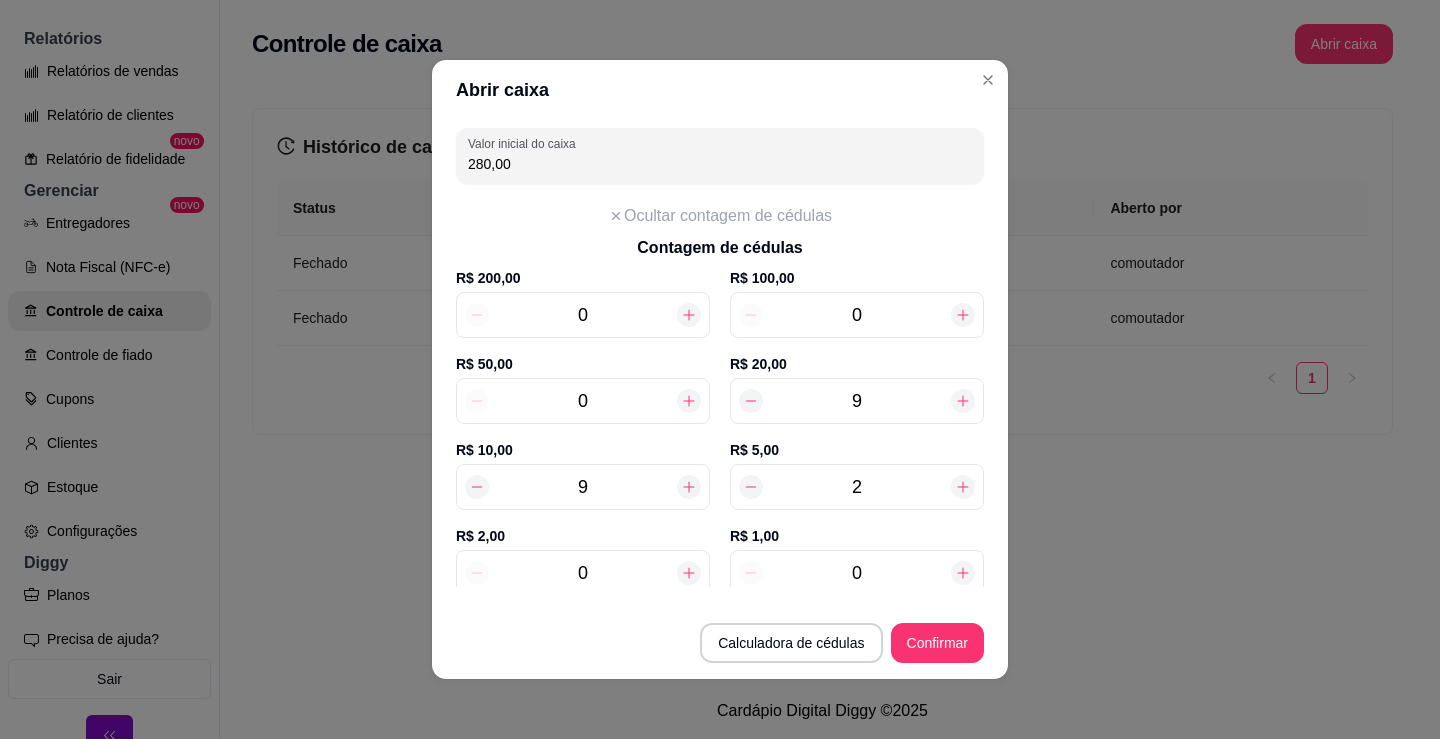click 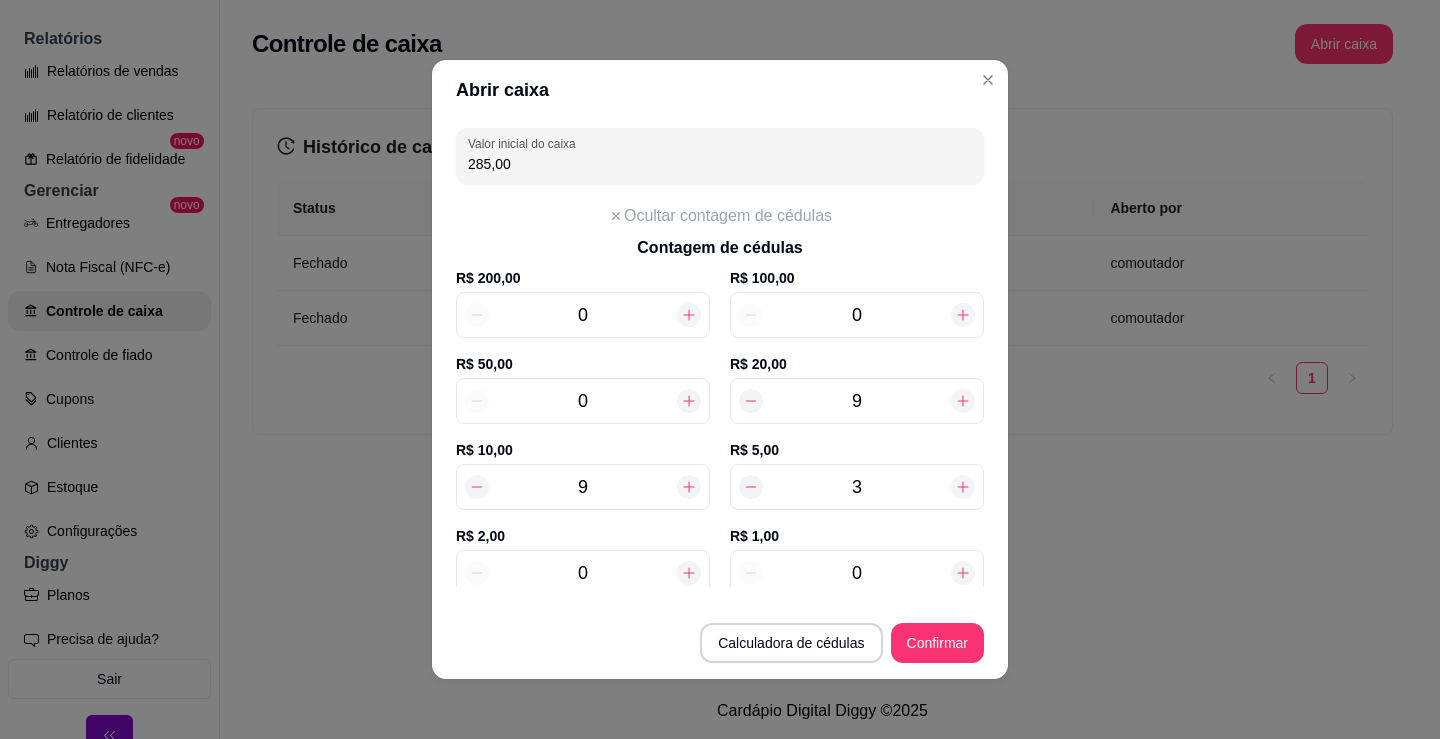 click 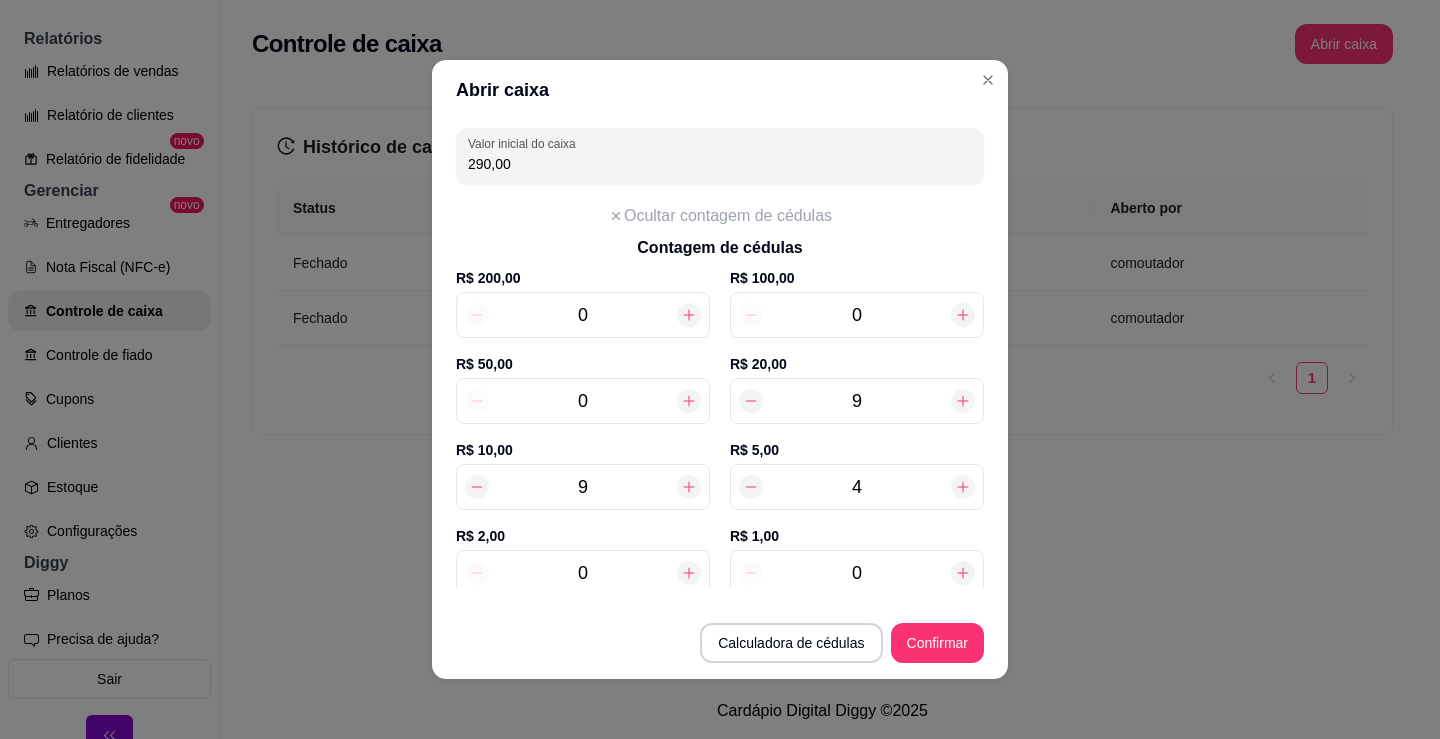 click 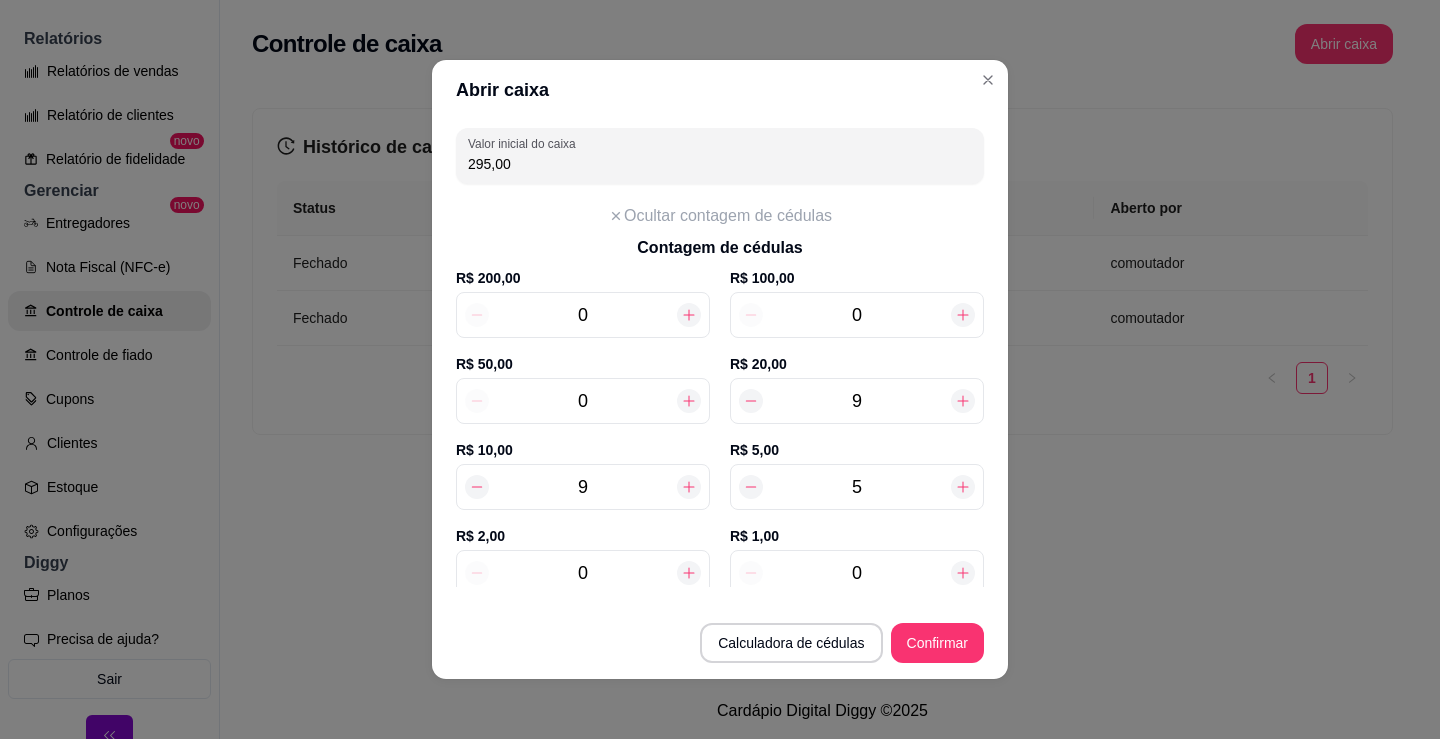 click 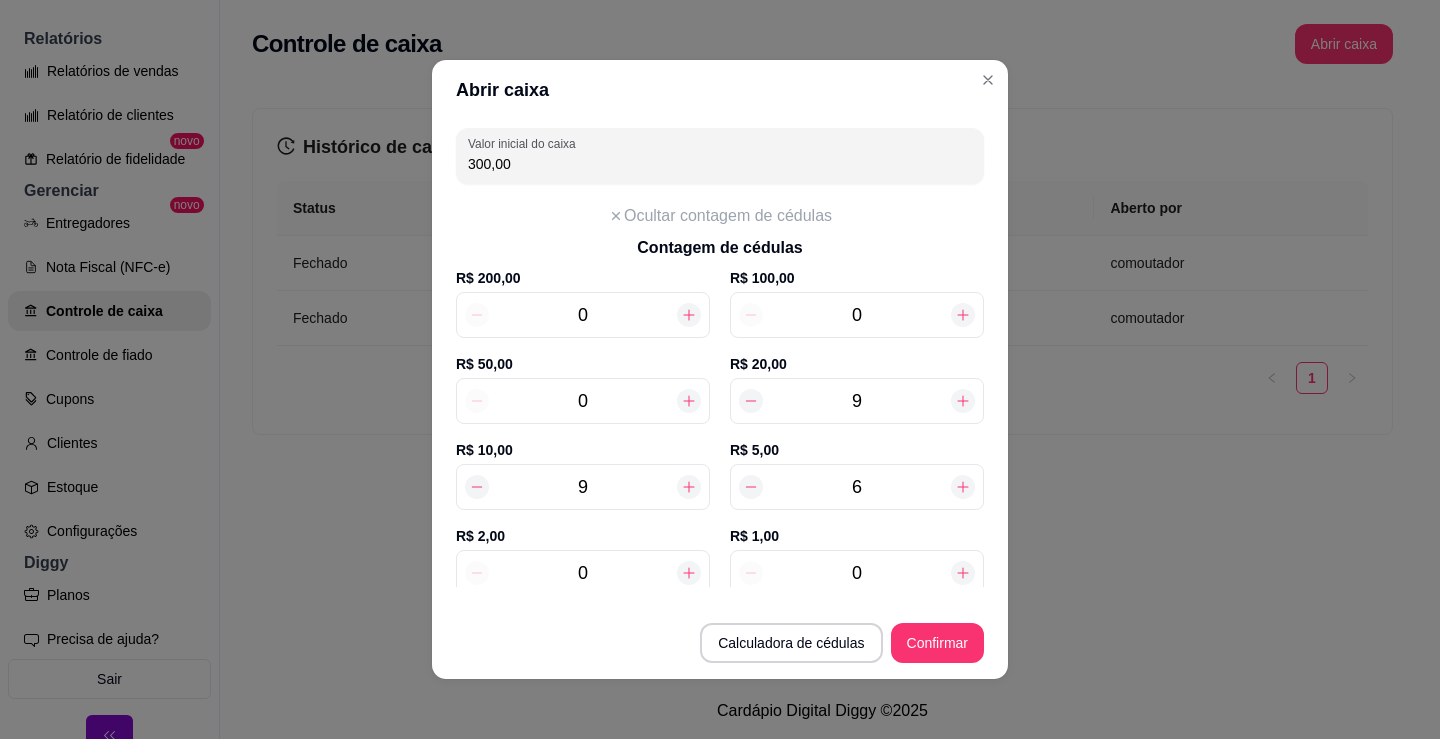 click 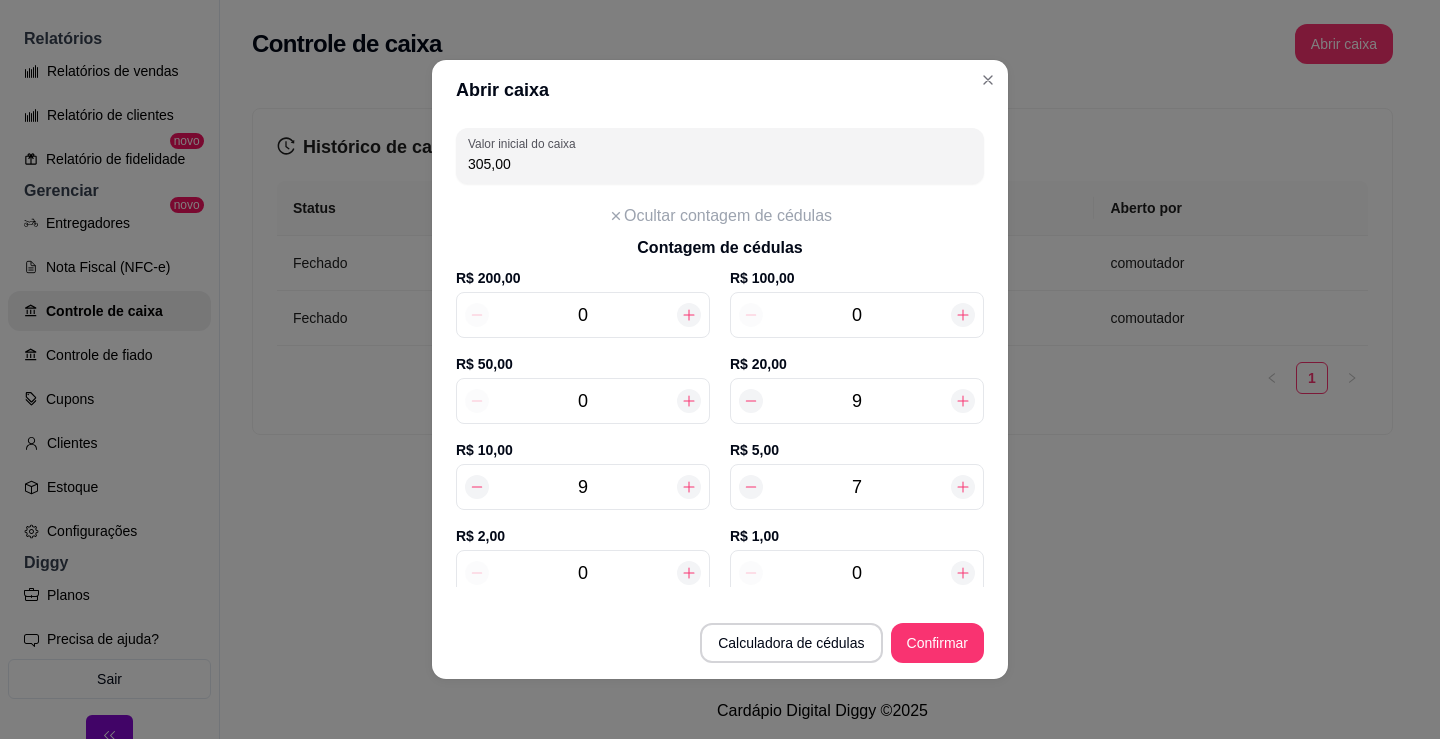 click 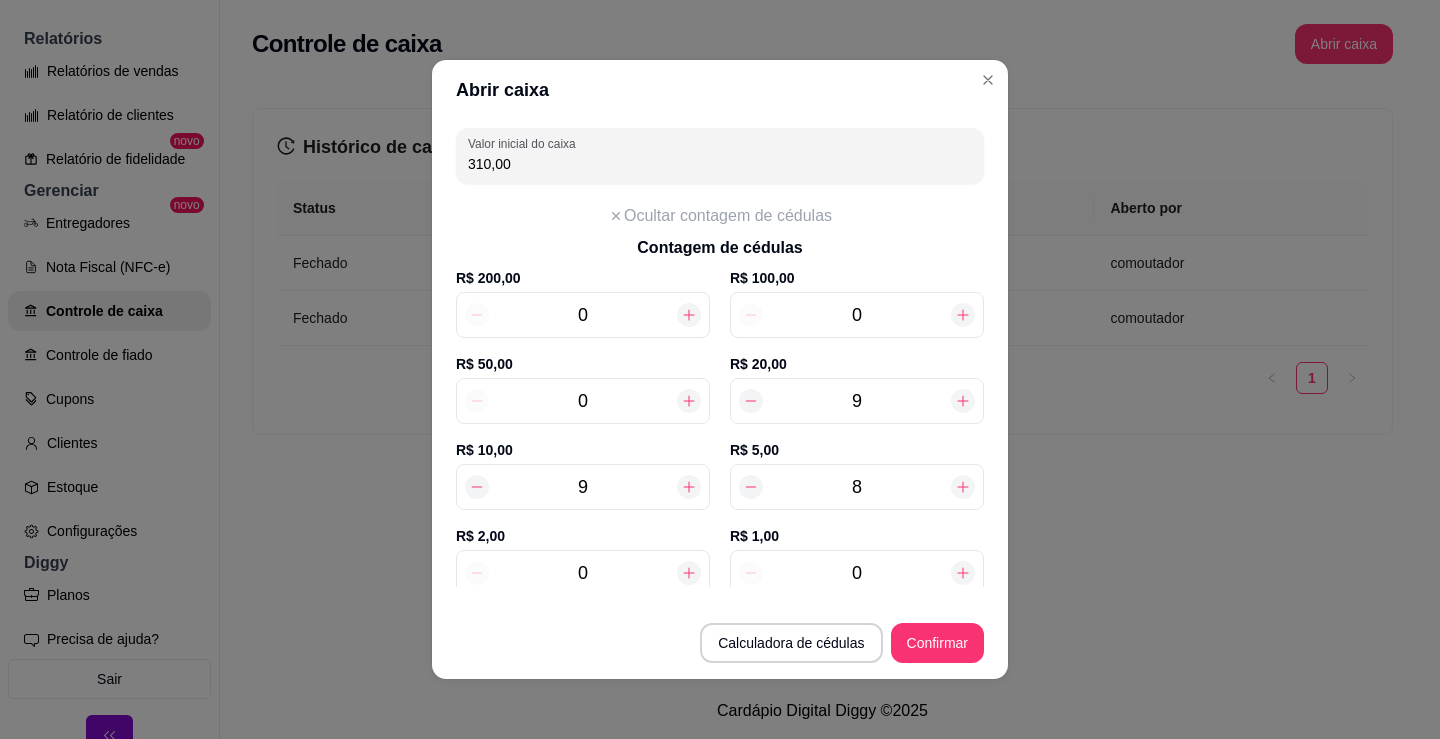 click 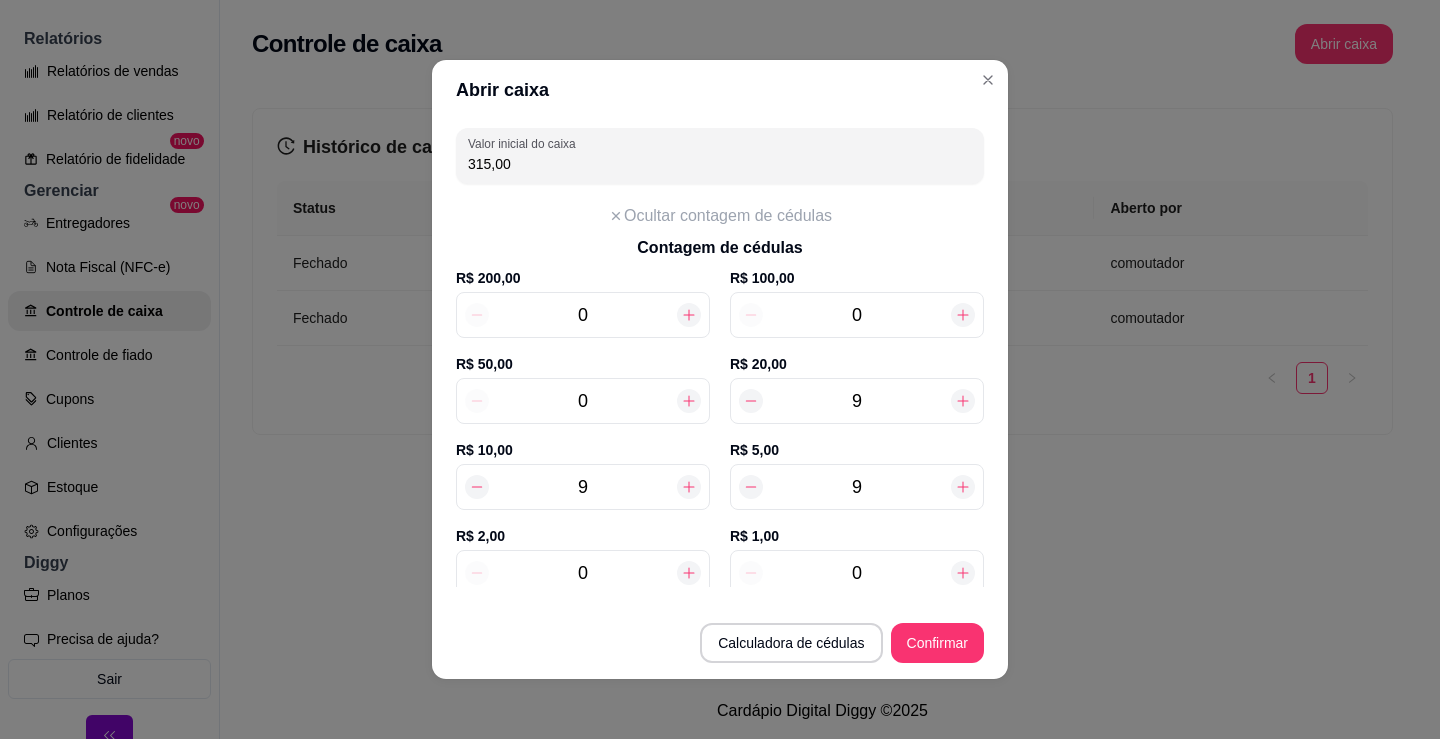 click 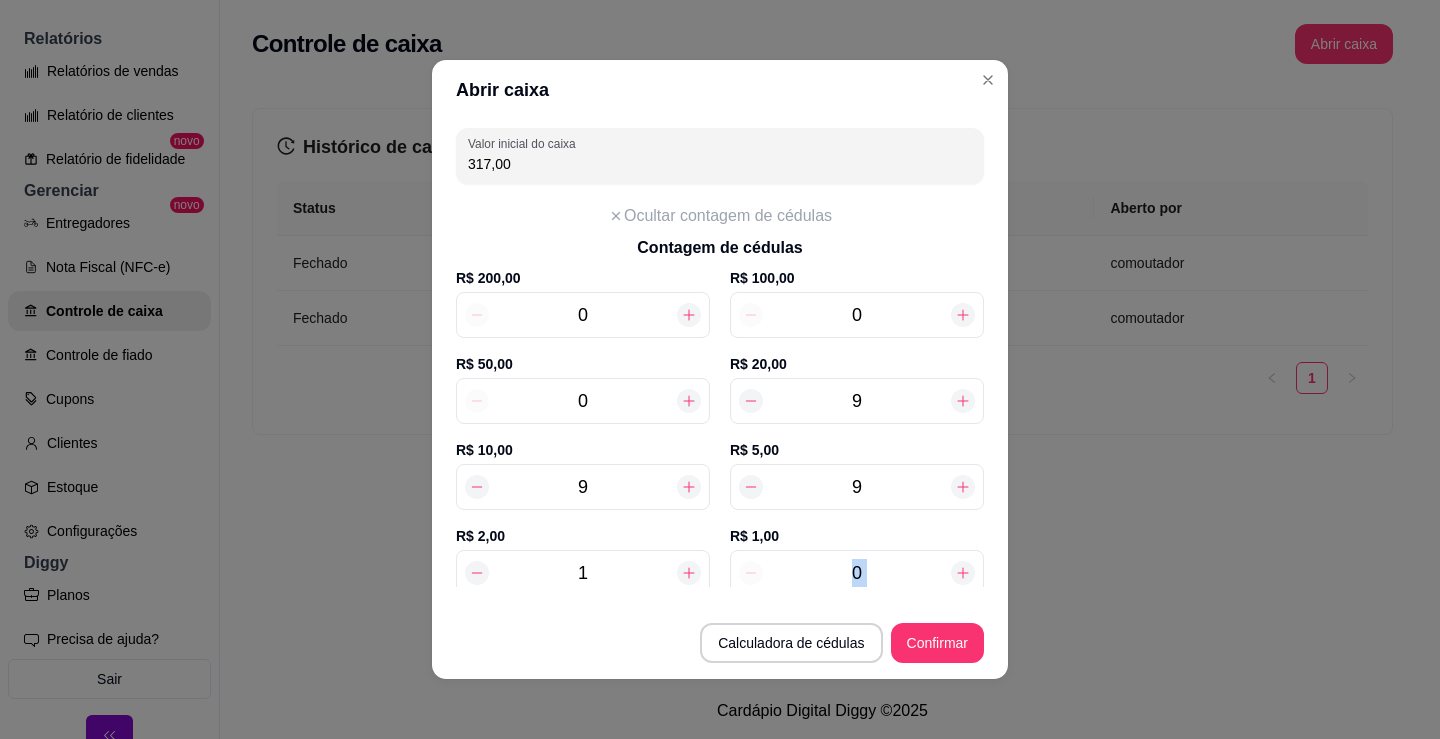 click 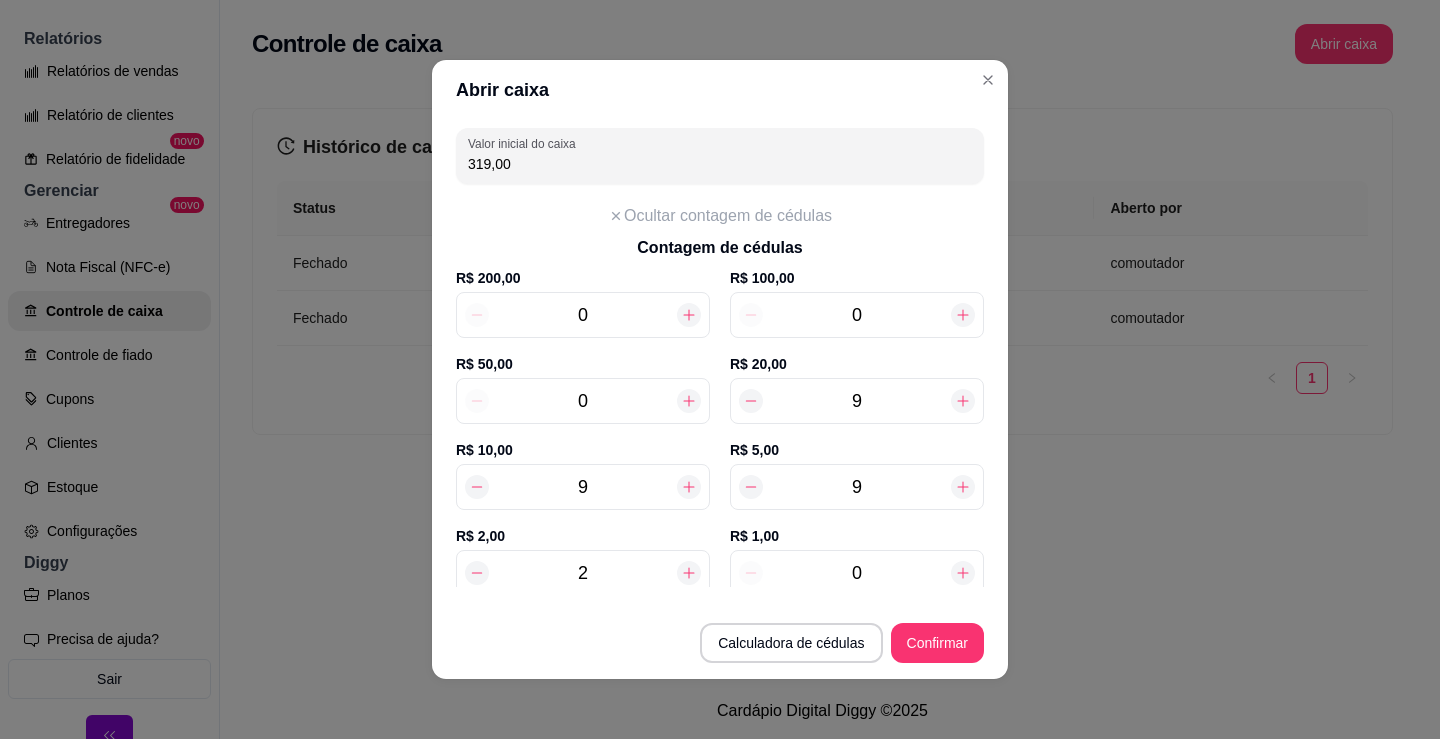 click 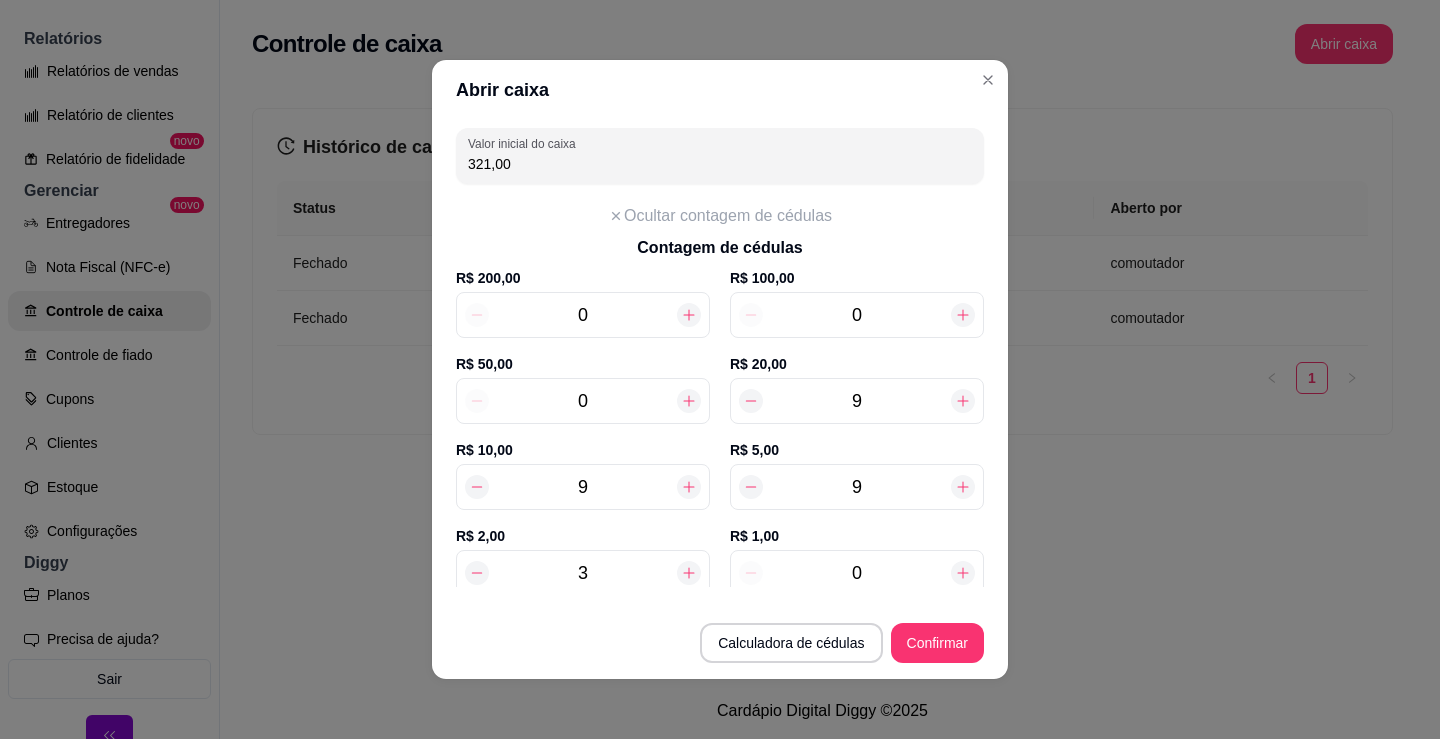 click 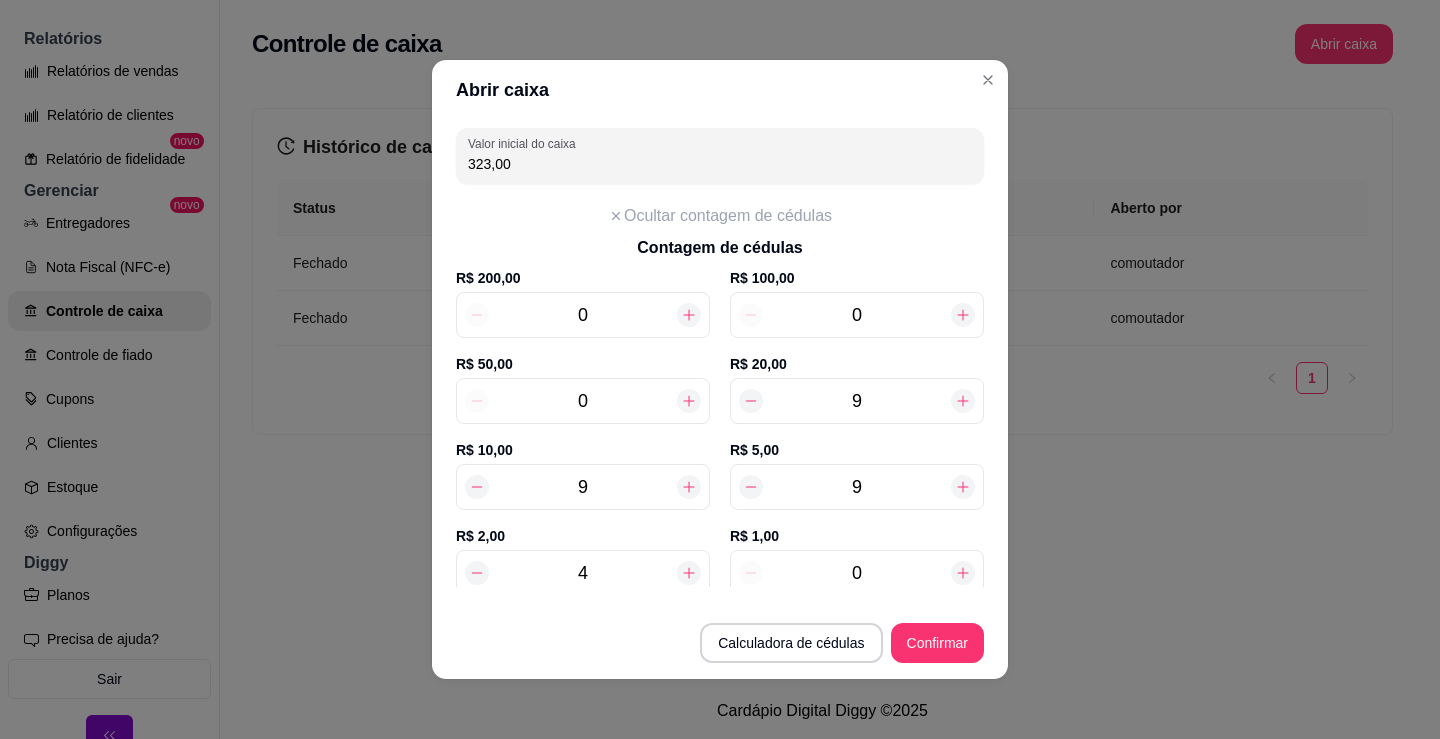 click 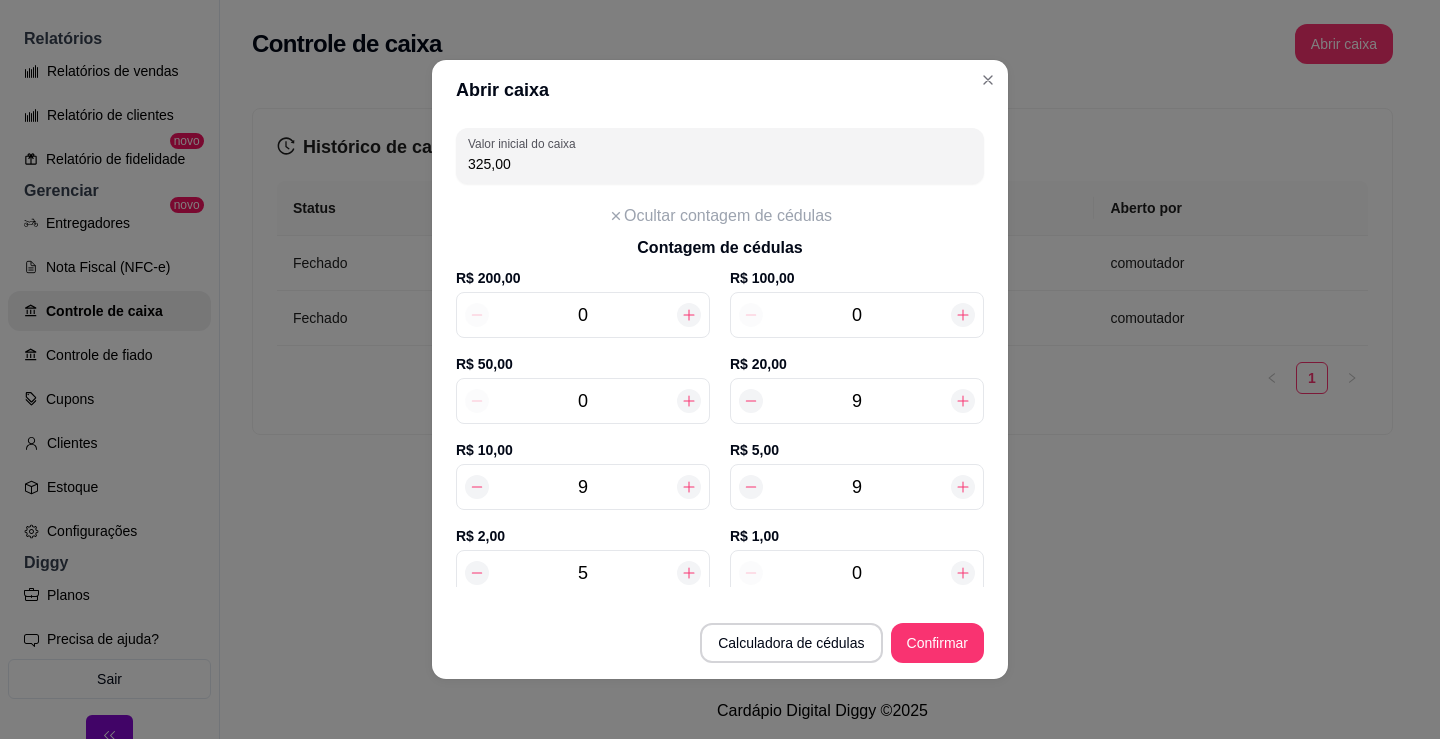 click 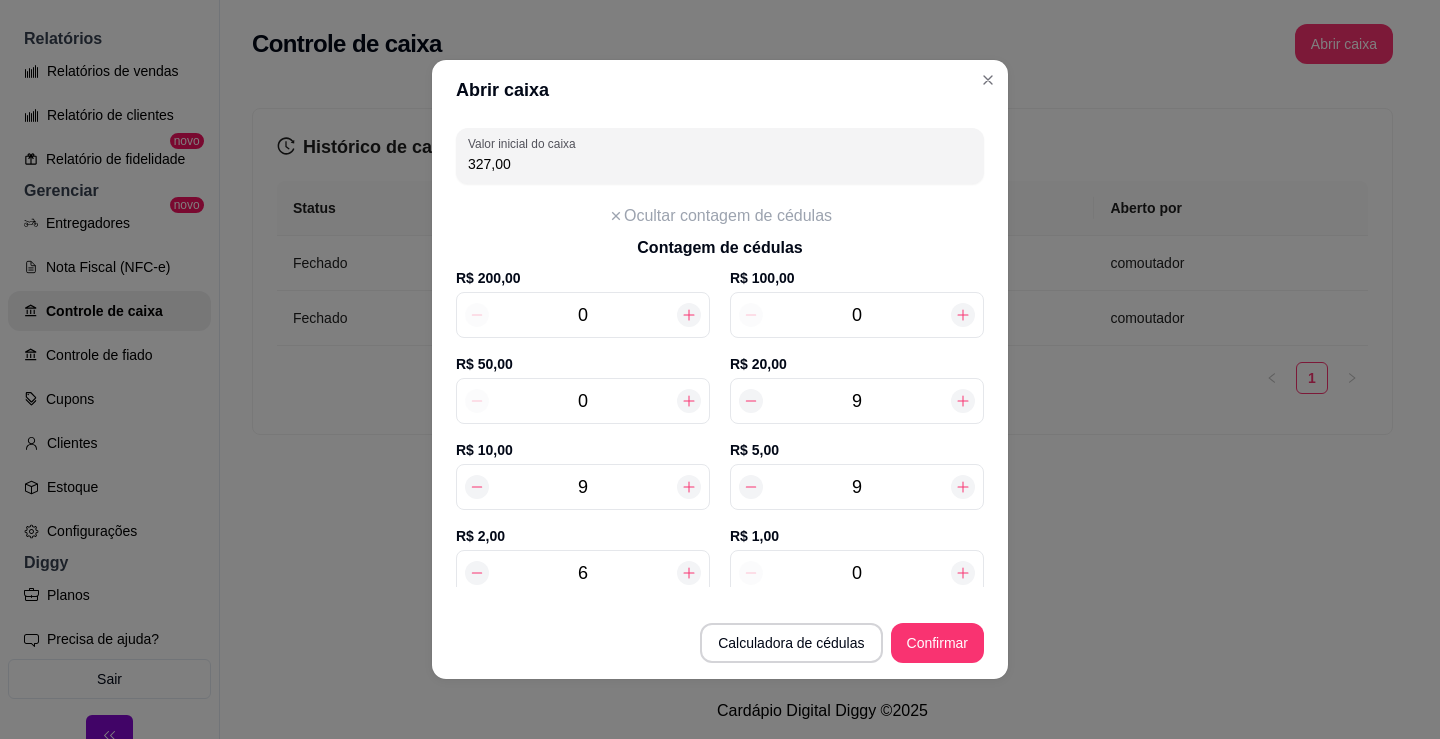 click 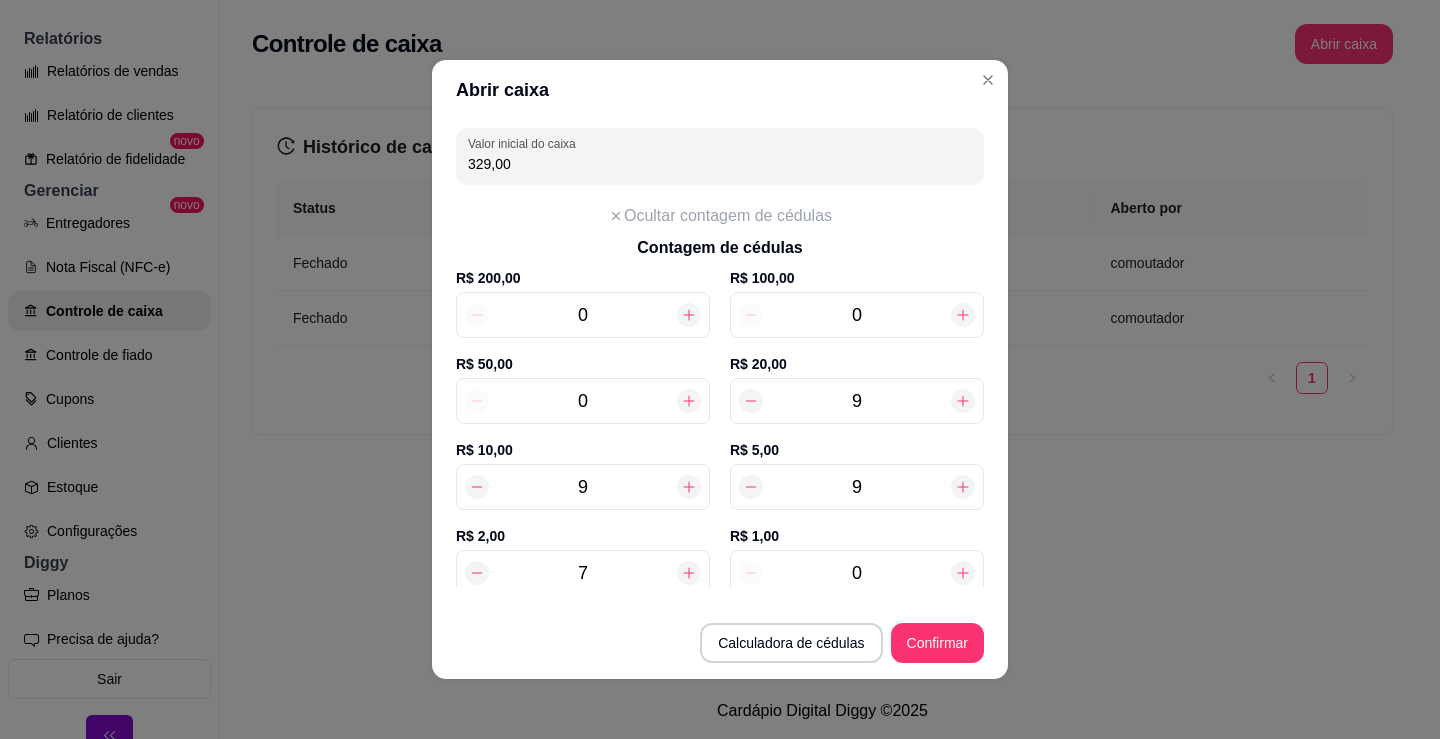 click 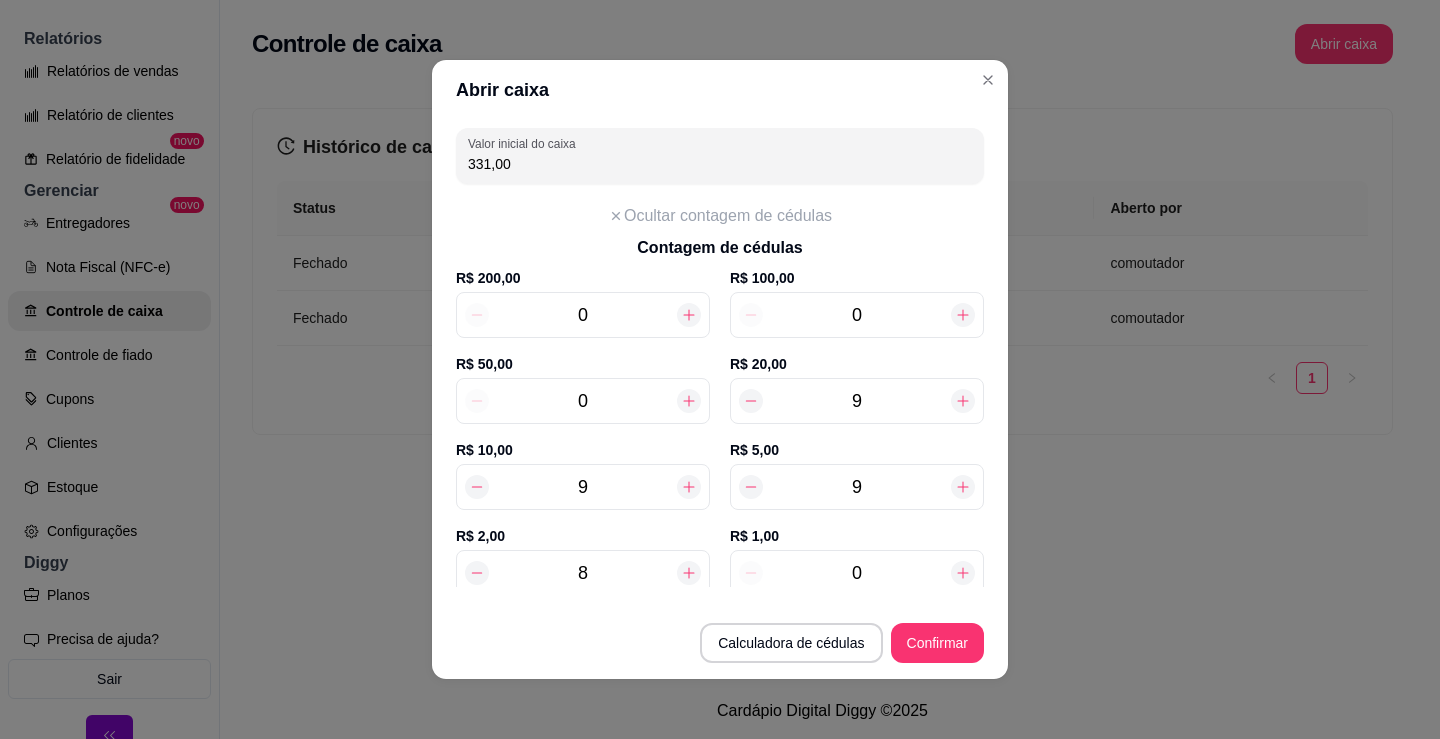click 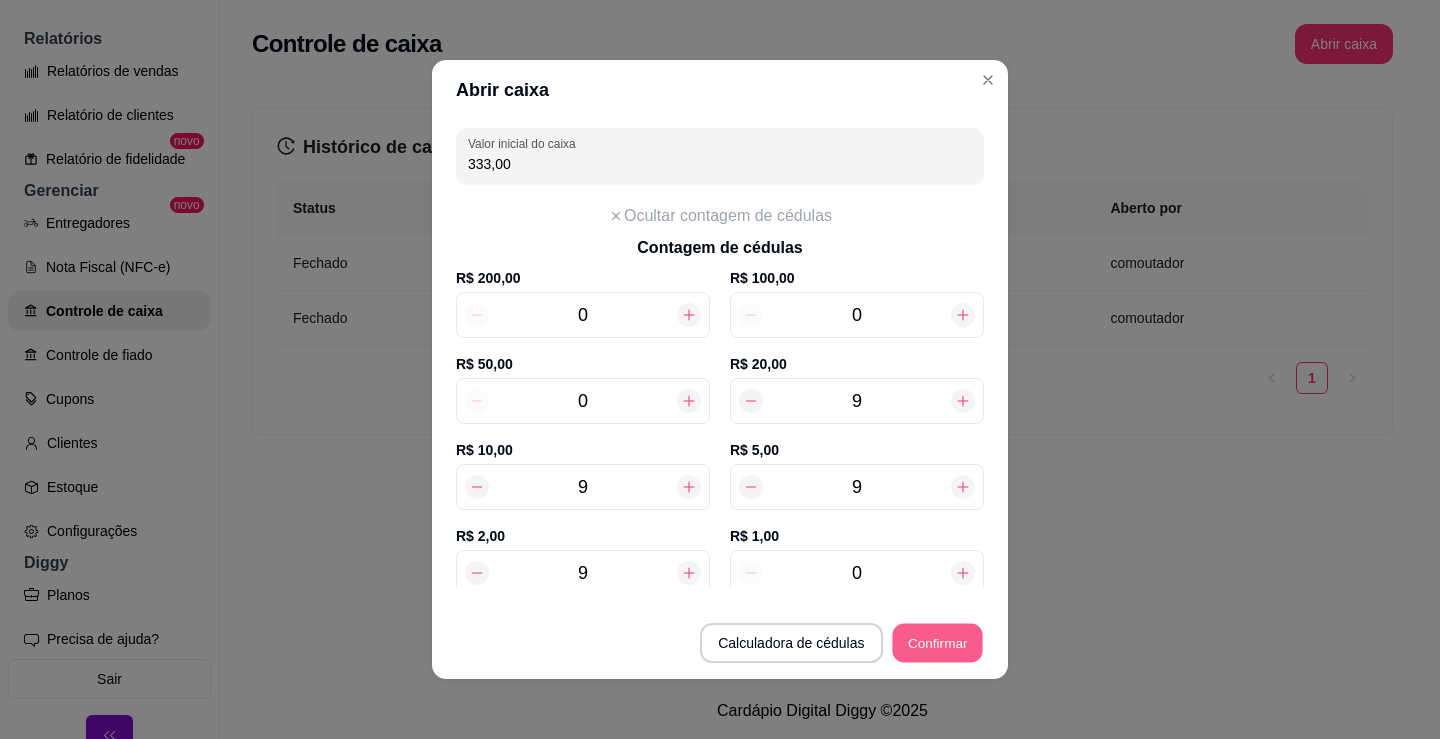 click on "Confirmar" at bounding box center (937, 643) 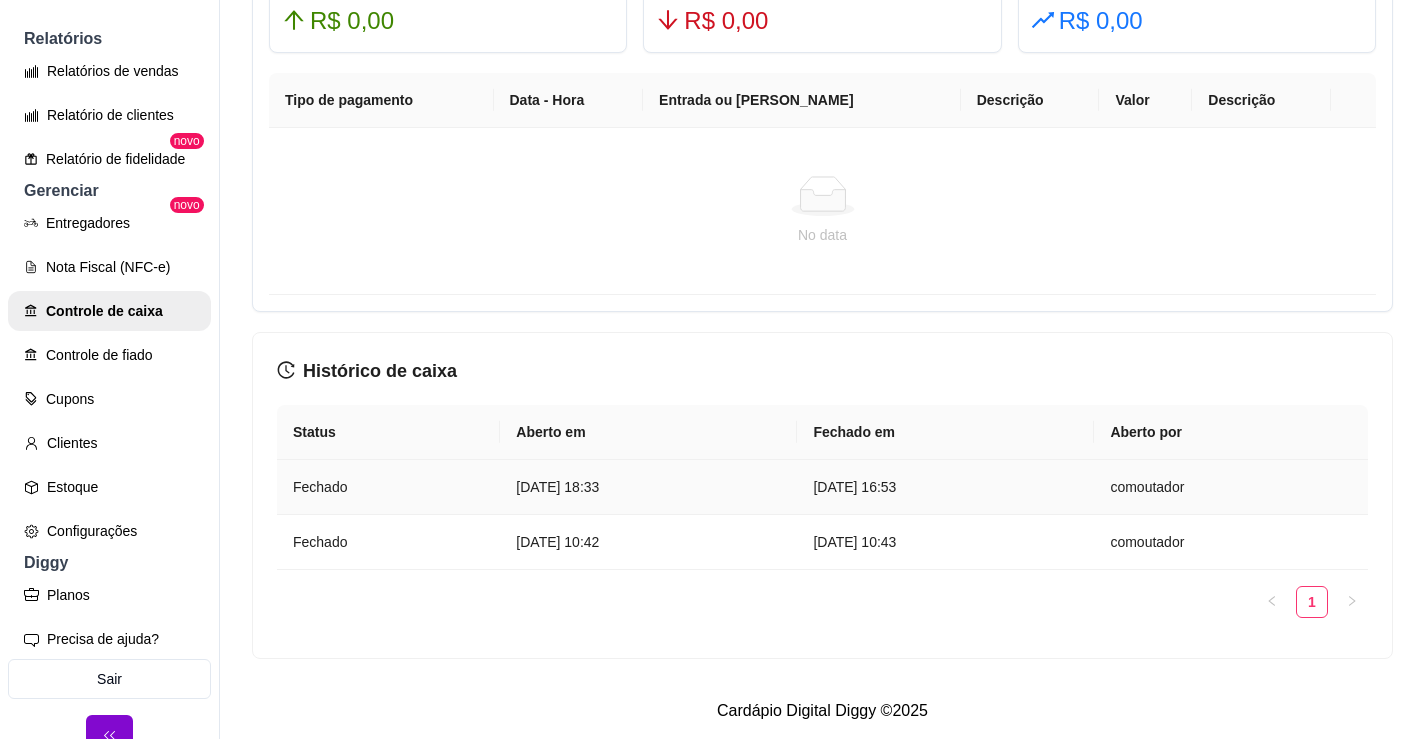 scroll, scrollTop: 1306, scrollLeft: 0, axis: vertical 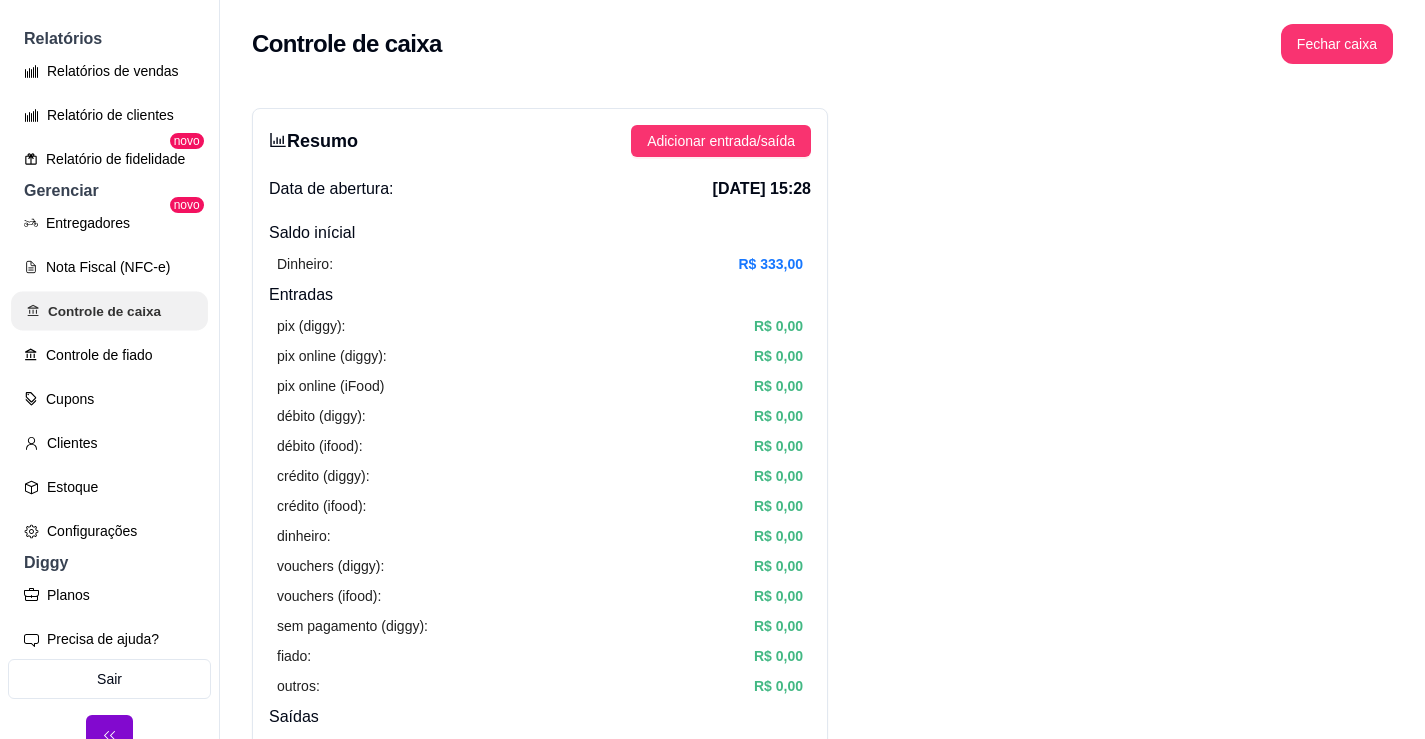 click on "Controle de caixa" at bounding box center (109, 311) 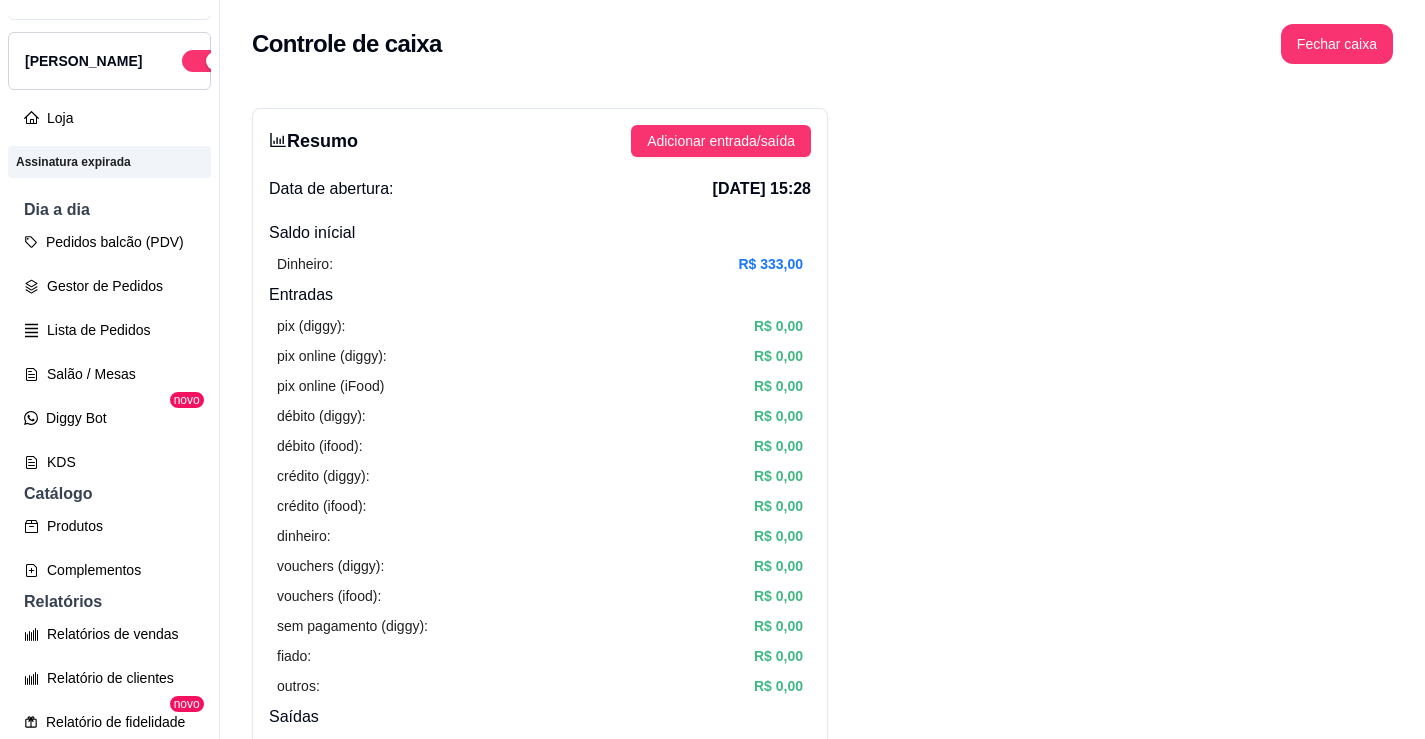 scroll, scrollTop: 0, scrollLeft: 0, axis: both 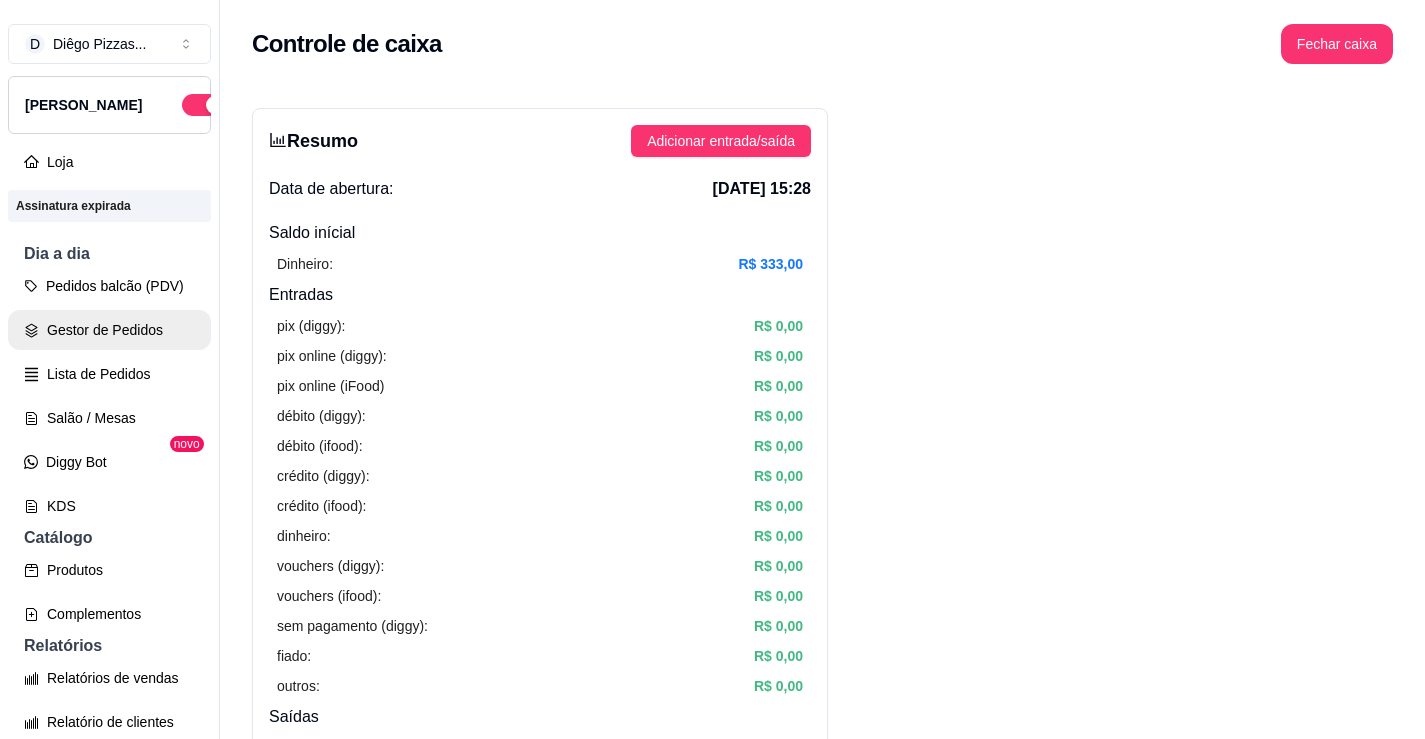 click on "Gestor de Pedidos" at bounding box center (109, 330) 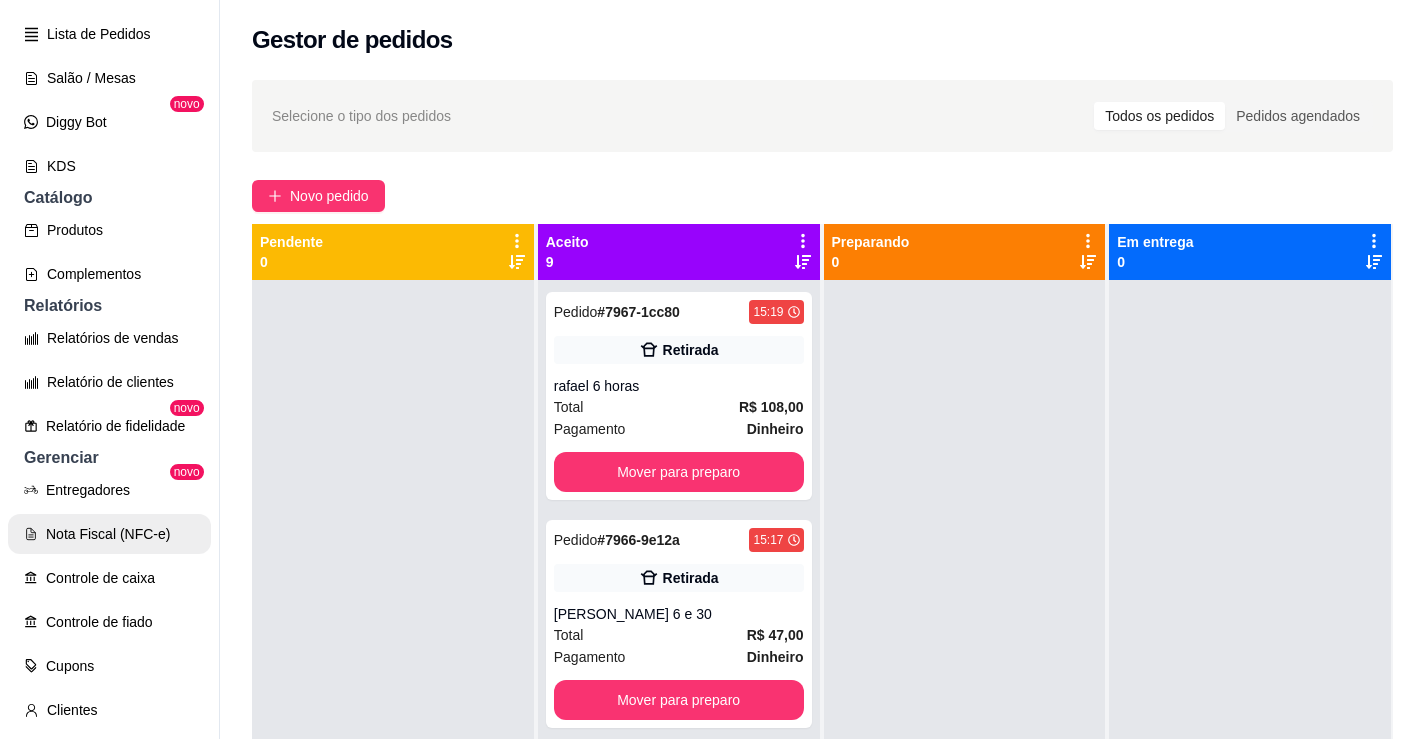 scroll, scrollTop: 400, scrollLeft: 0, axis: vertical 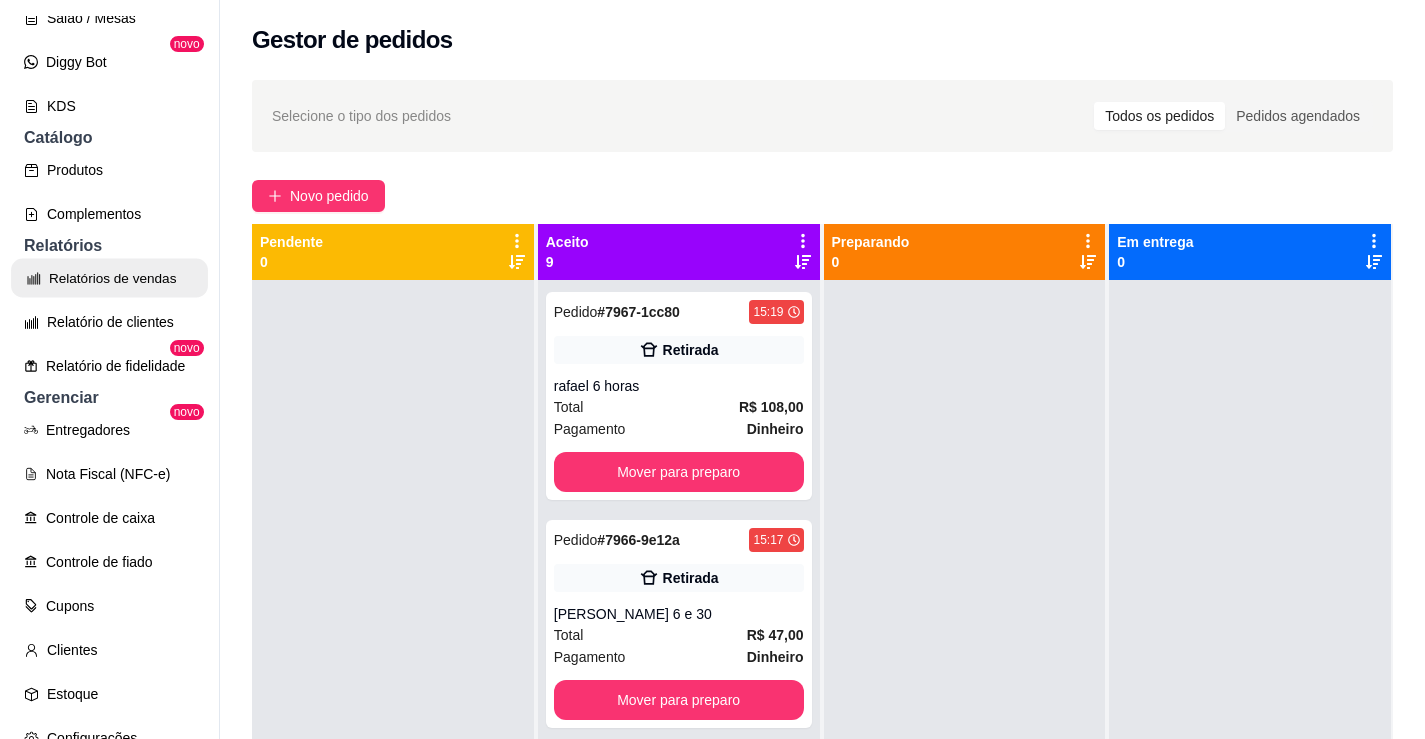 click on "Relatórios de vendas" at bounding box center (109, 278) 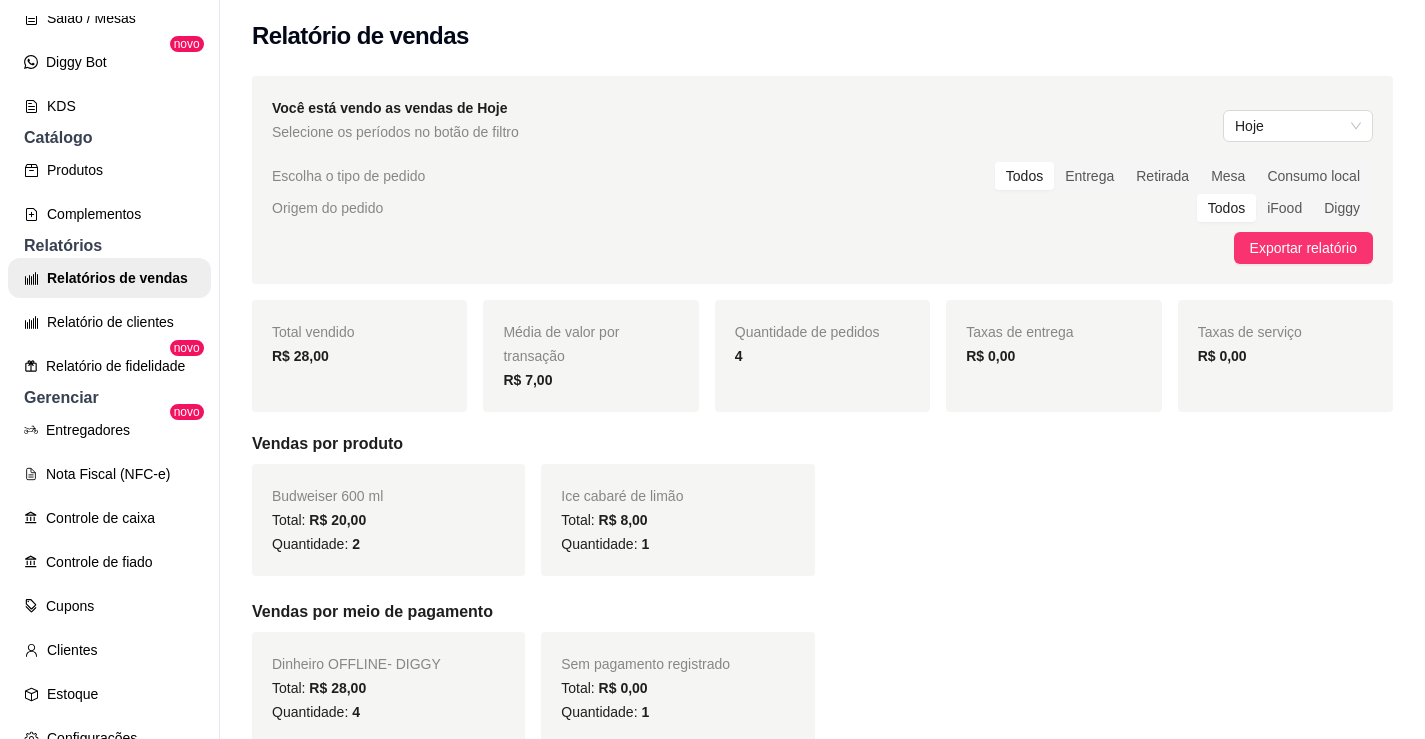 scroll, scrollTop: 0, scrollLeft: 0, axis: both 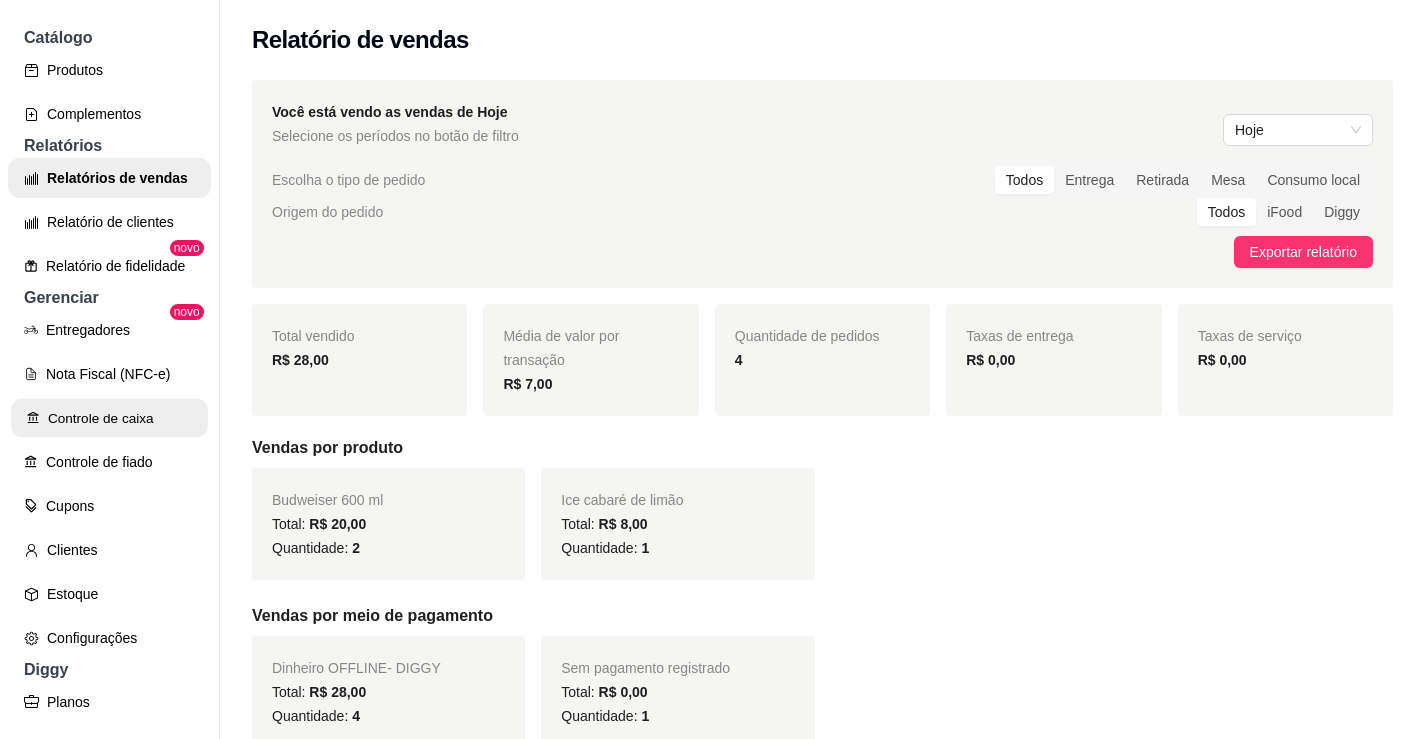 click on "Controle de caixa" at bounding box center [109, 418] 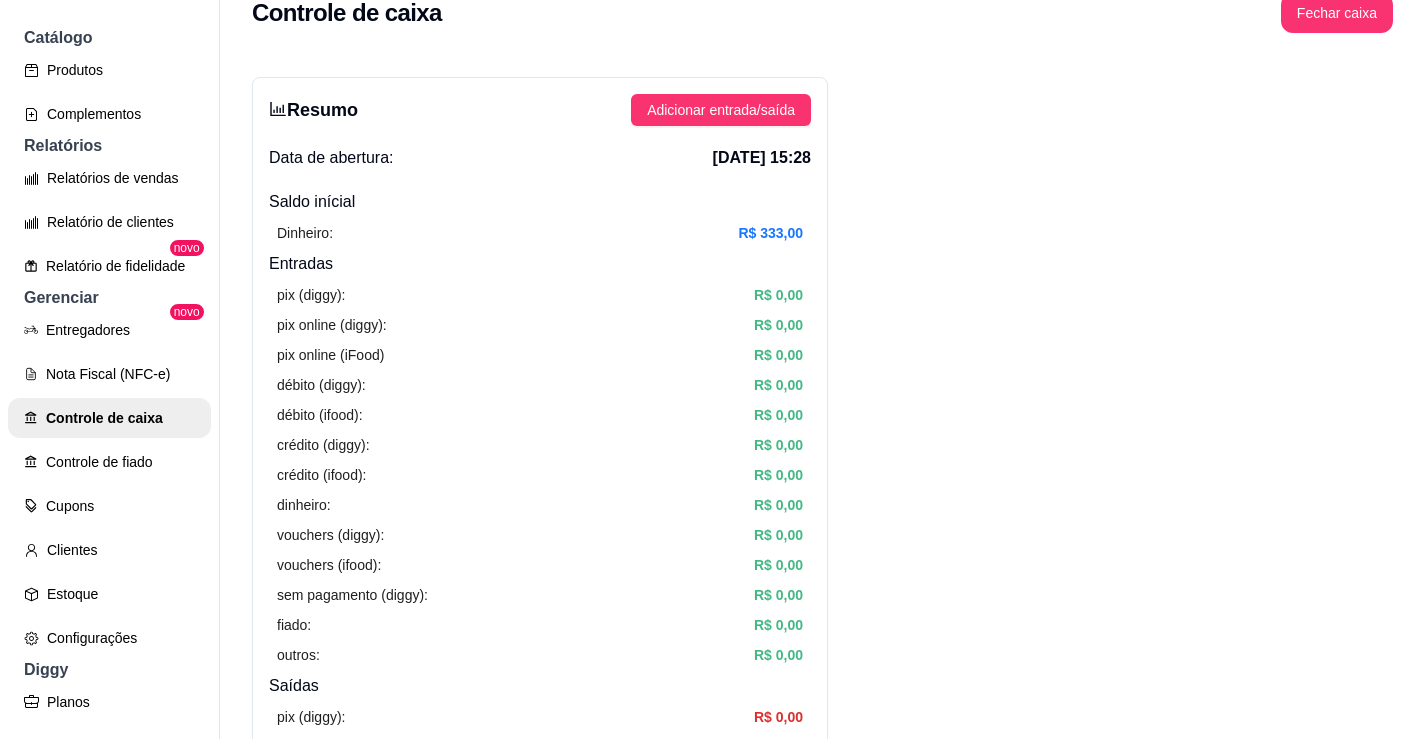 scroll, scrollTop: 0, scrollLeft: 0, axis: both 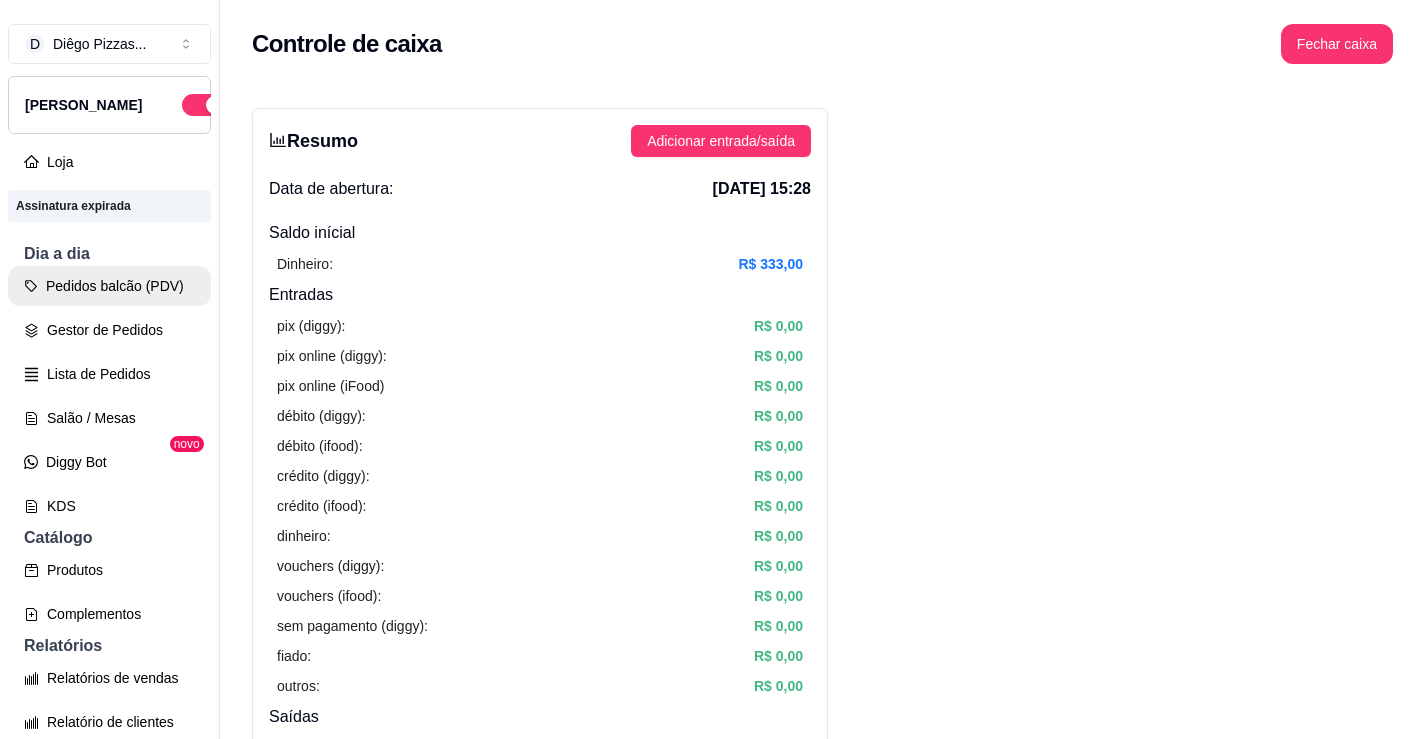 click on "Pedidos balcão (PDV)" at bounding box center [109, 286] 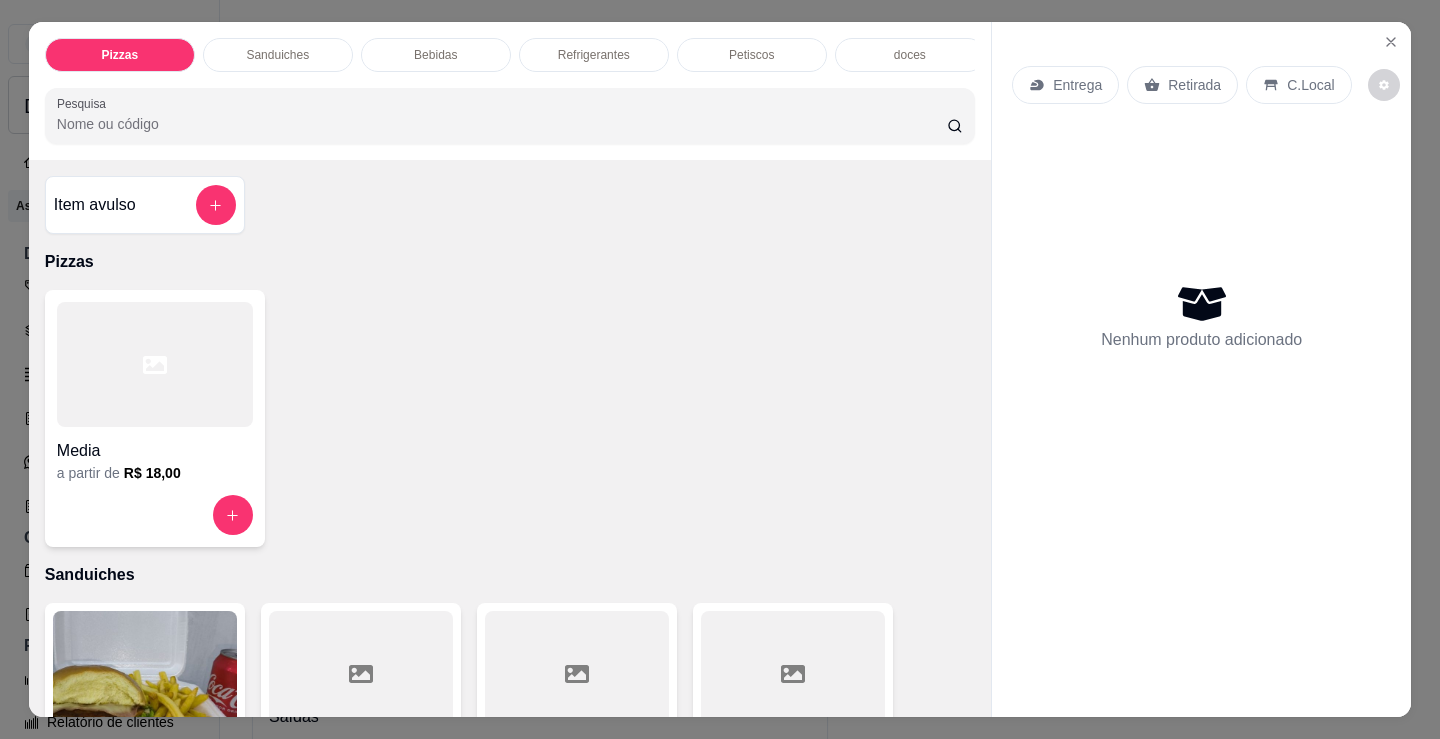click on "Item avulso Pizzas  Media a partir de     R$ 18,00 Sanduiches  Combo de X-burguer    R$ 22,00 0 Misto    R$ 5,00 0 Hambúrguer    R$ 5,00 0 Bauru   R$ 6,00 0 Americano   R$ 8,00 0 X - burguer    R$ 8,00 0 Minuano    R$ 10,00 0 Sanduíche de calabresa    R$ 9,00 0 X - calabresa    R$ 11,00 0 X - calabresa egg   R$ 13,00 0 X - calabresa catupiry    R$ 12,00 0 X - calabresa tudo    R$ 15,00 0 Sanduiche de frango   R$ 9,00 0 X - frango    R$ 11,00 0 X - frango catupiry    R$ 12,00 0 X - frango egg   R$ 13,00 0 X - frango bacon   R$ 14,00 0 X - frango tudo   R$ 15,00 0 X - bacon    R$ 12,00 0 X - bacon egg   R$ 13,00 0 American bacon    R$ 12,00 0 Bebidas  Budweiser lata   R$ 5,00 0 Budweiser sem álcool    R$ 6,00 0 07 - Skol latão    R$ 5,00 0 Itaipava latão   R$ 5,00 0 Brahma sem álcool    R$ 5,00 0 09 - Heineken long neck   R$ 9,00 0 Heineken long neck sem álcool    R$ 9,00 0 05 - Budweiser long neck   R$ 8,00 0 02 - Skol 600ml   R$ 9,00 0 01 - Skol litrão    R$ 10,00 0   0" at bounding box center [510, 438] 